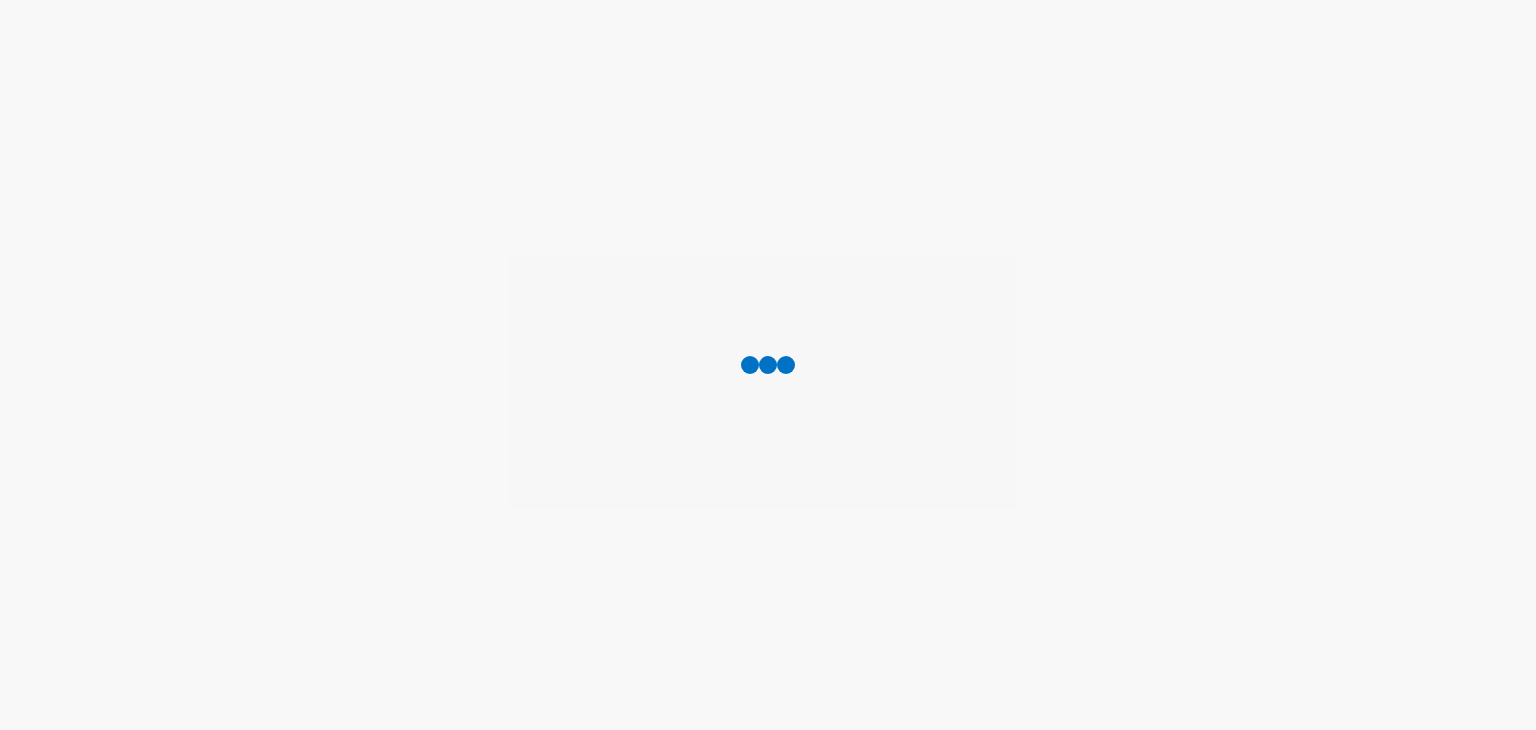 scroll, scrollTop: 0, scrollLeft: 0, axis: both 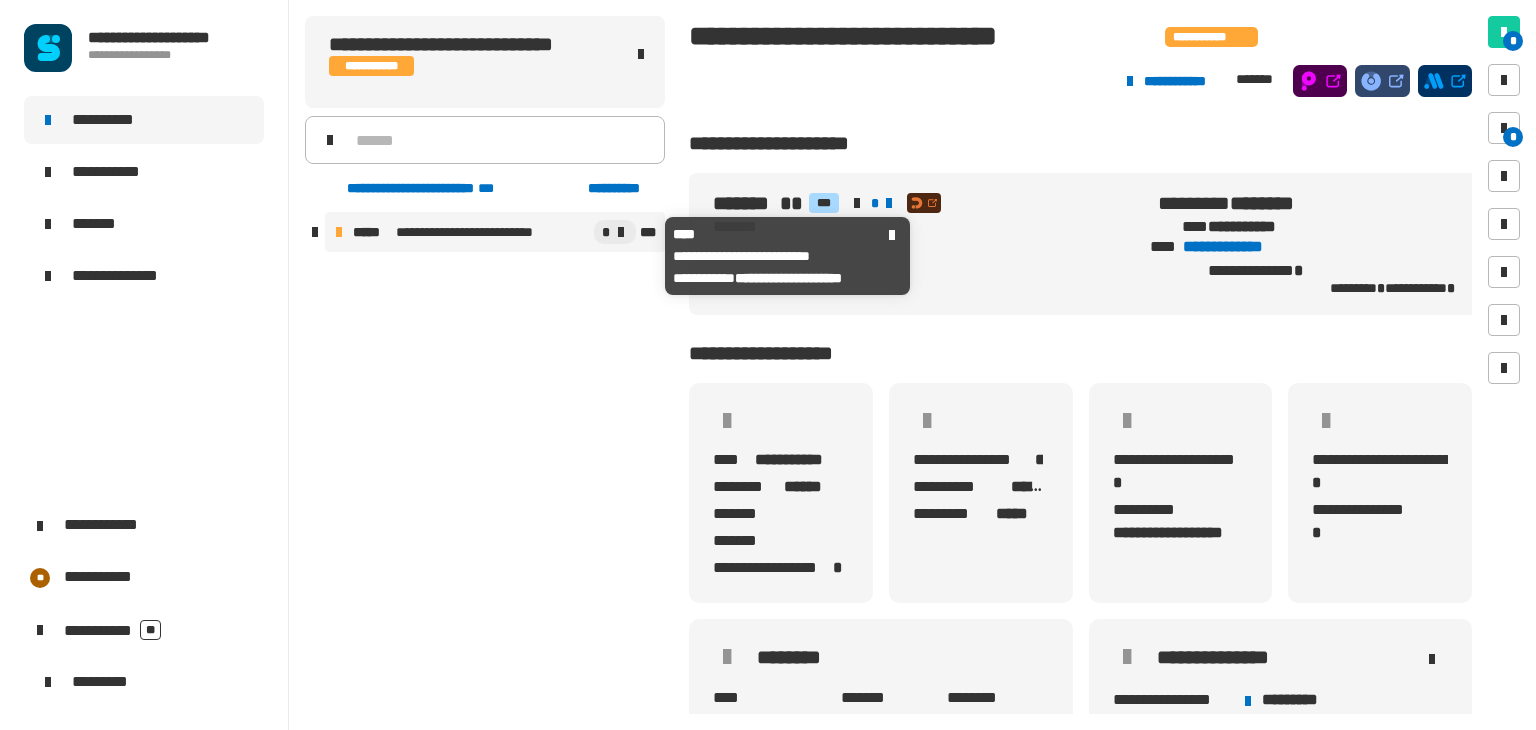 click on "**********" at bounding box center [484, 232] 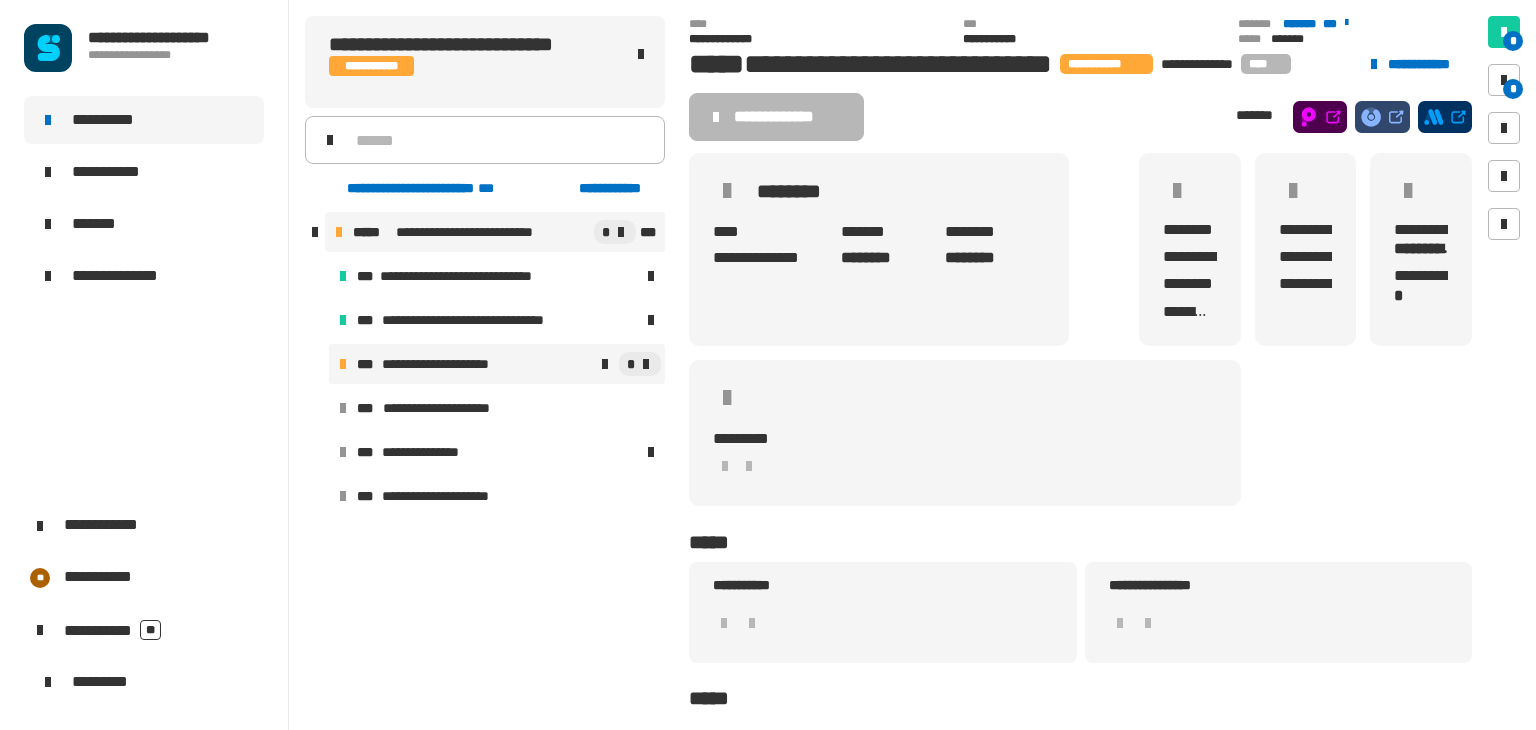 click on "**********" at bounding box center [444, 364] 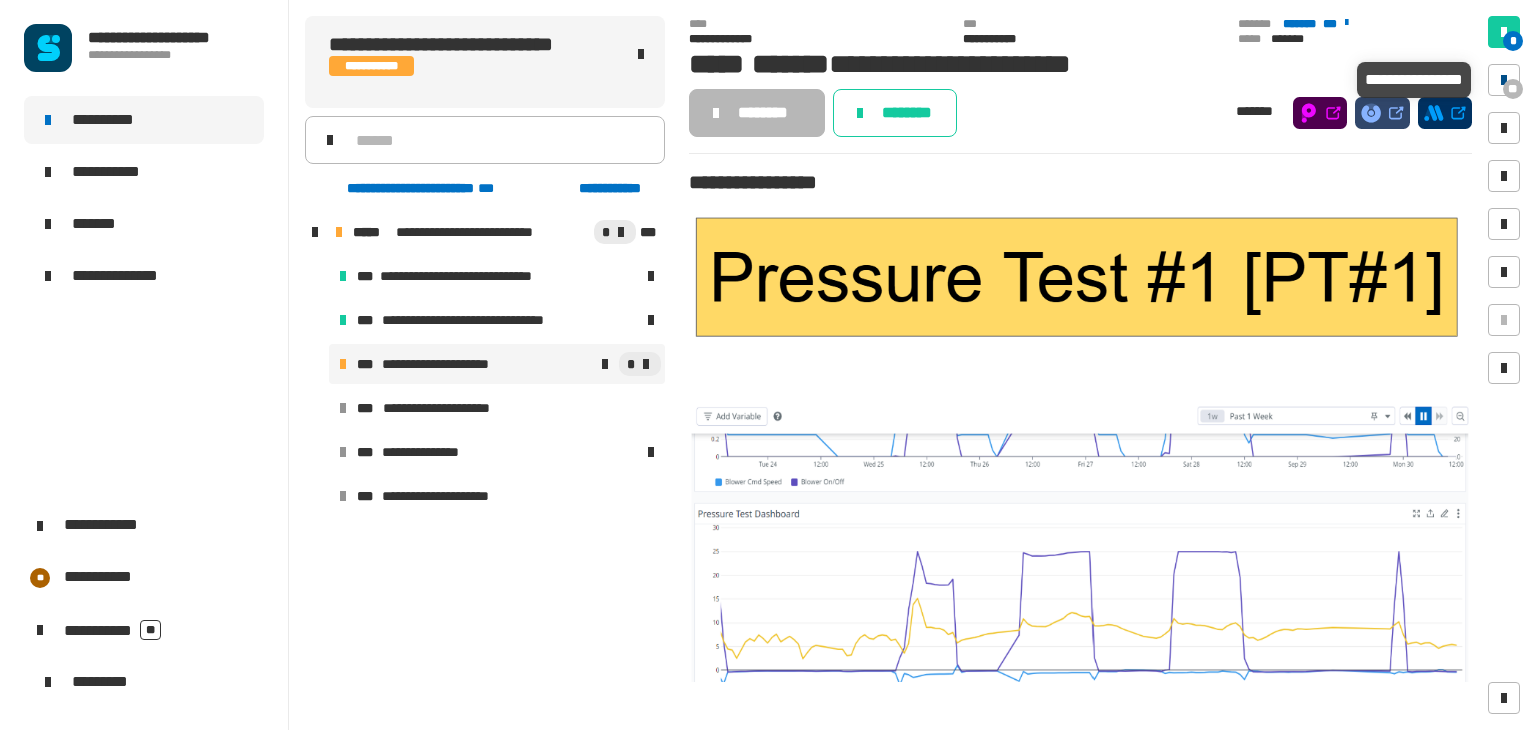 click at bounding box center (1504, 80) 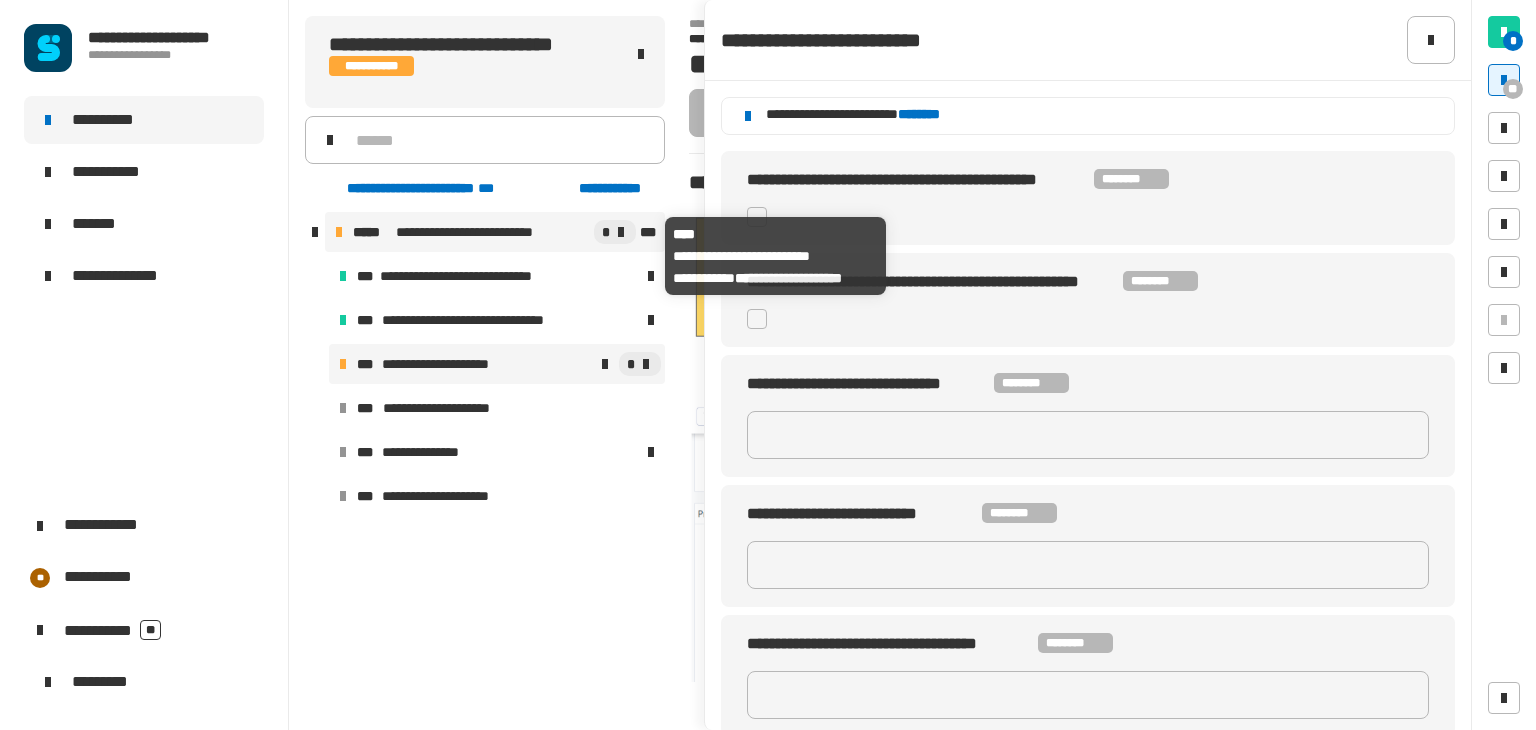 click on "**********" at bounding box center (484, 232) 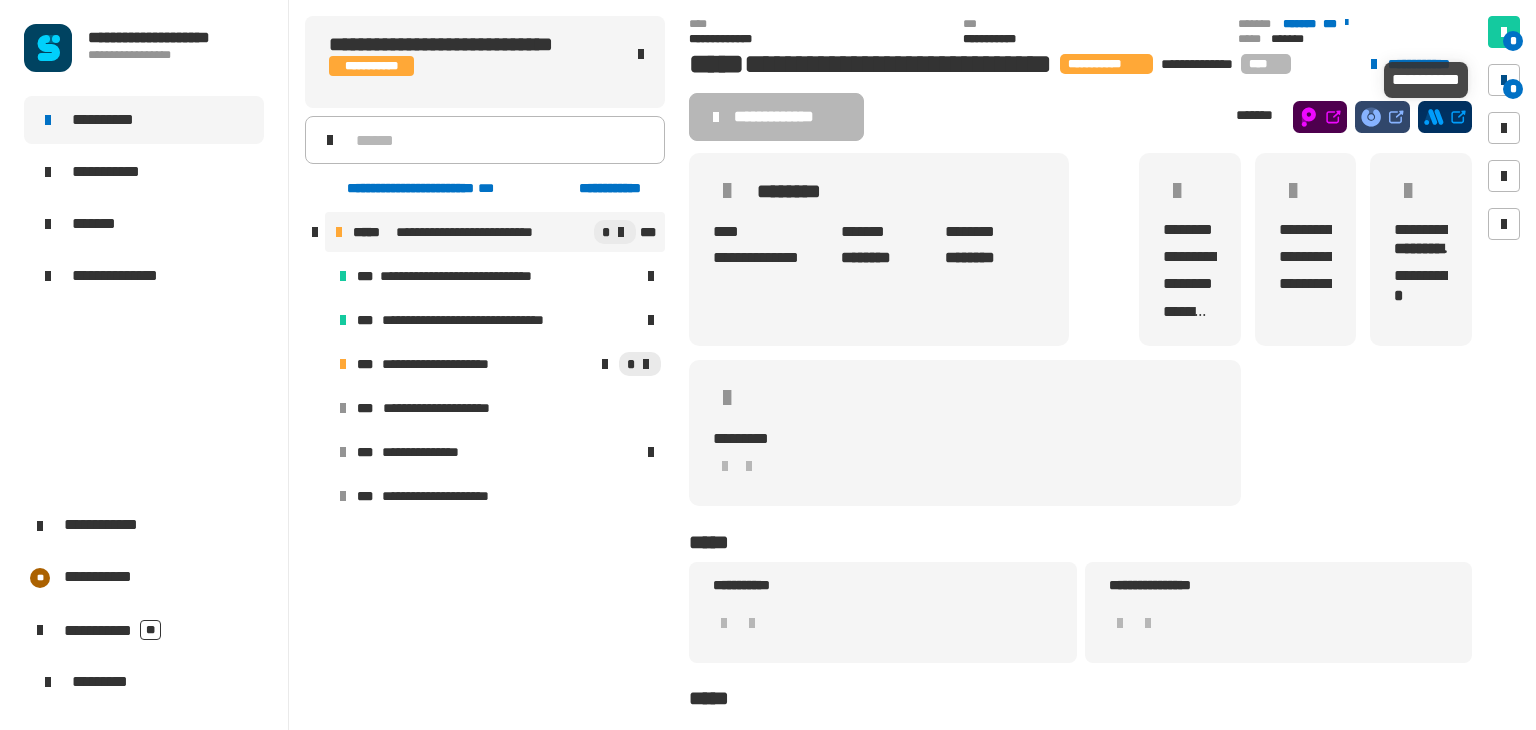 click on "*" at bounding box center [1513, 89] 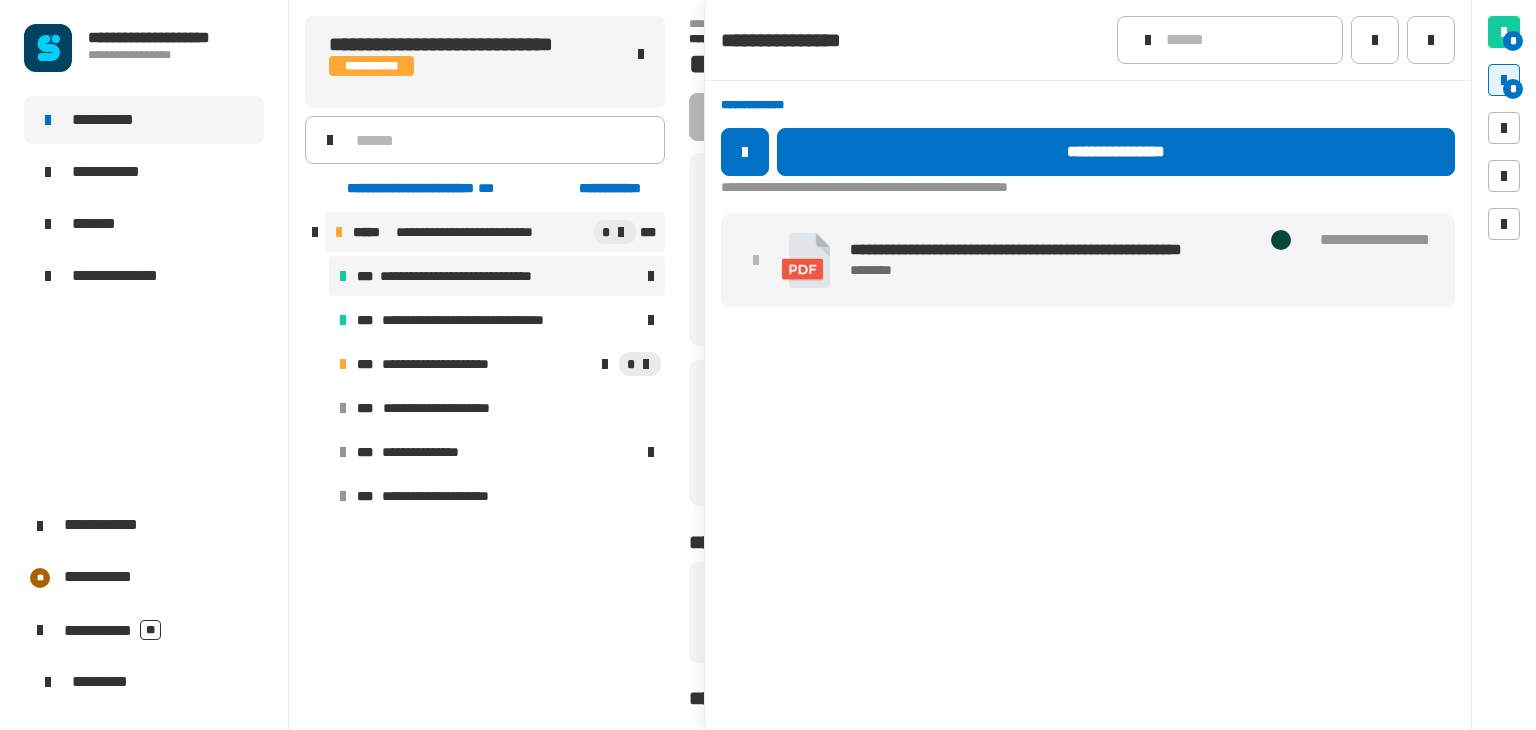 click on "**********" at bounding box center [479, 276] 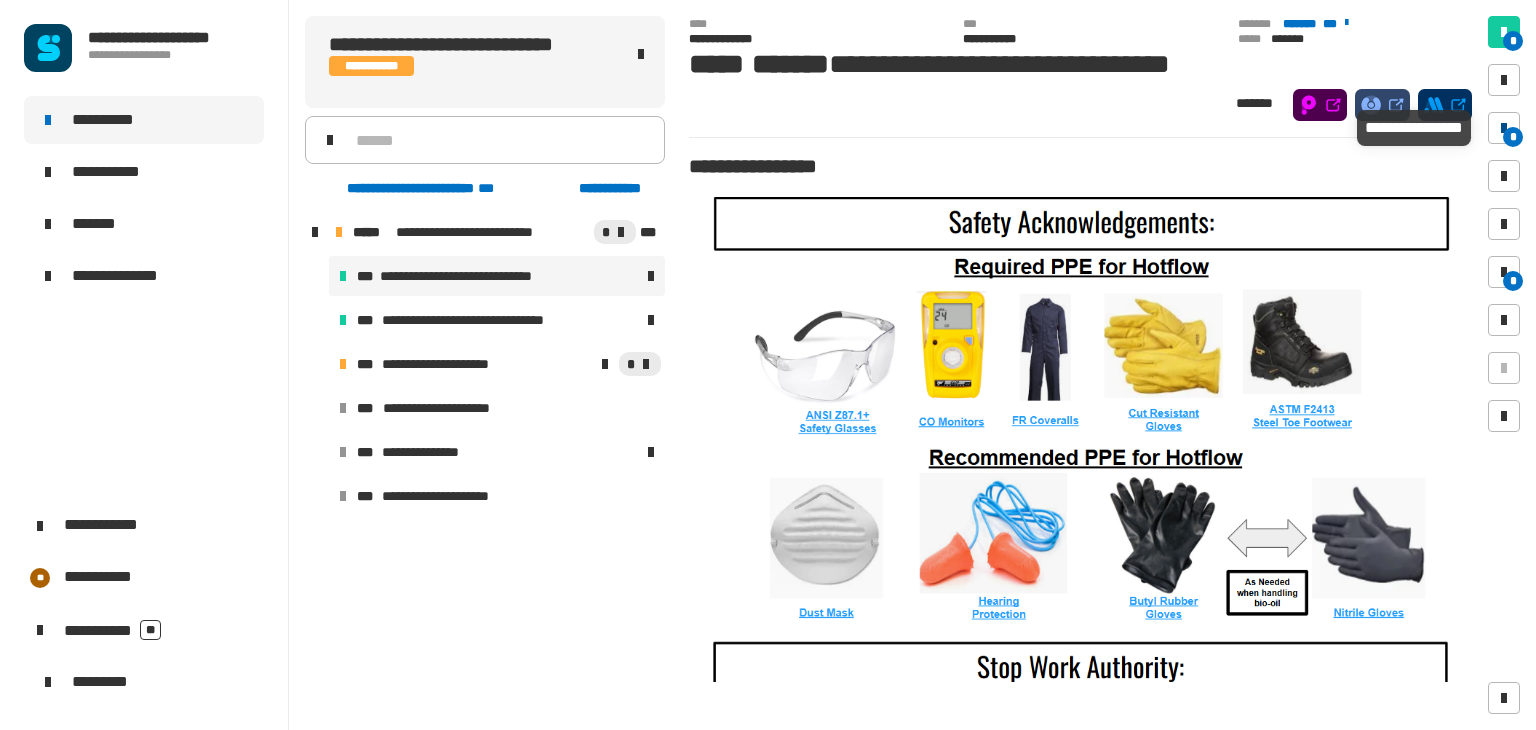 click on "*" at bounding box center [1513, 137] 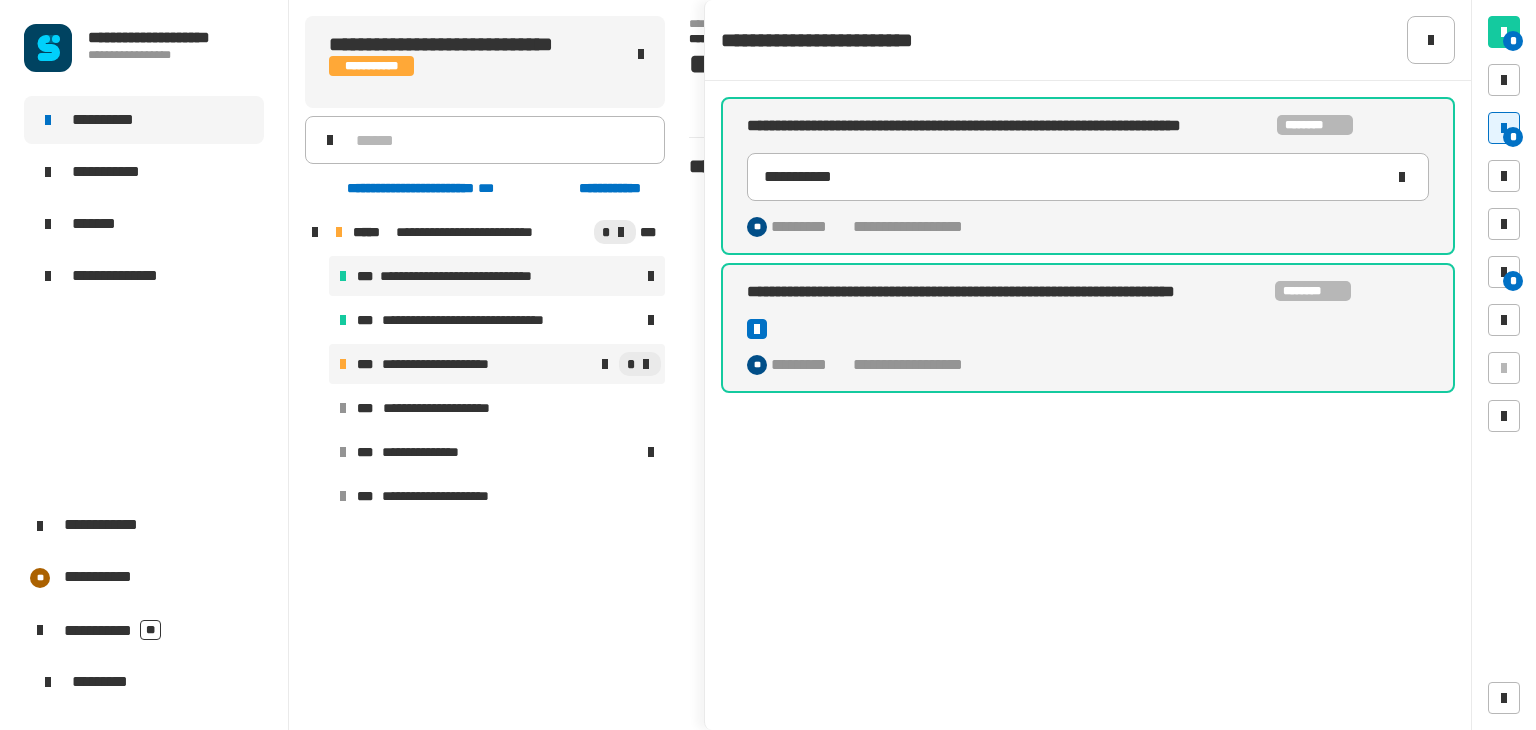 click on "**********" at bounding box center (444, 364) 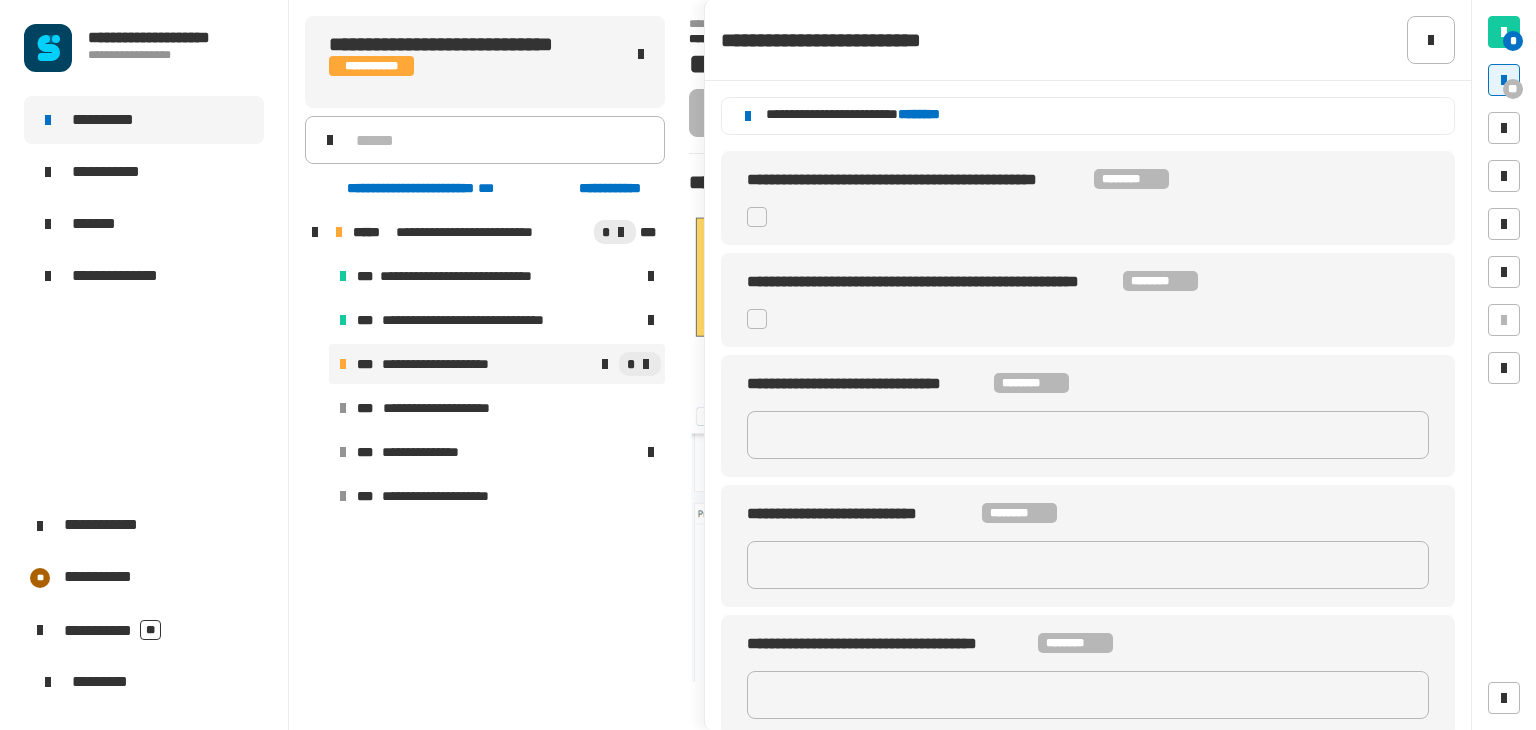 click 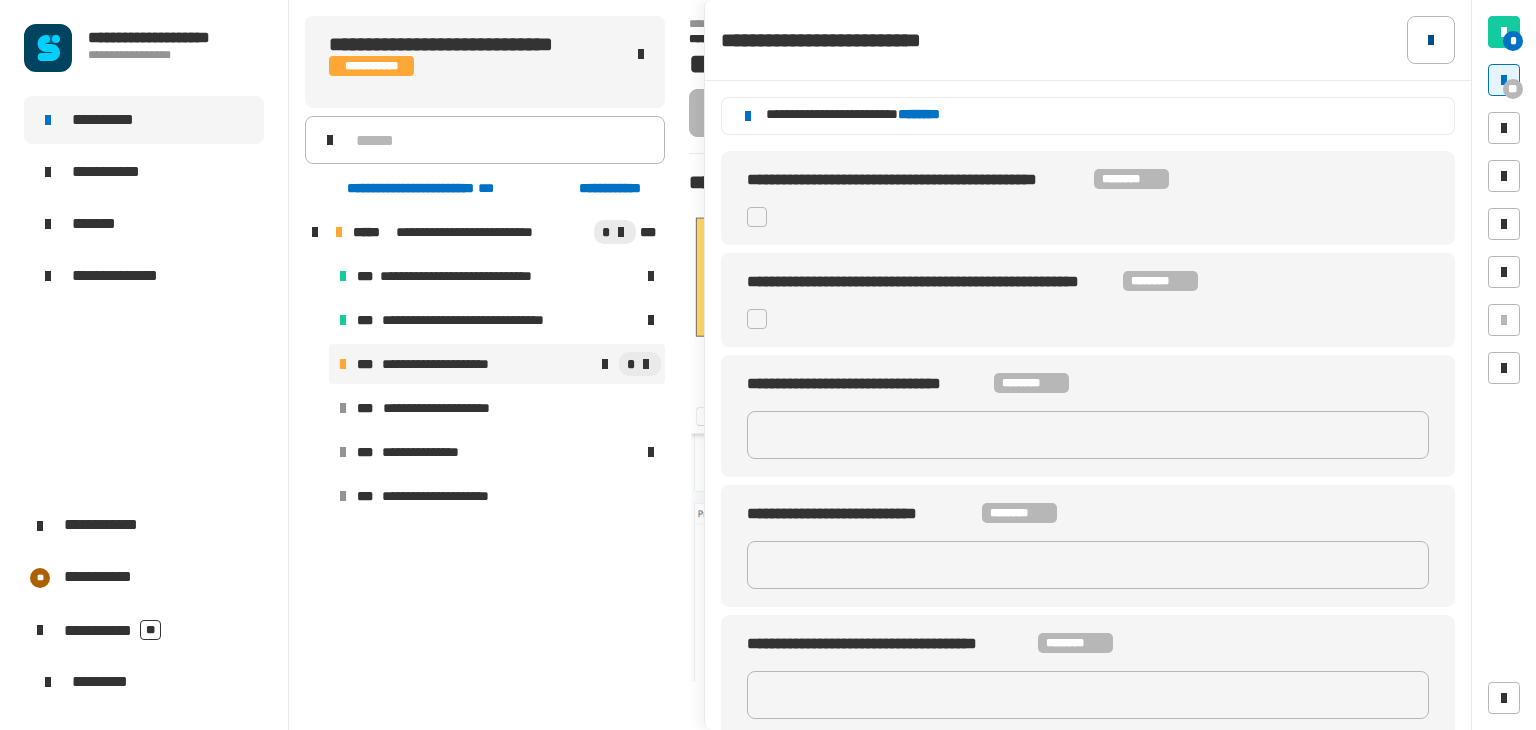 click 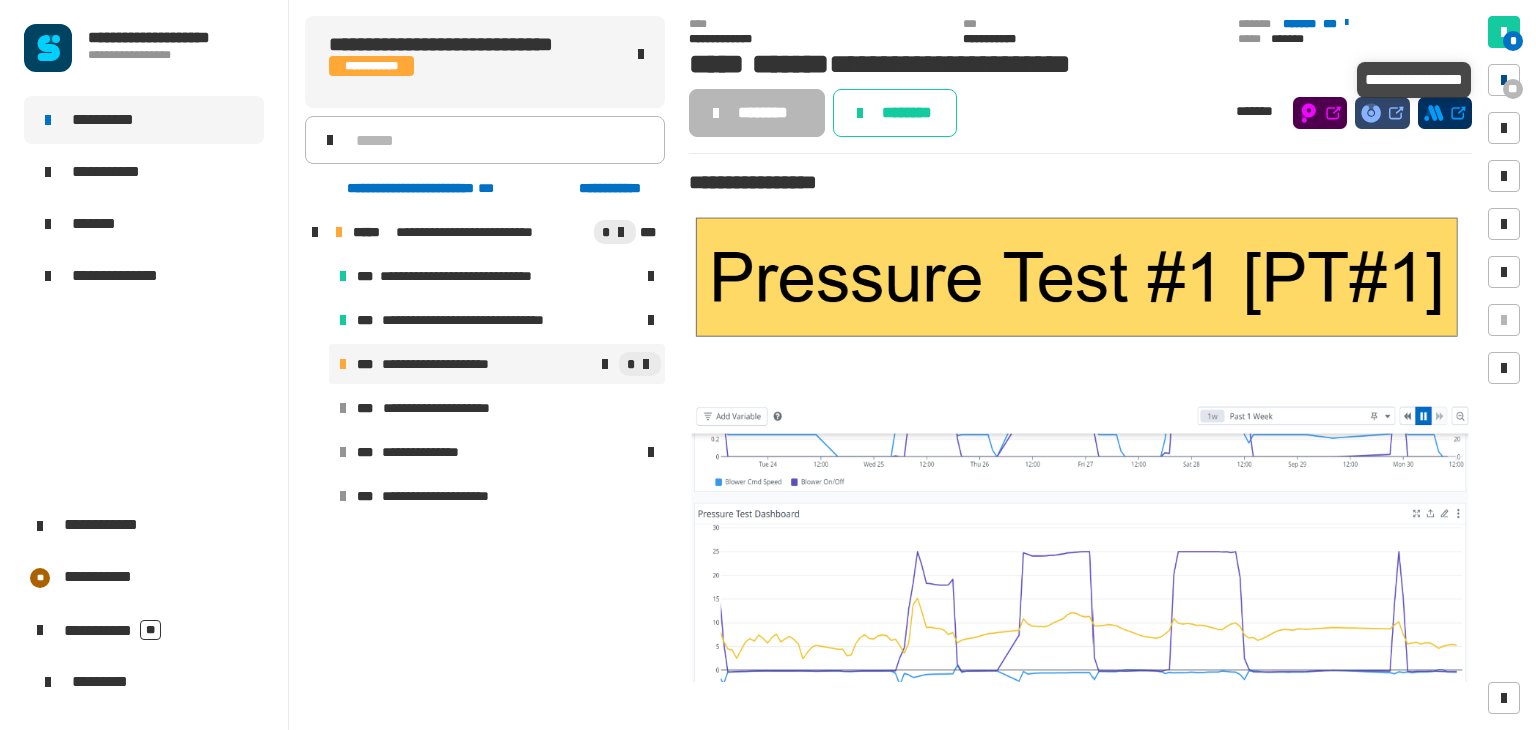click at bounding box center [1504, 80] 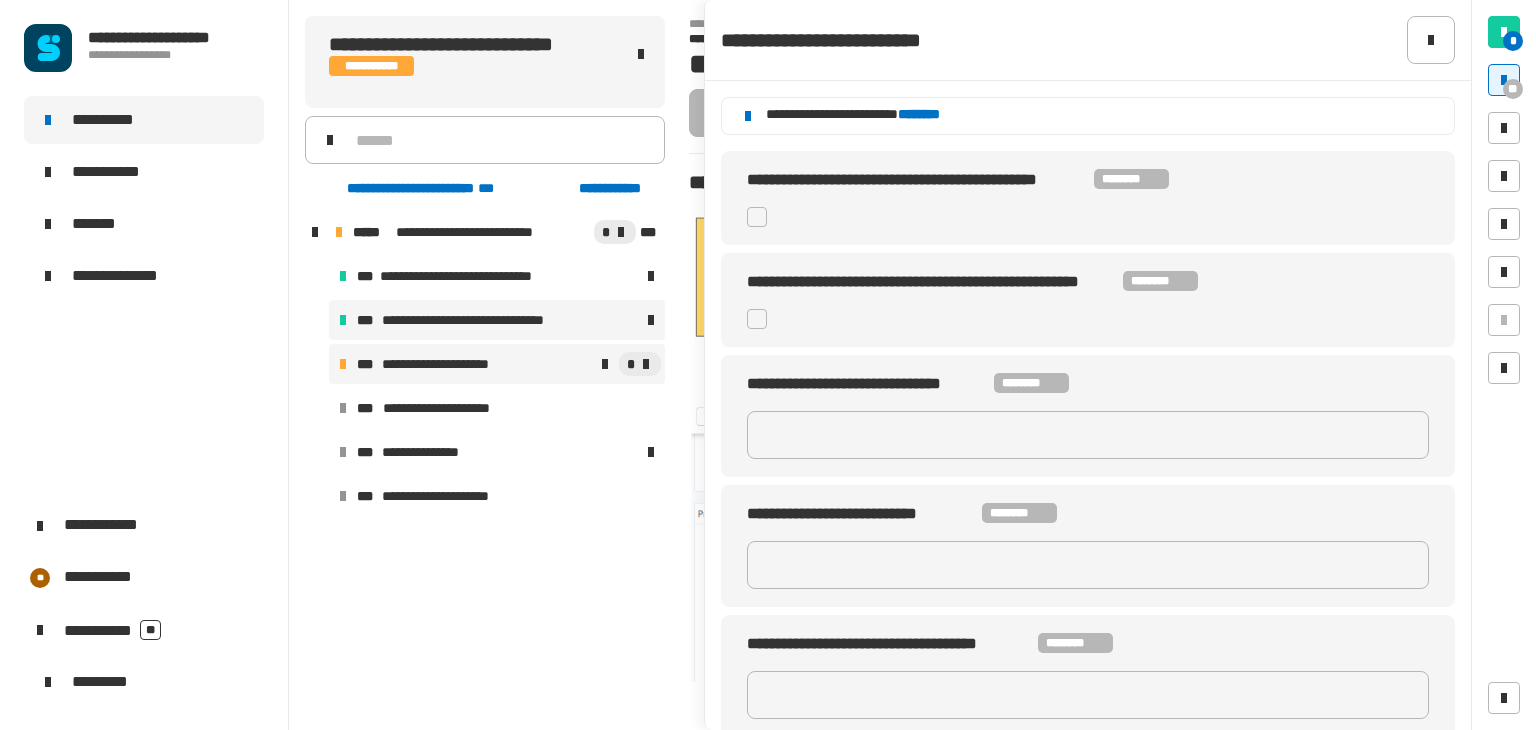 click on "**********" at bounding box center (473, 320) 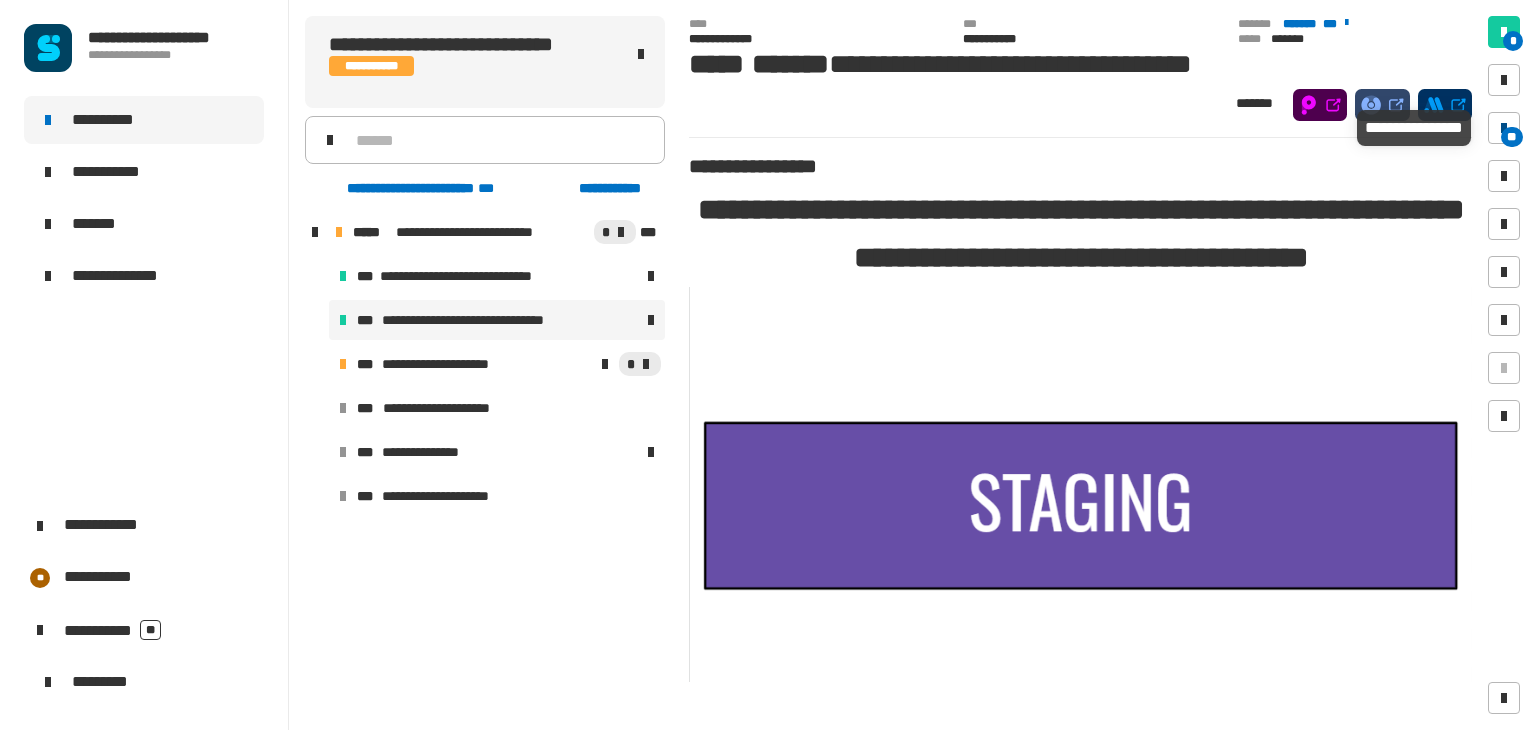 click at bounding box center (1504, 128) 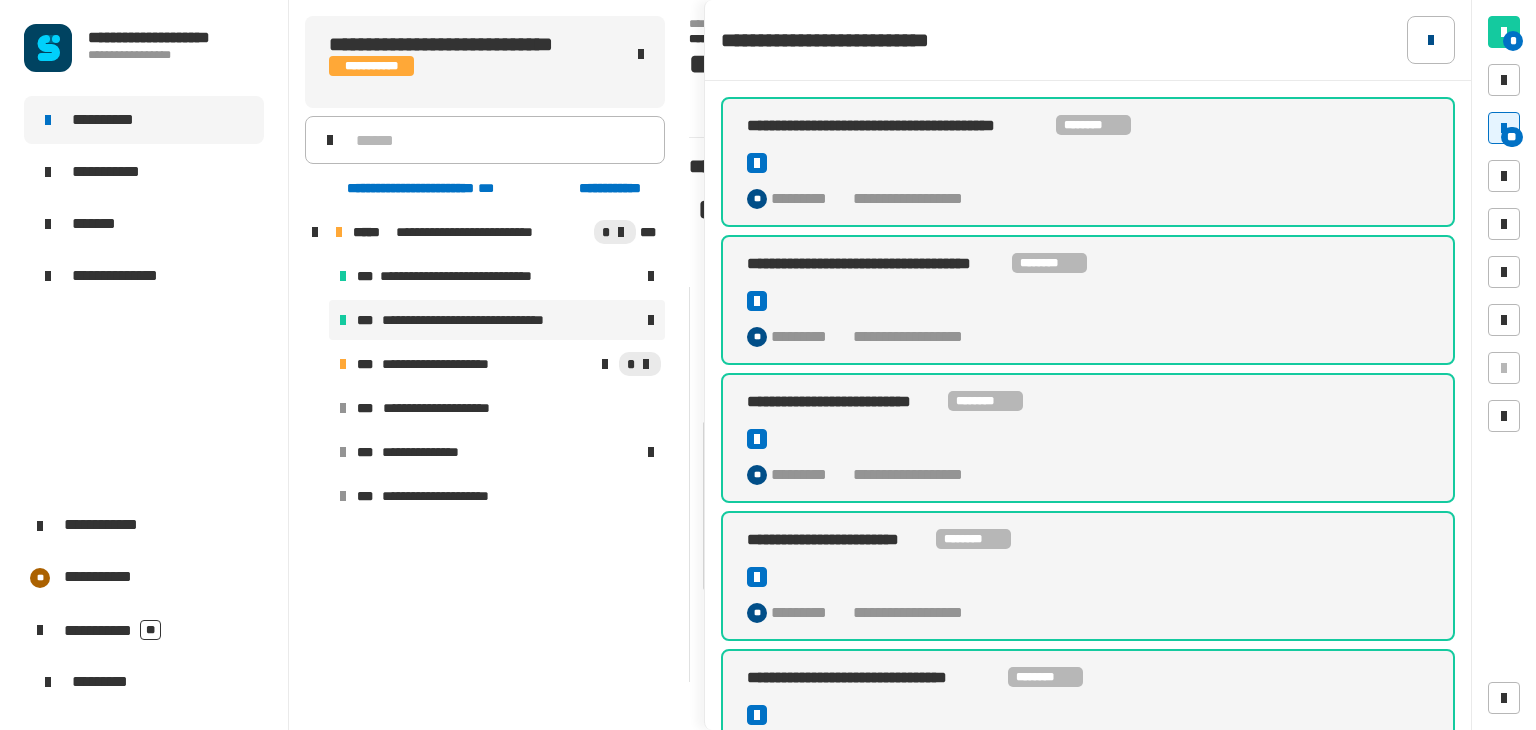 click 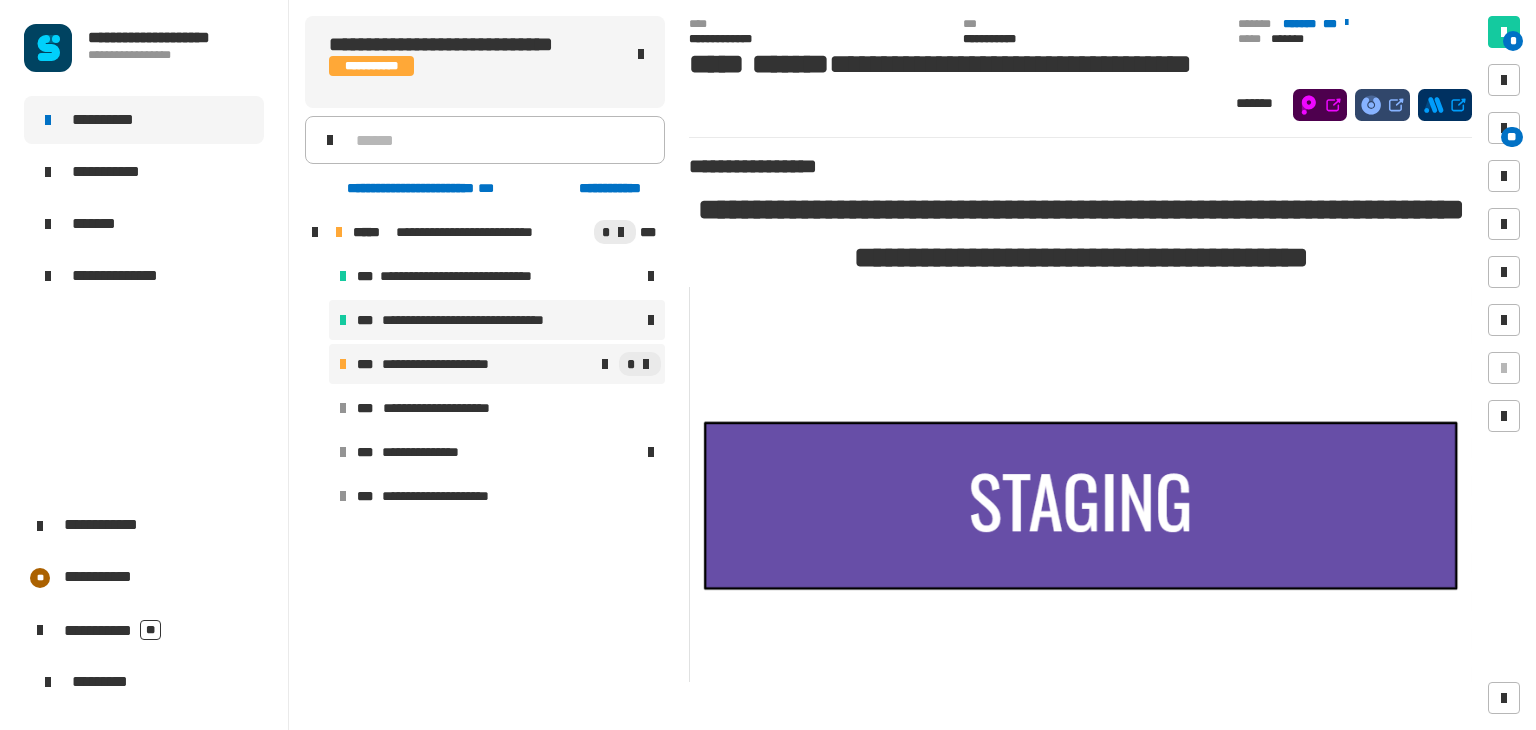 click on "*" at bounding box center (587, 364) 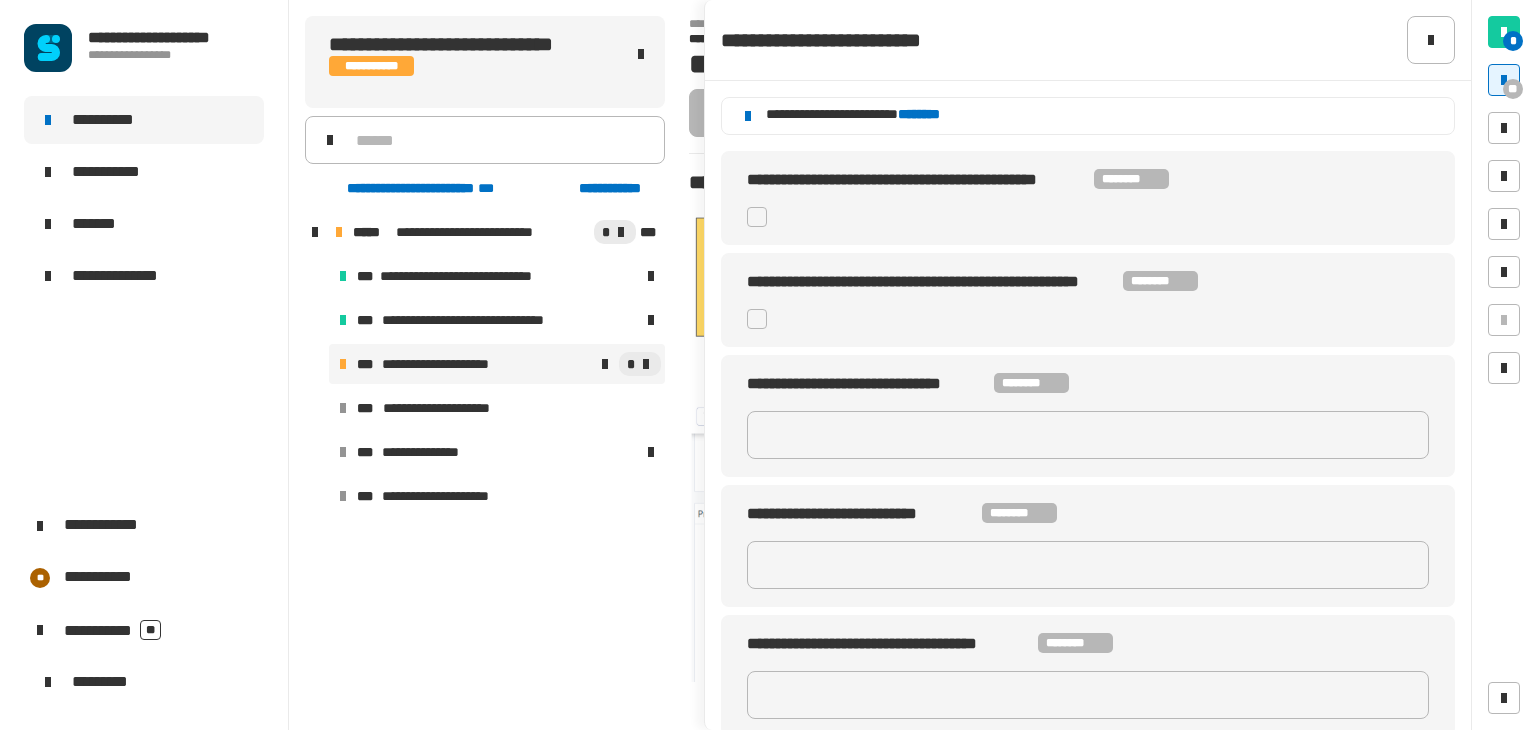 click 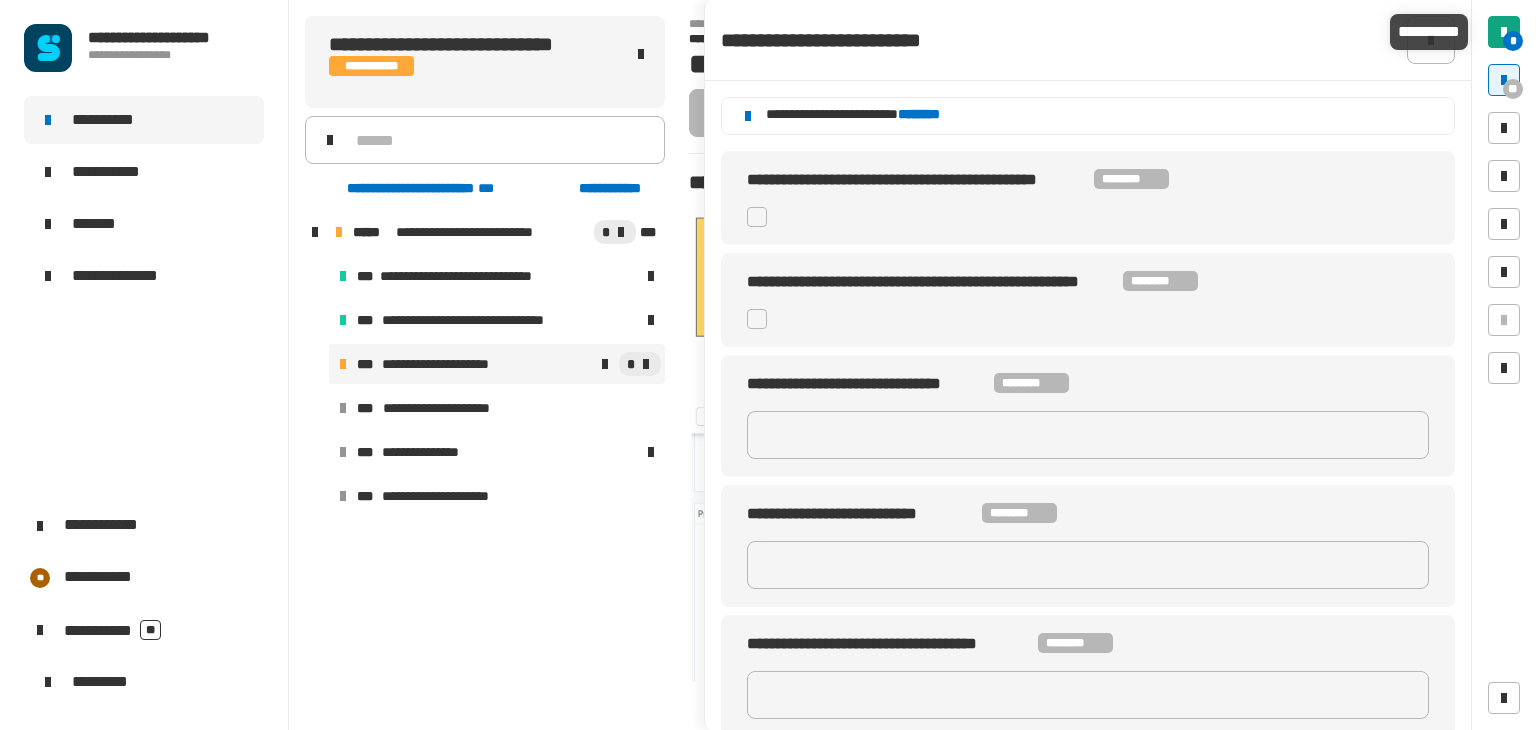 click on "*" at bounding box center (1513, 41) 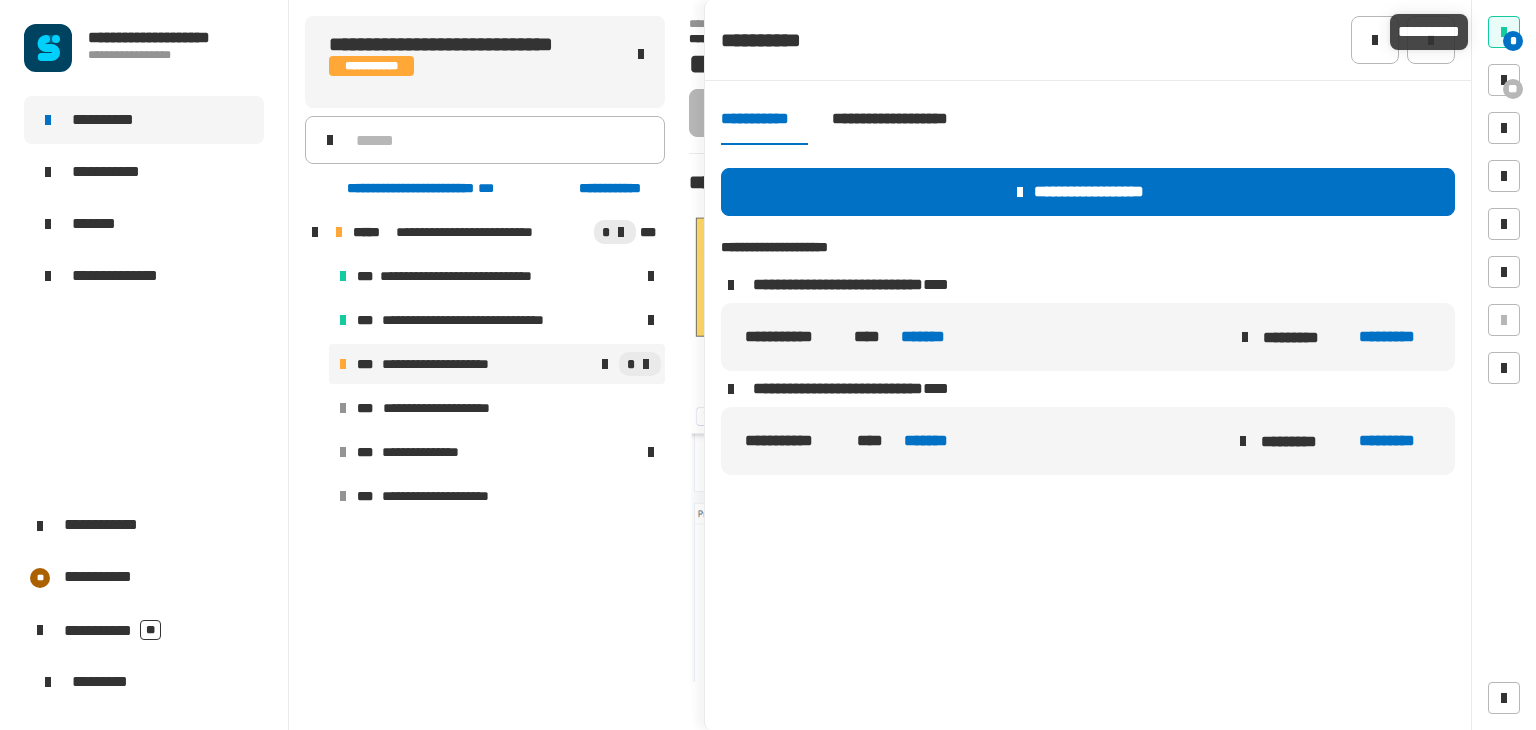 click on "*" at bounding box center (1513, 41) 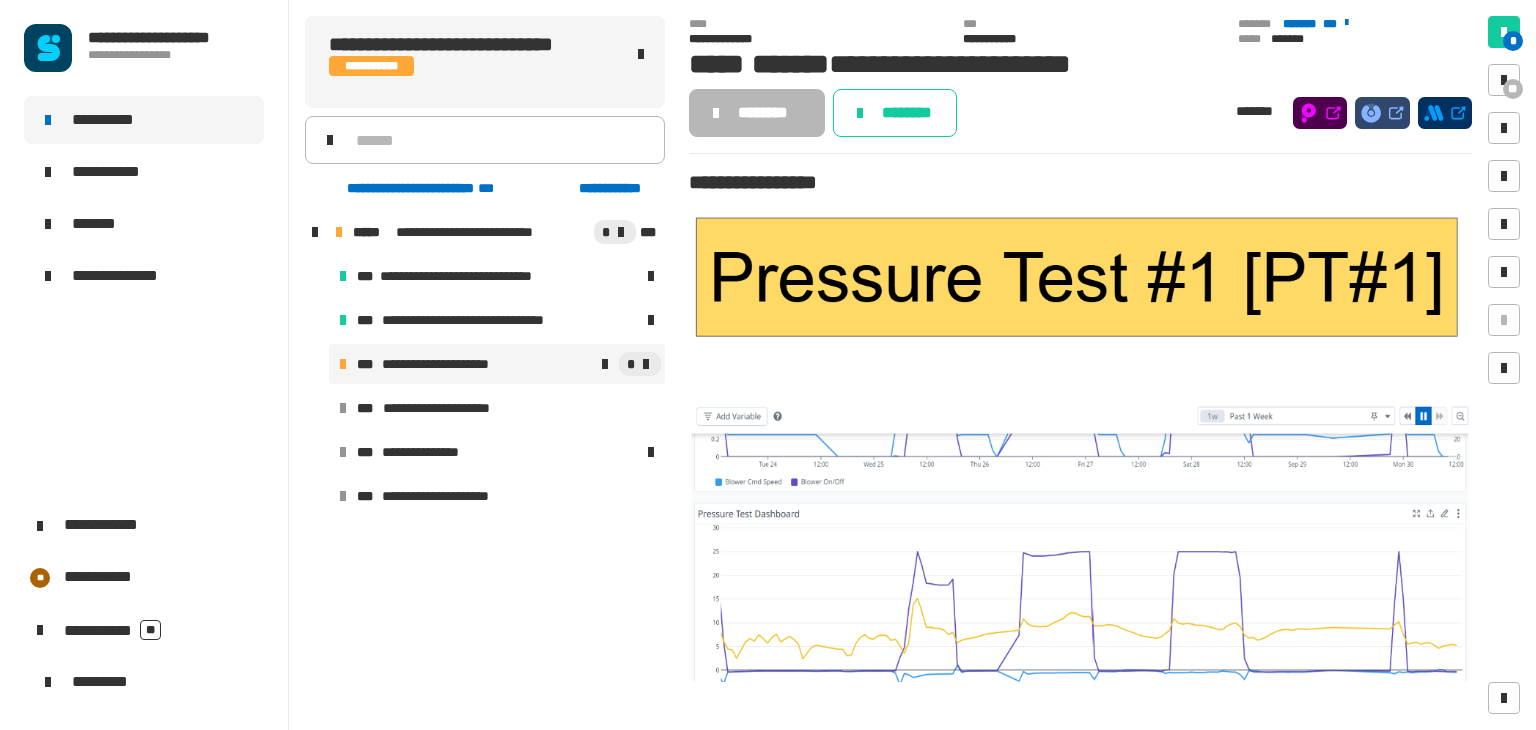 drag, startPoint x: 1512, startPoint y: 37, endPoint x: 1298, endPoint y: 92, distance: 220.95474 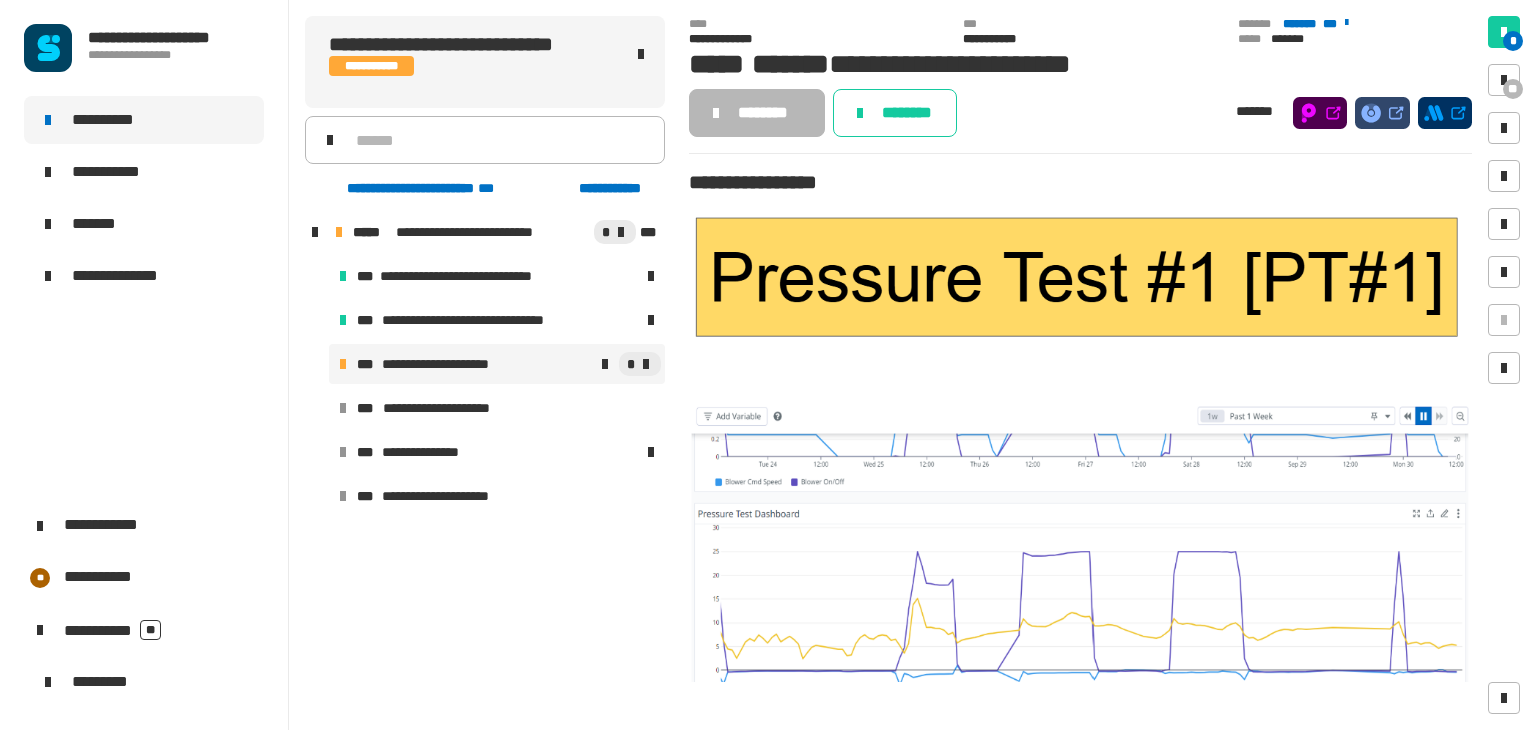 scroll, scrollTop: 2, scrollLeft: 0, axis: vertical 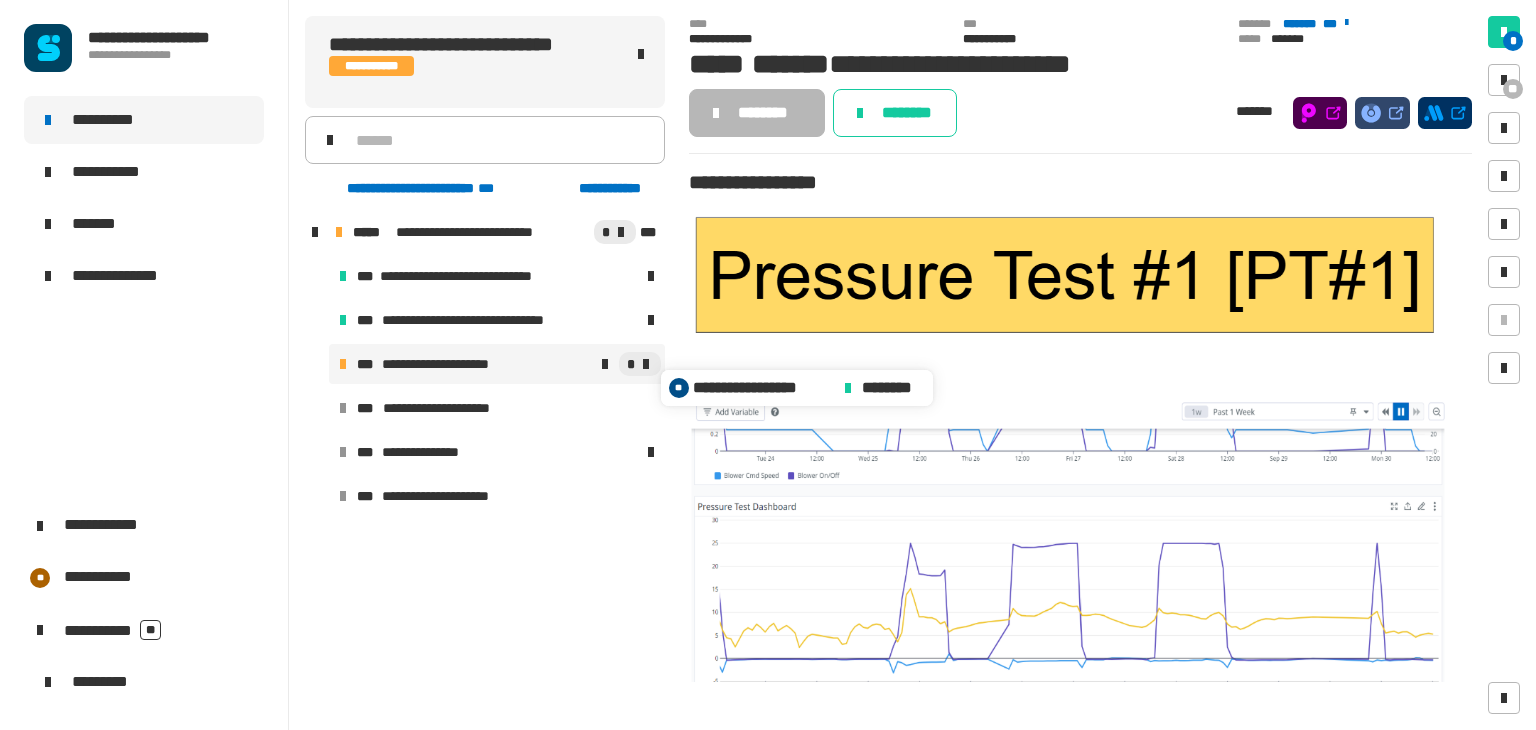 click at bounding box center [646, 364] 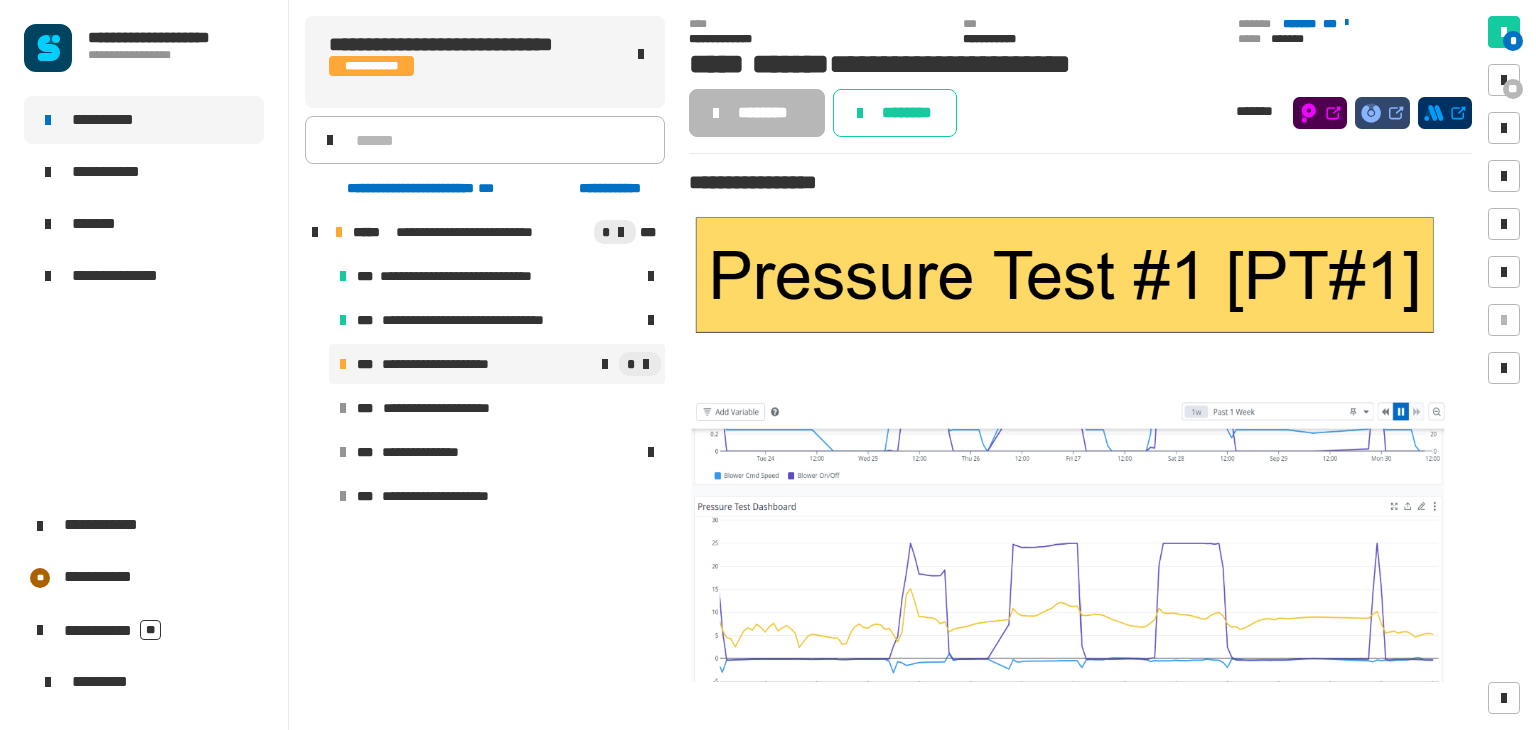 click on "**********" 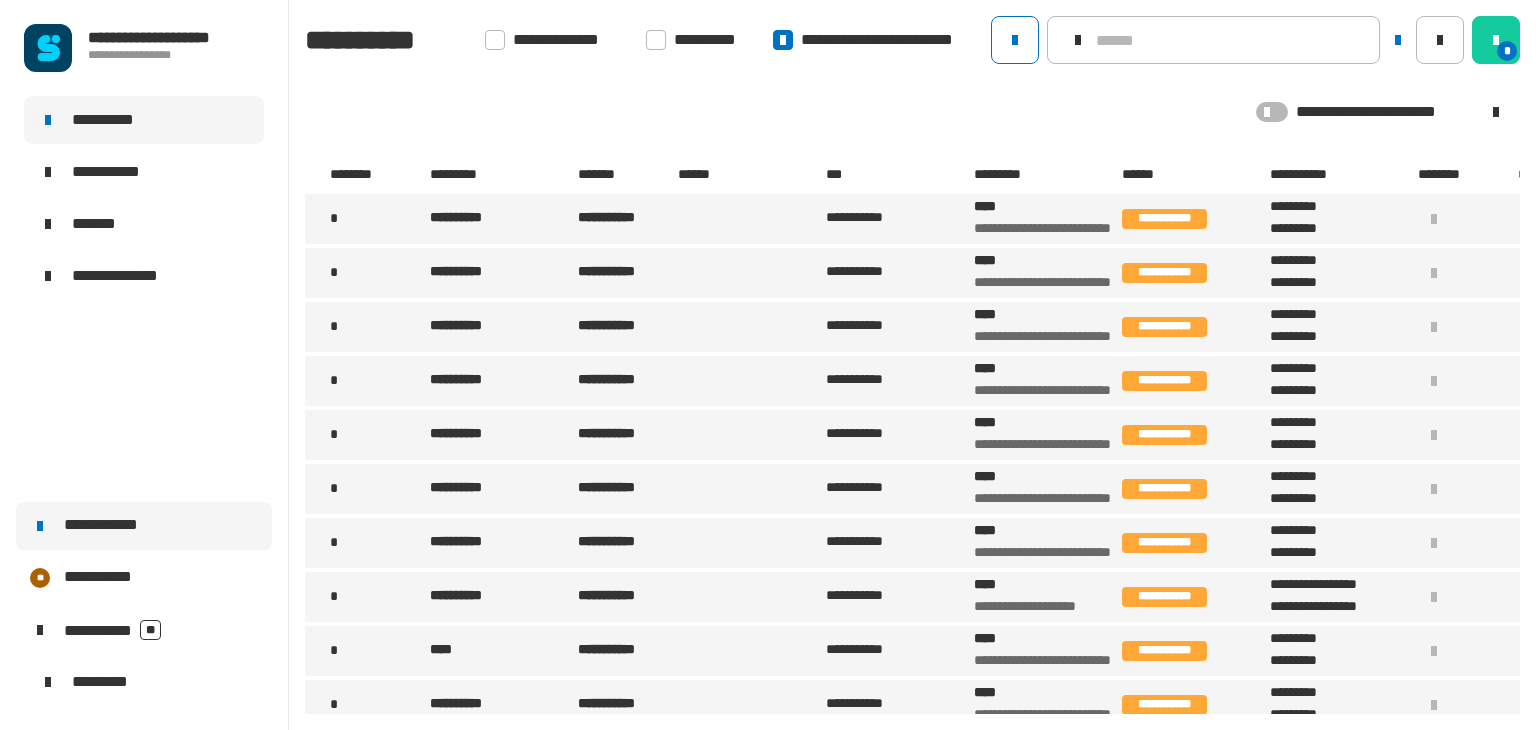click on "**********" 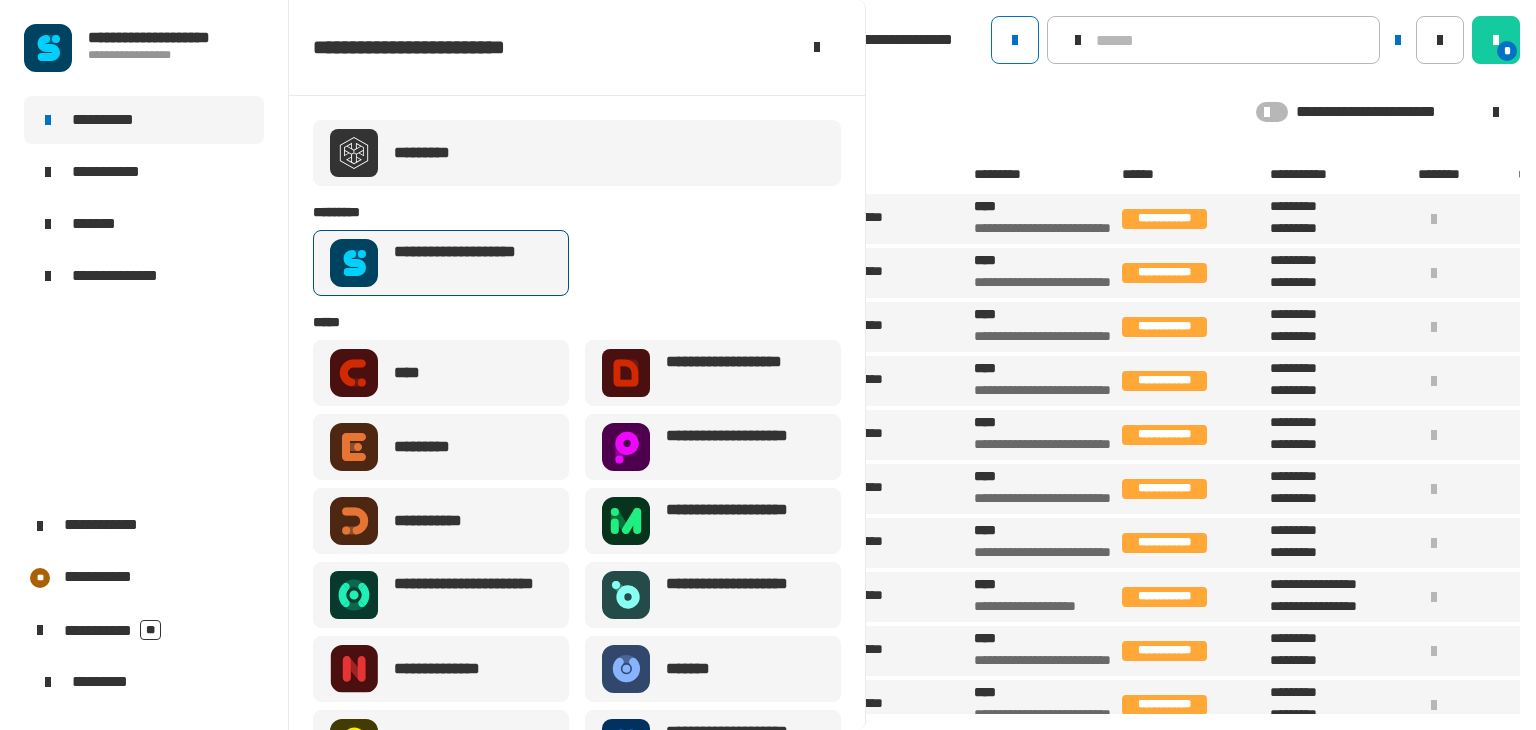 click on "**********" at bounding box center (467, 263) 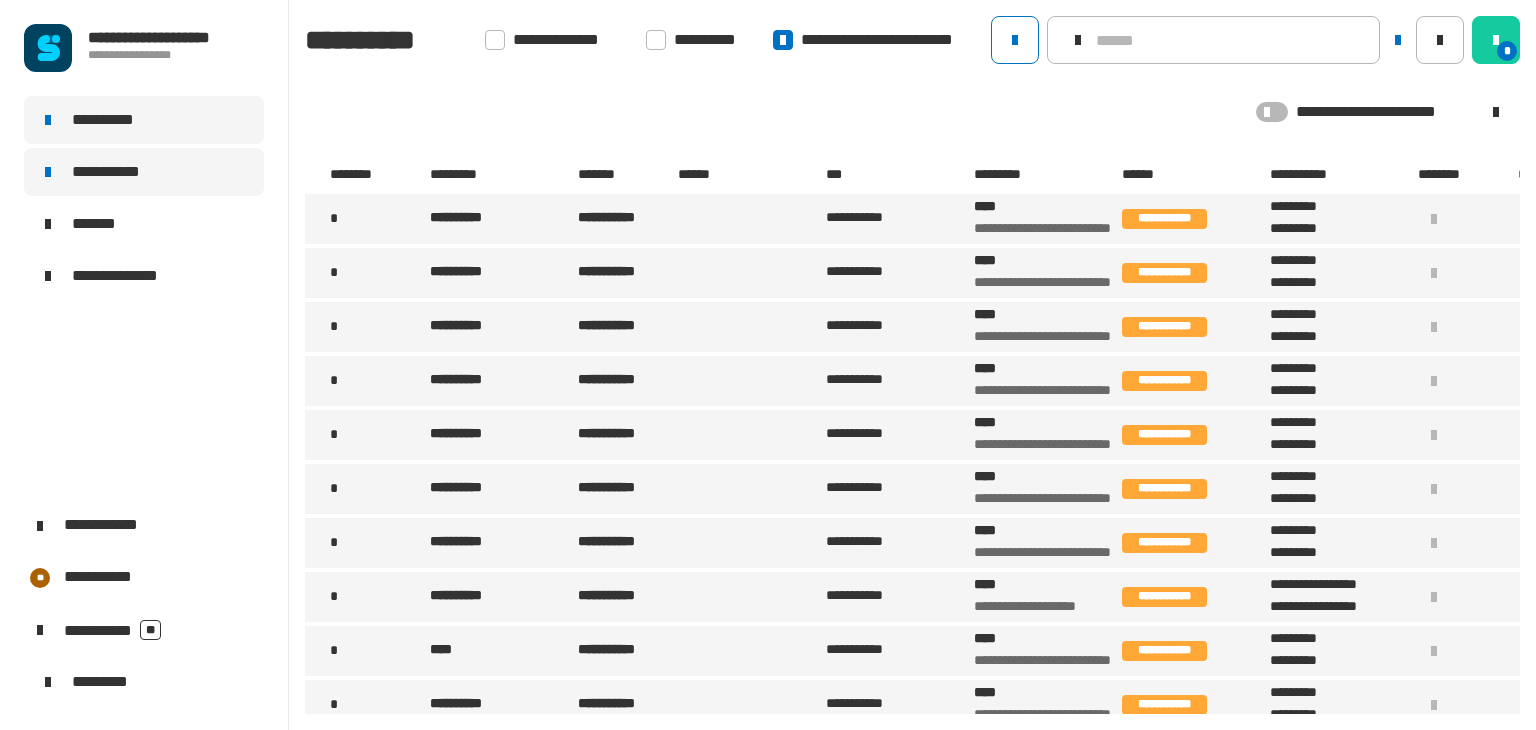 click on "**********" 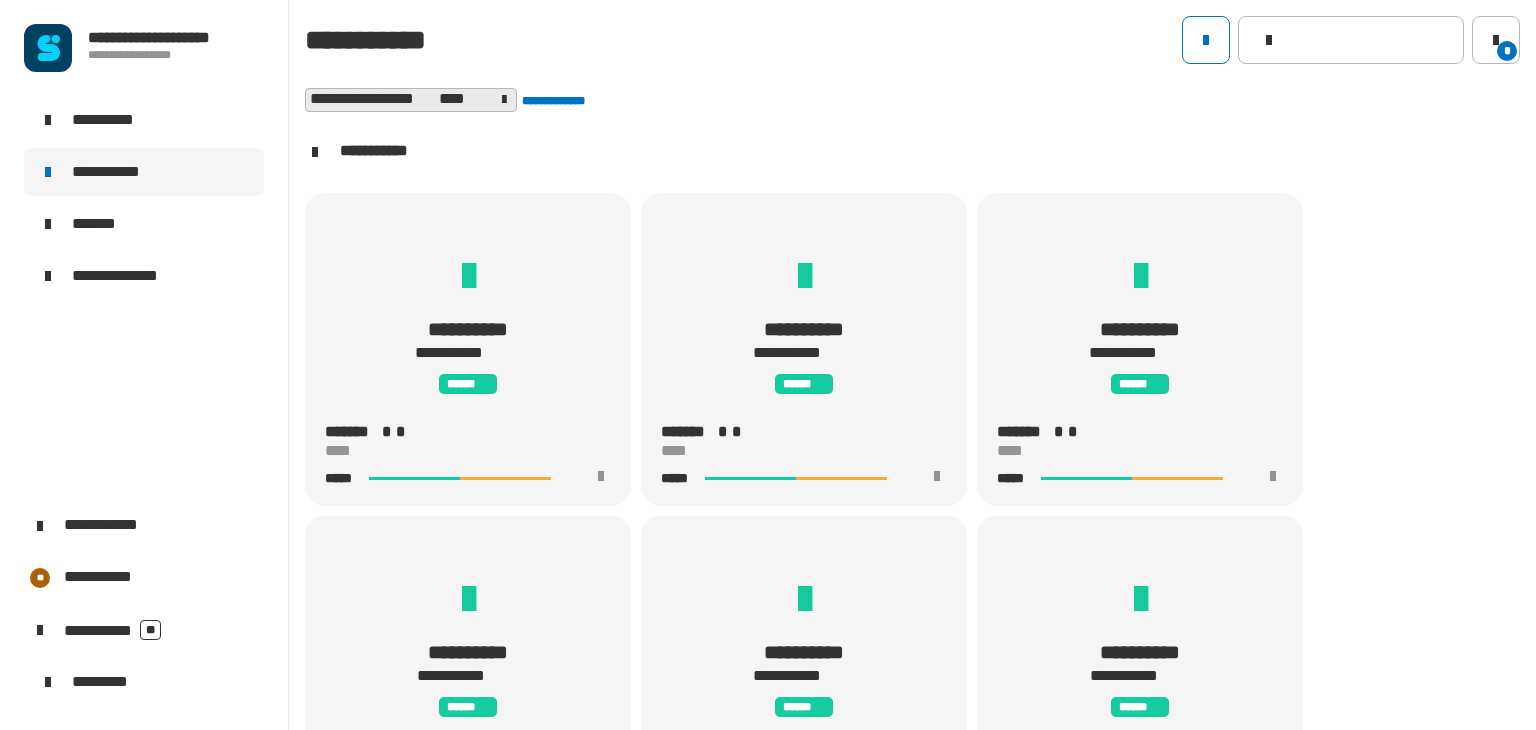 scroll, scrollTop: 0, scrollLeft: 0, axis: both 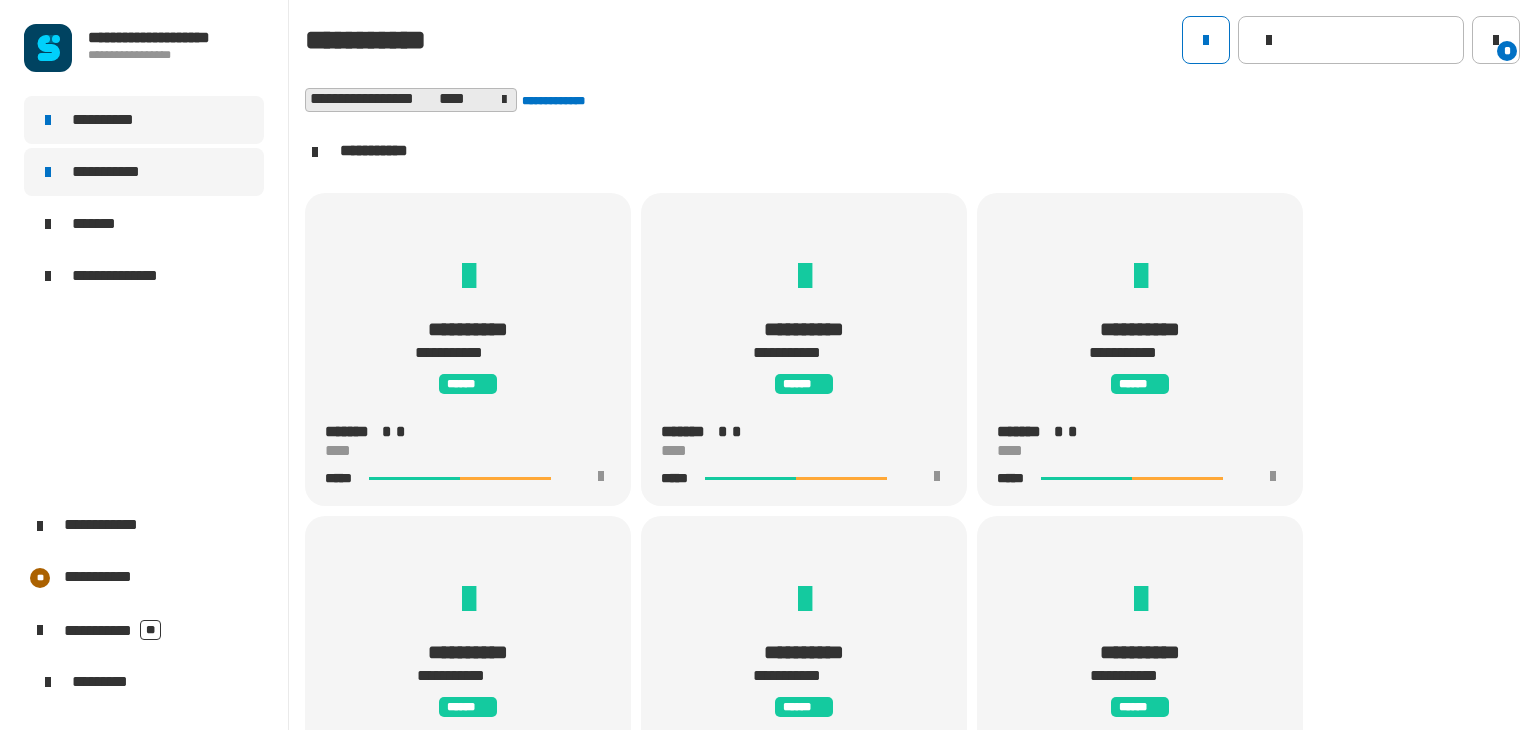click on "**********" 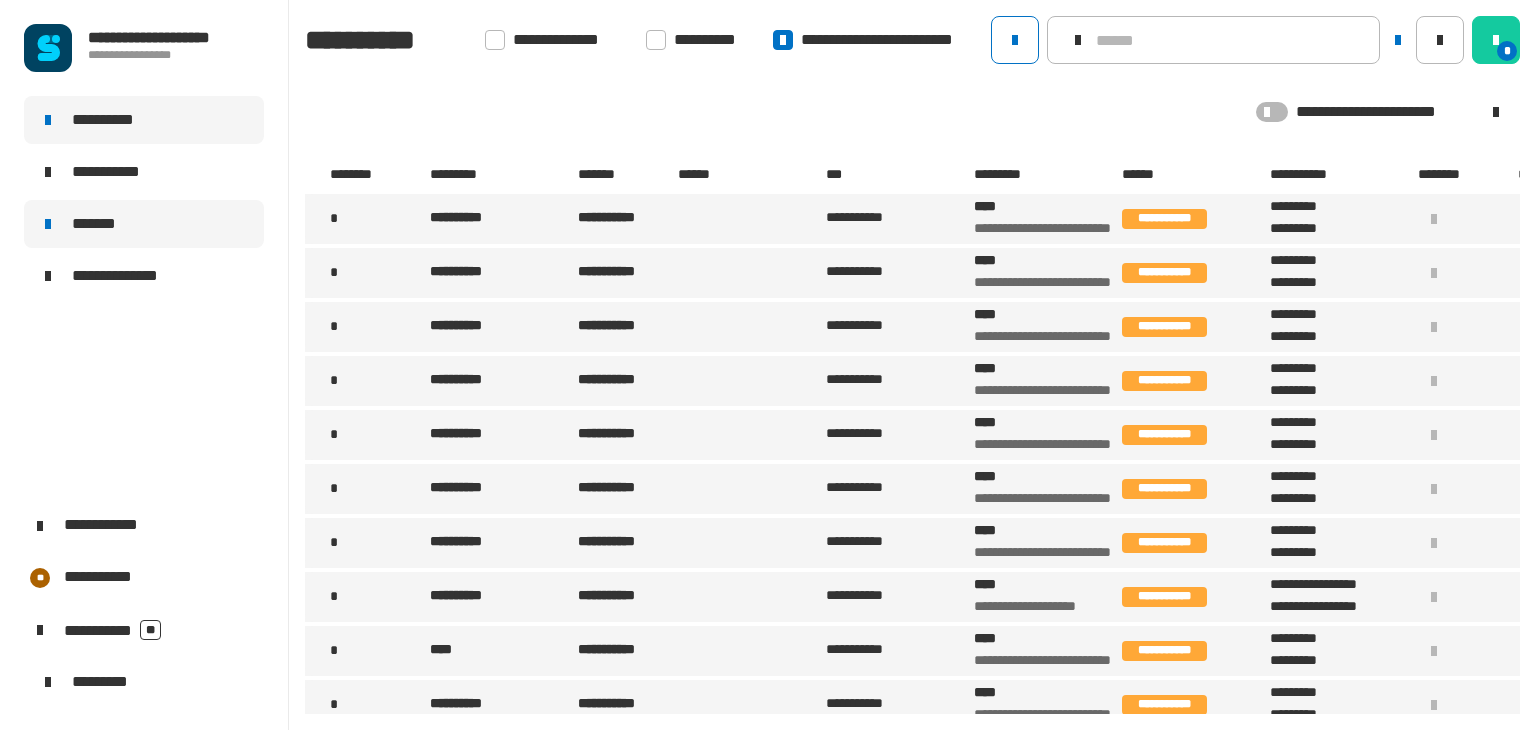 click on "*******" 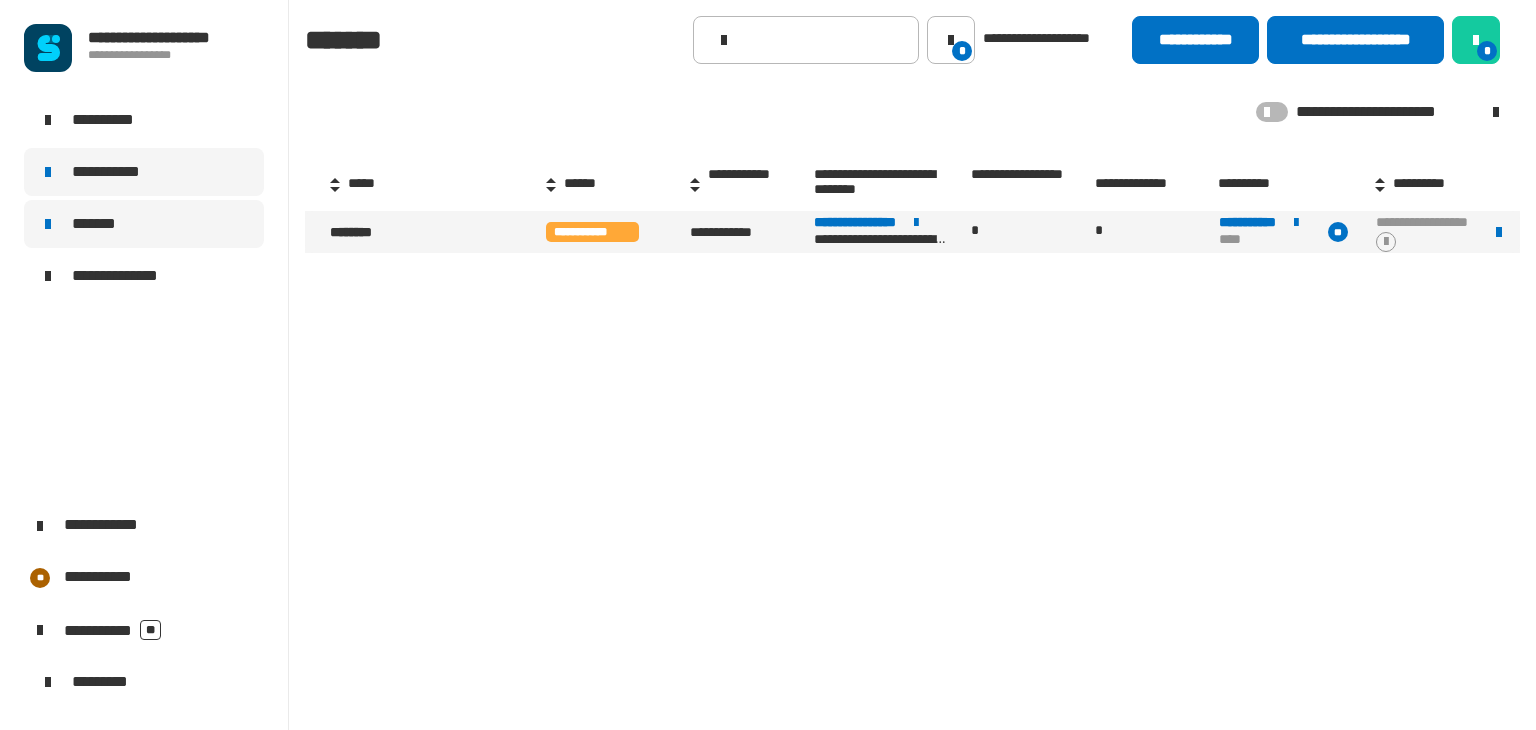click on "**********" 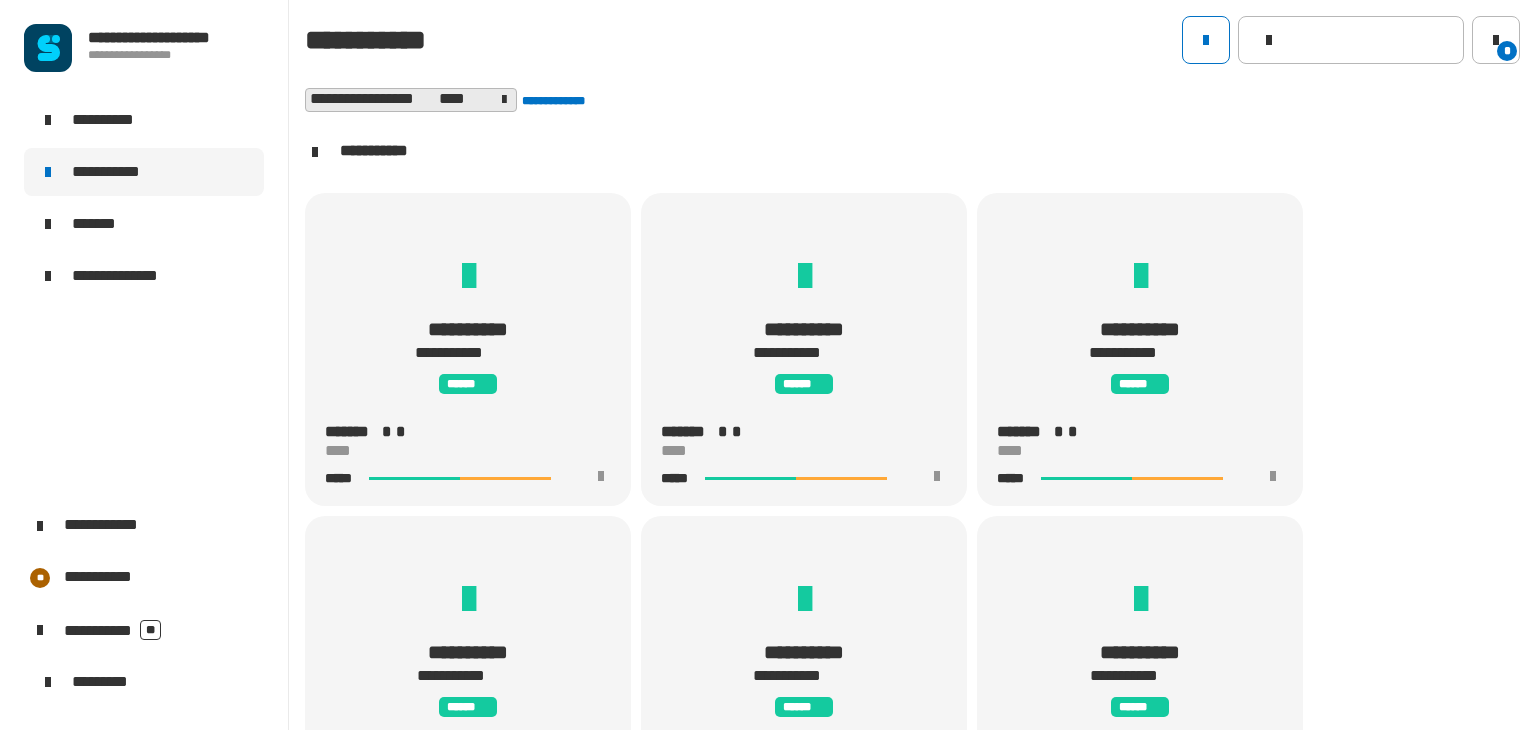 scroll, scrollTop: 0, scrollLeft: 0, axis: both 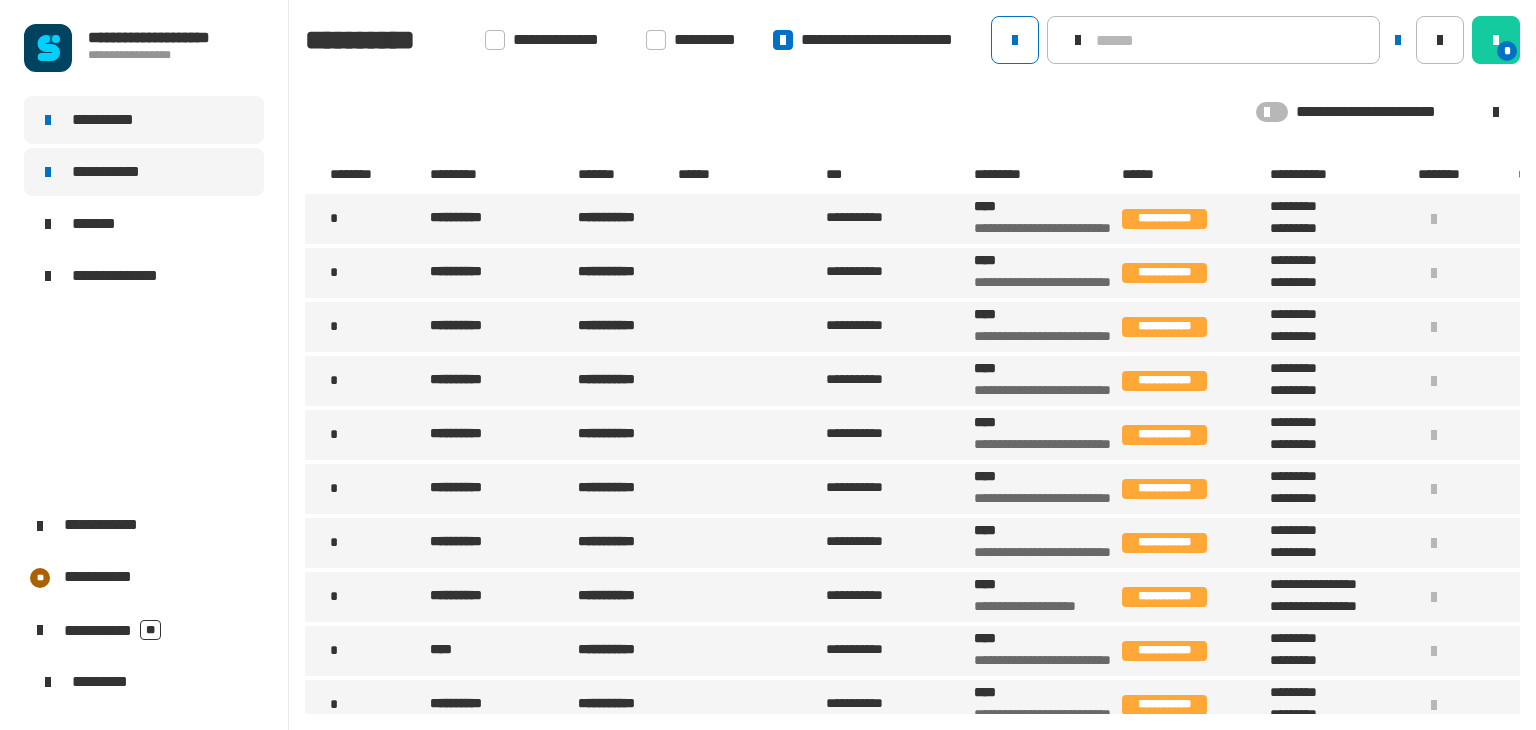 click on "**********" 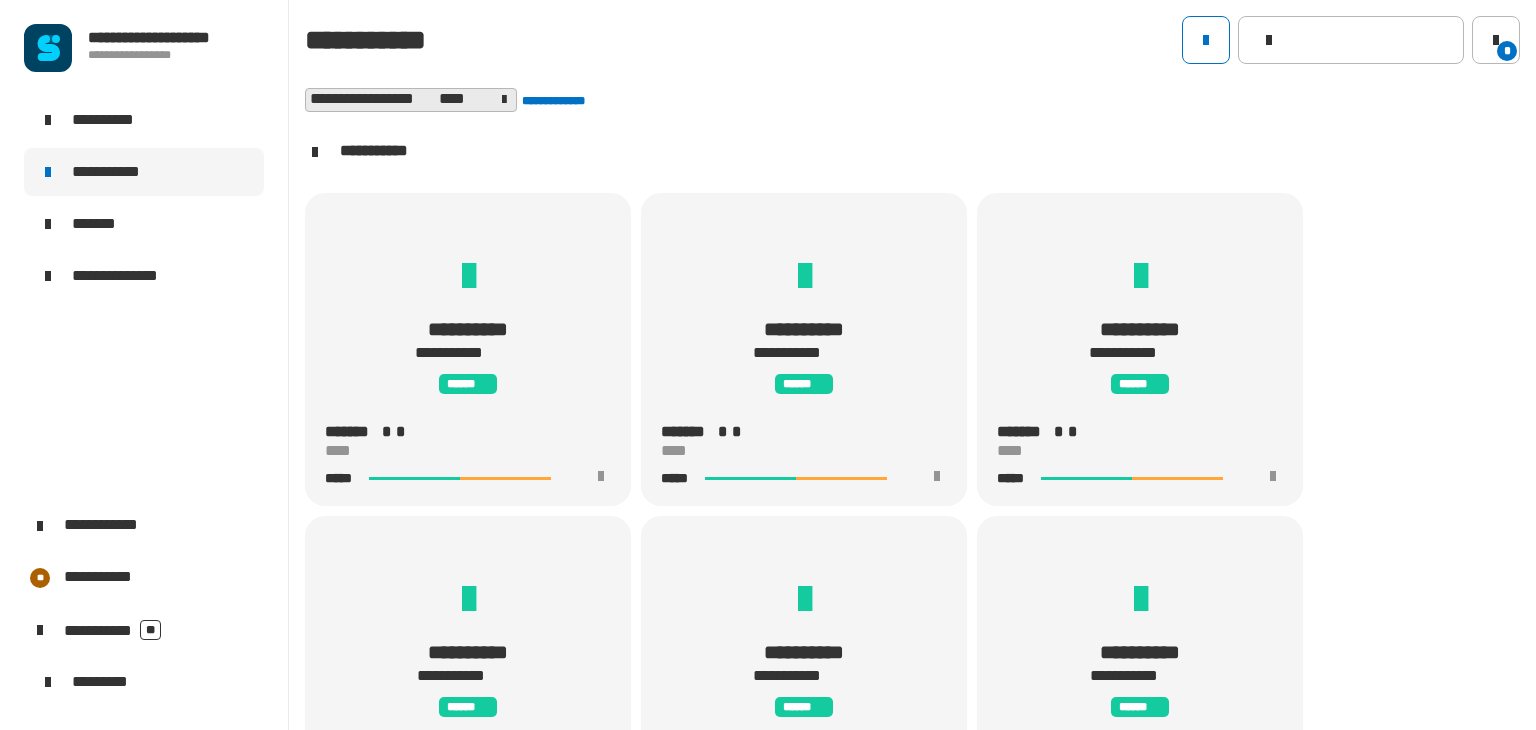scroll, scrollTop: 0, scrollLeft: 0, axis: both 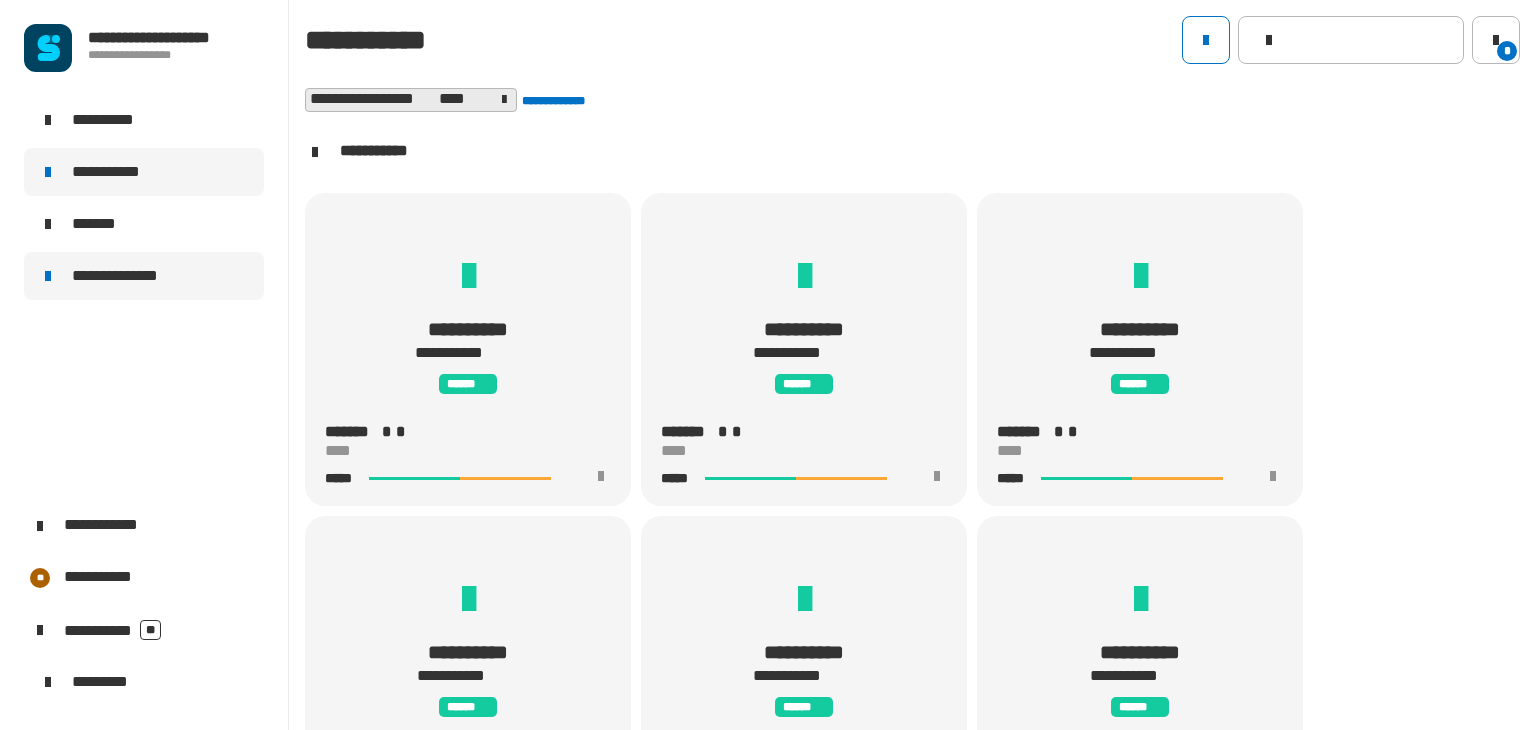 click on "**********" 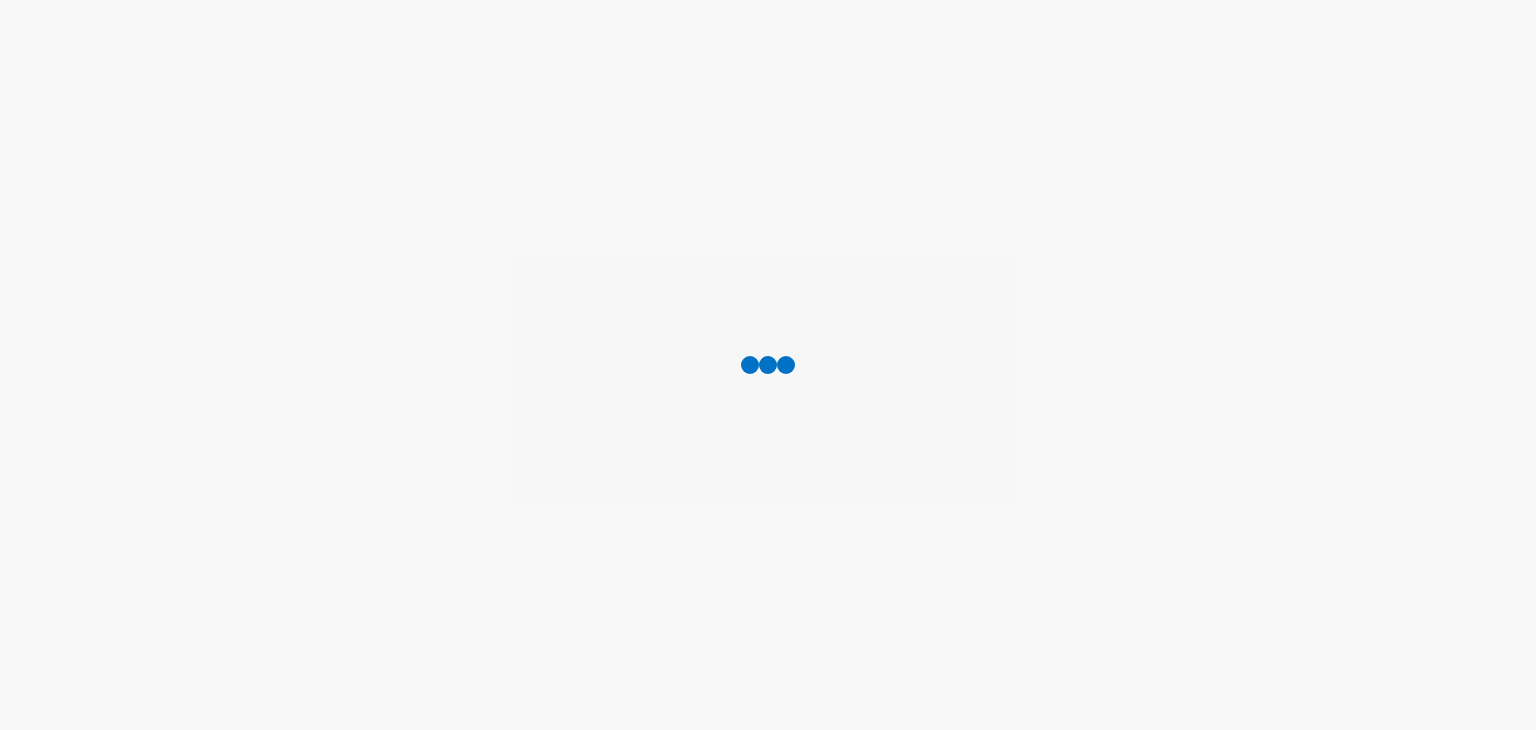 scroll, scrollTop: 0, scrollLeft: 0, axis: both 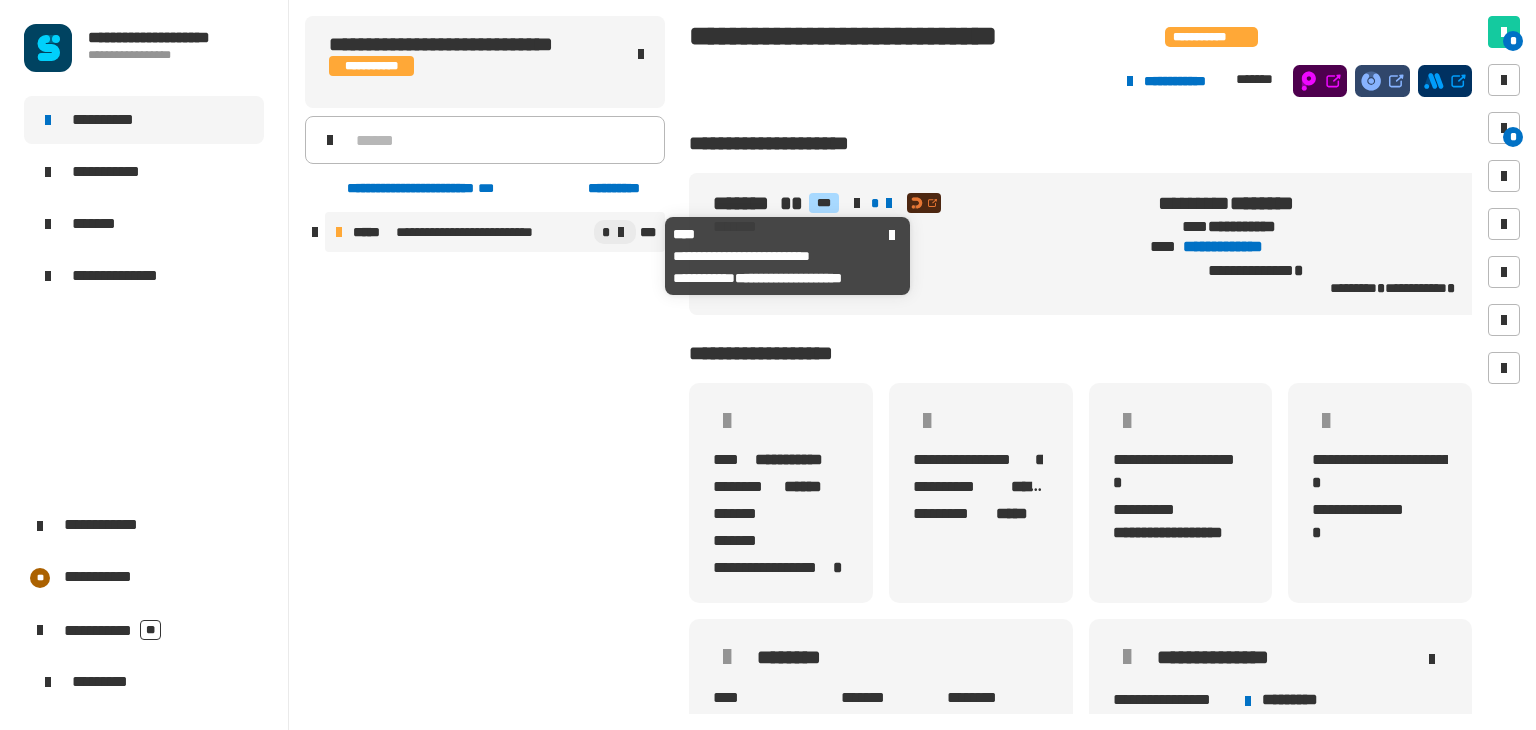 click on "**********" at bounding box center [484, 232] 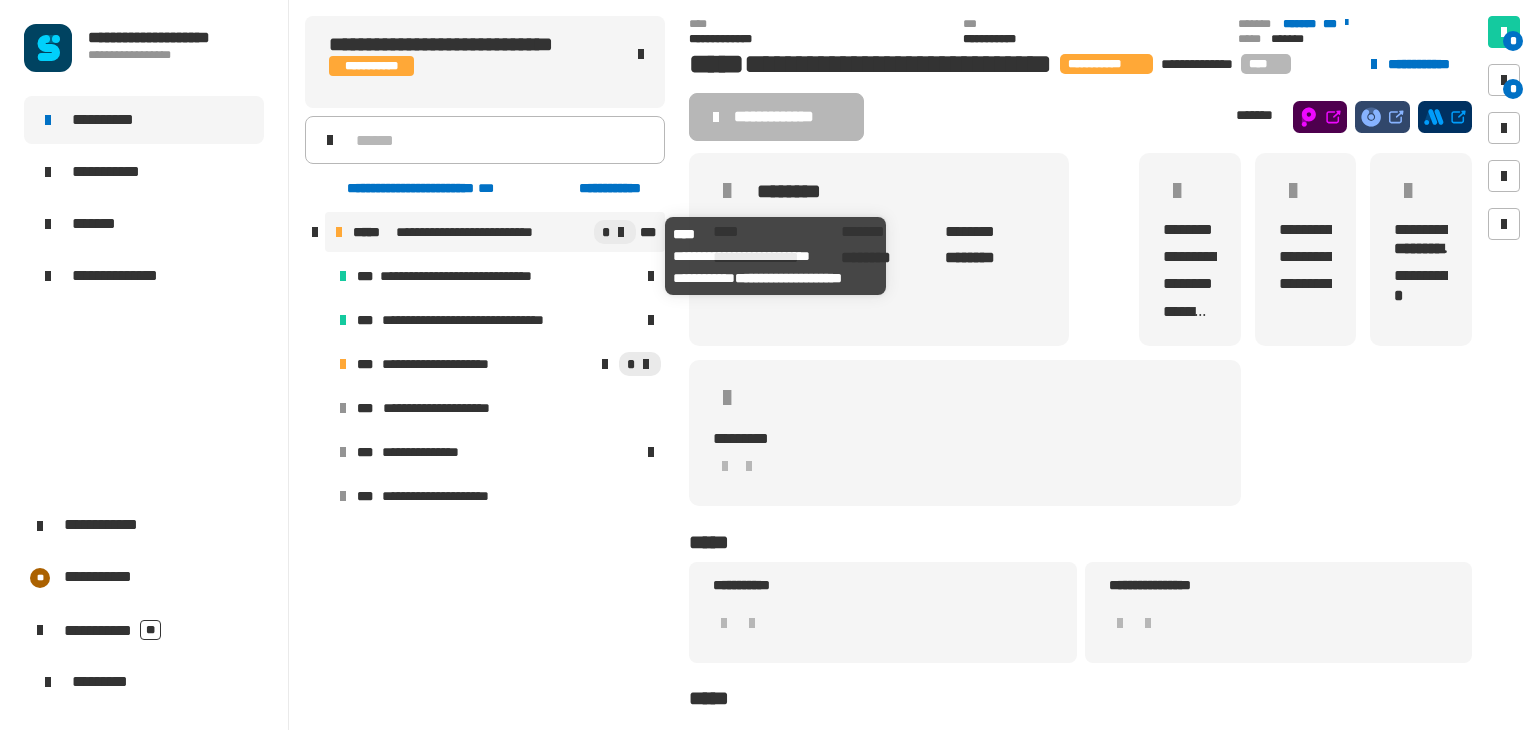 click on "**********" at bounding box center (484, 232) 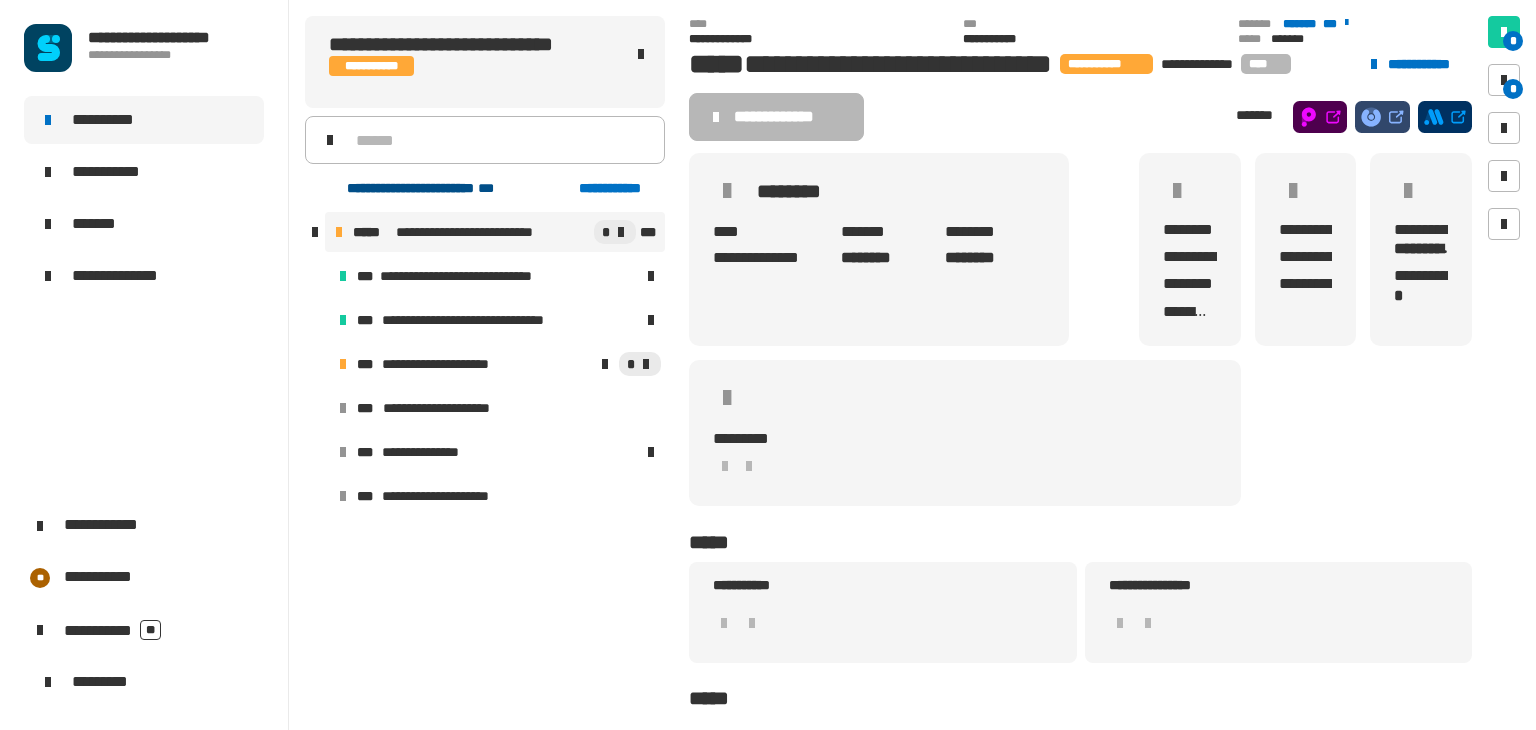 click on "**********" 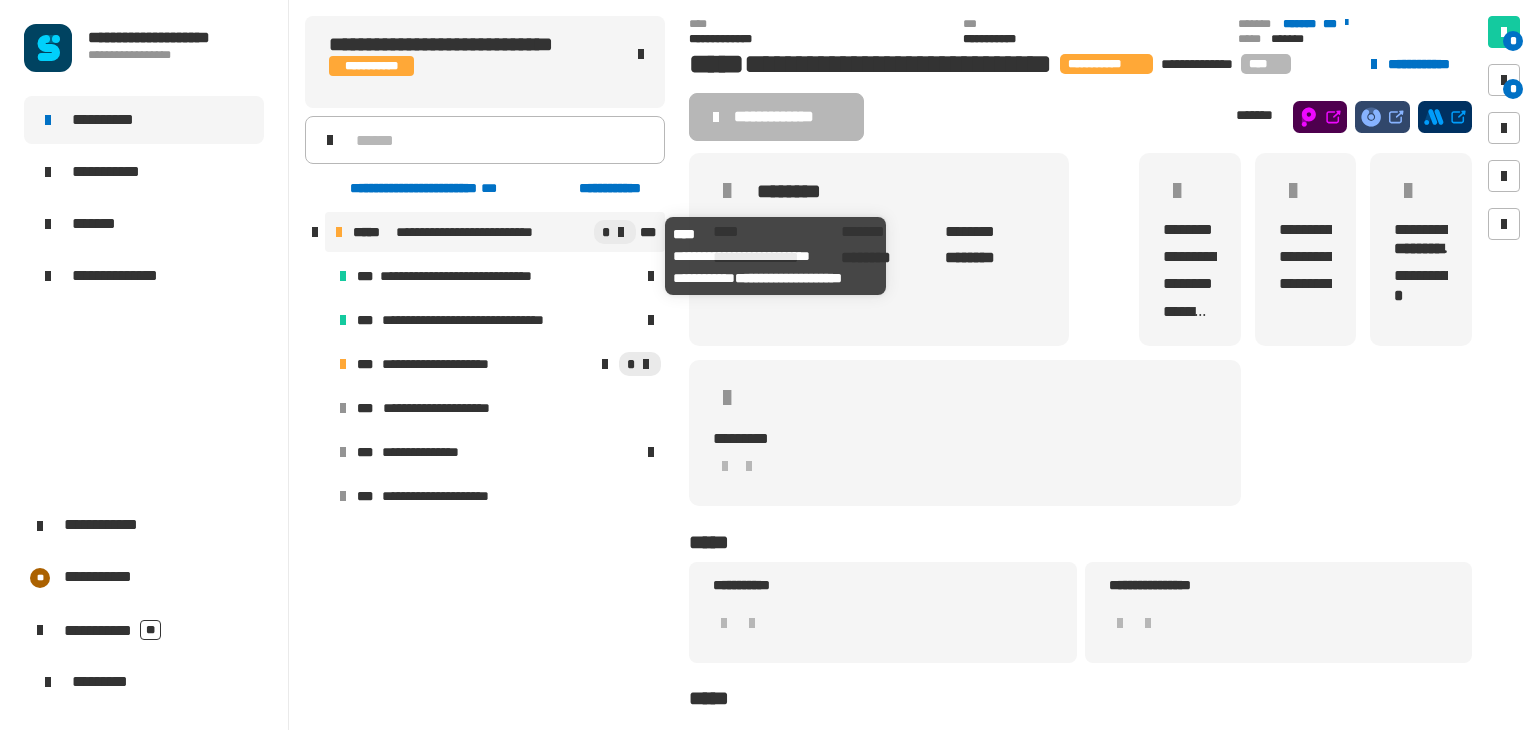 click on "**********" at bounding box center [484, 232] 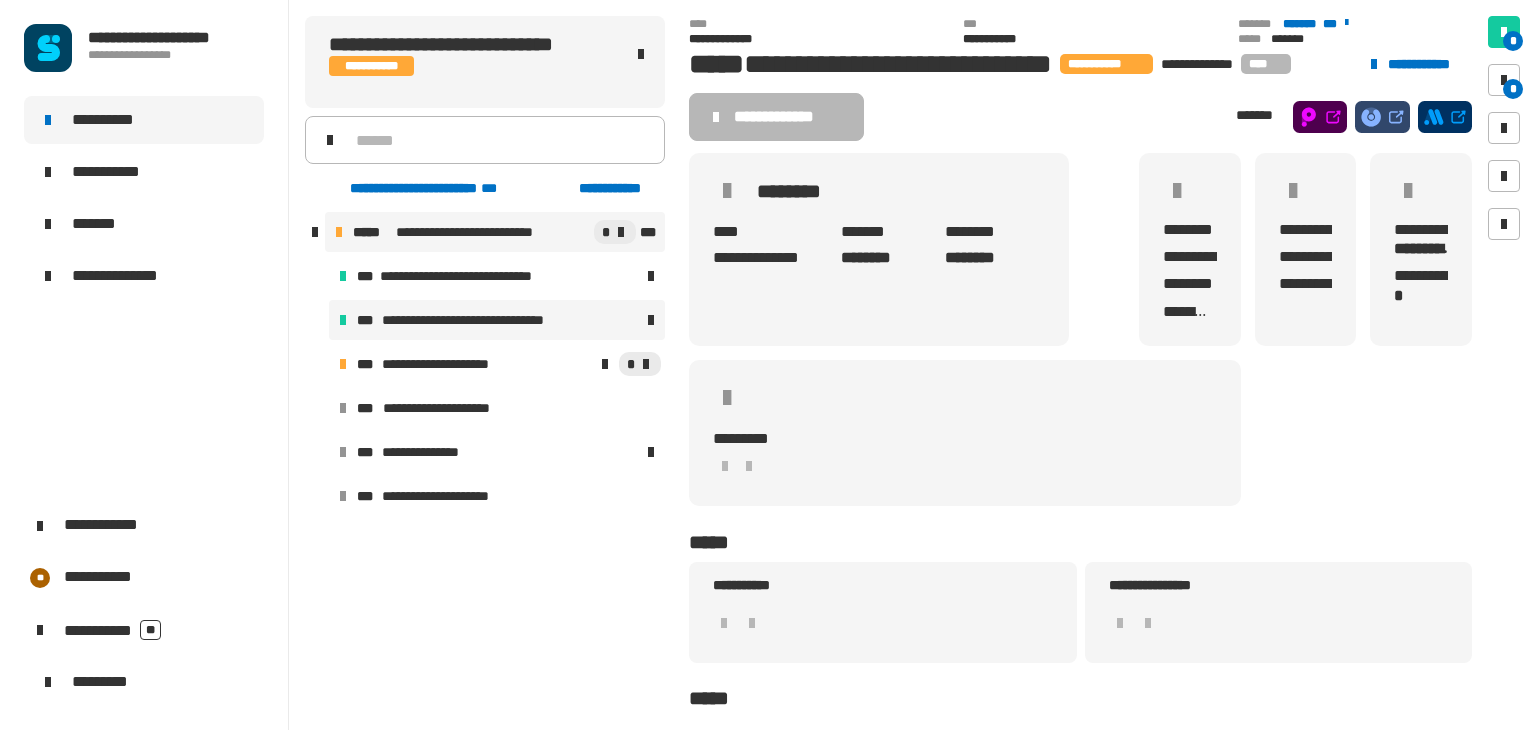 click on "**********" at bounding box center (473, 320) 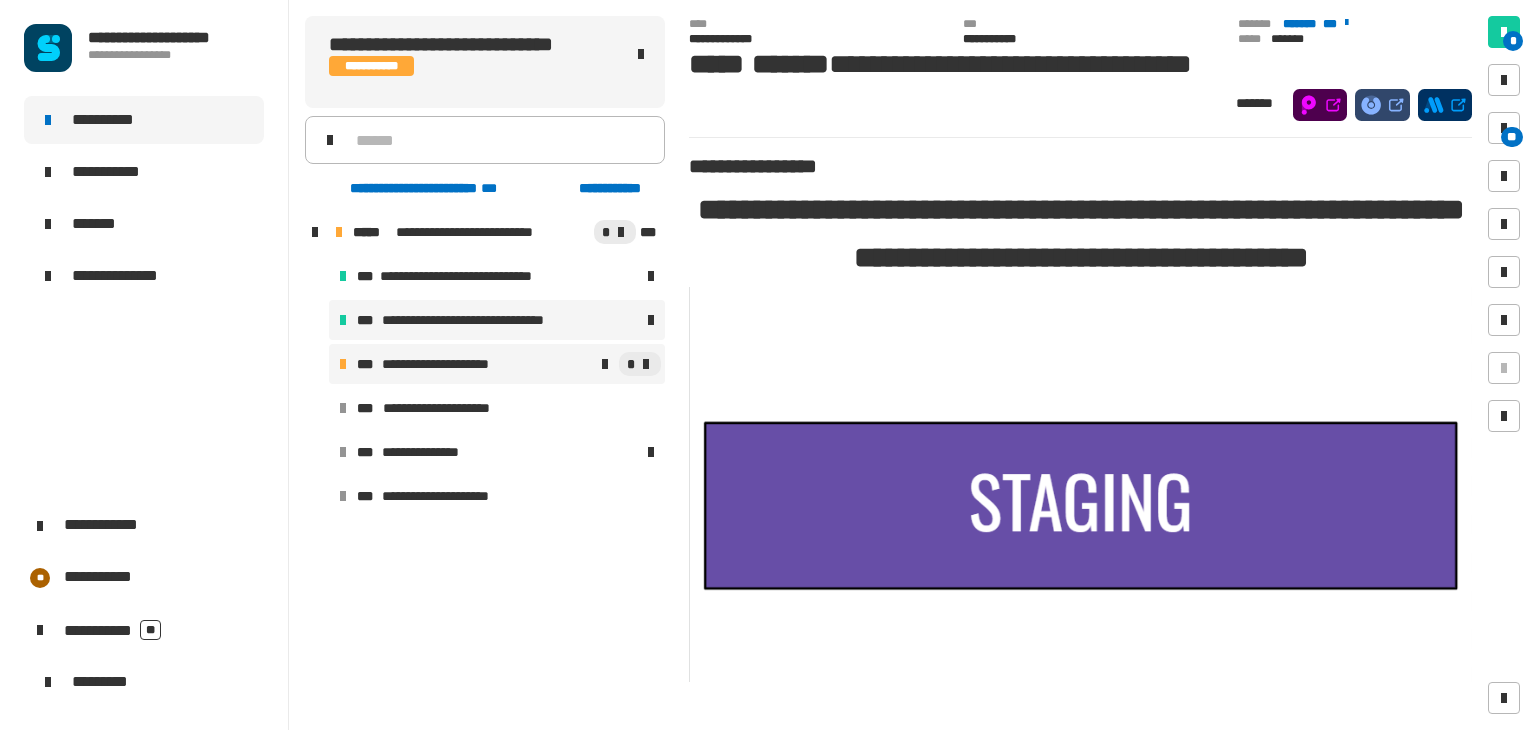 click on "**********" at bounding box center [444, 364] 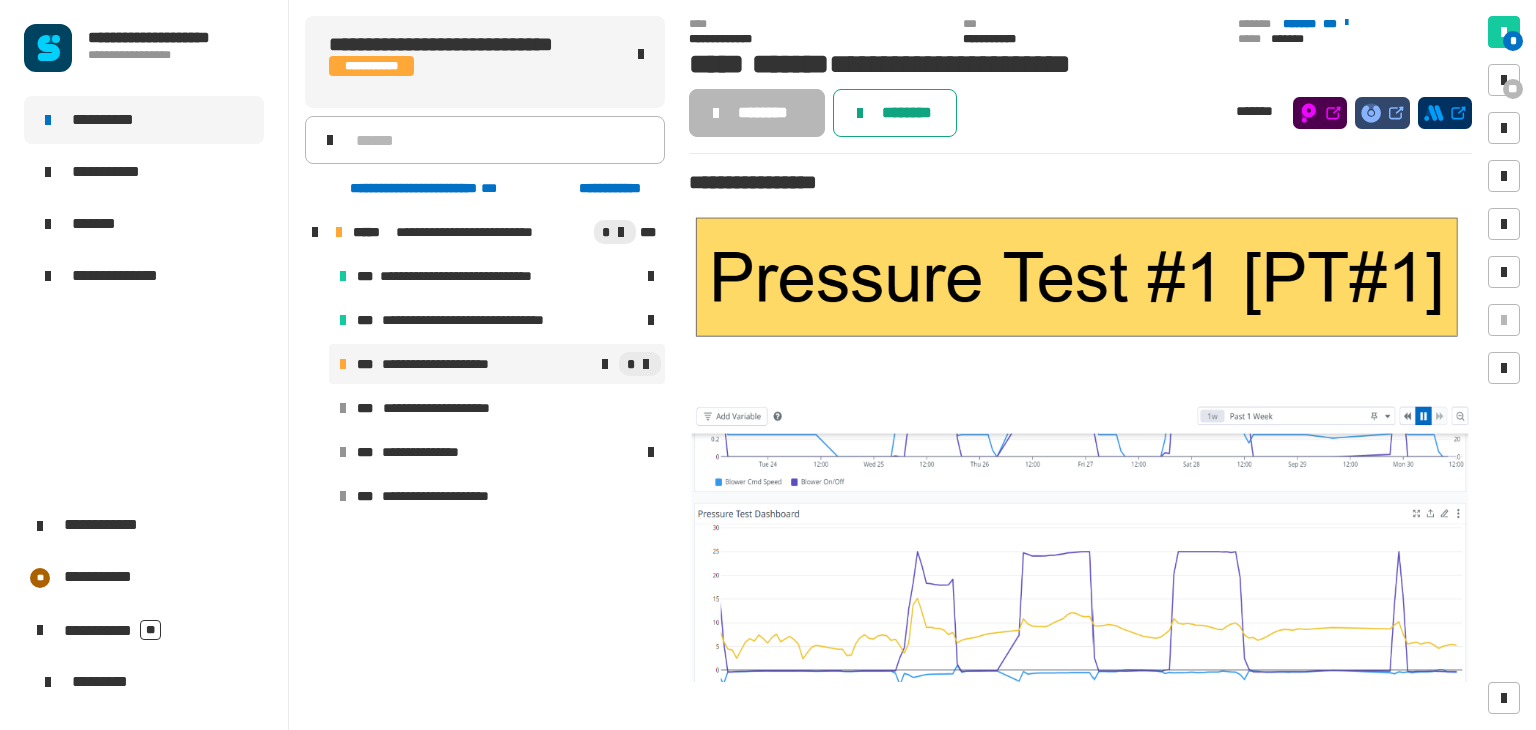 click on "********" 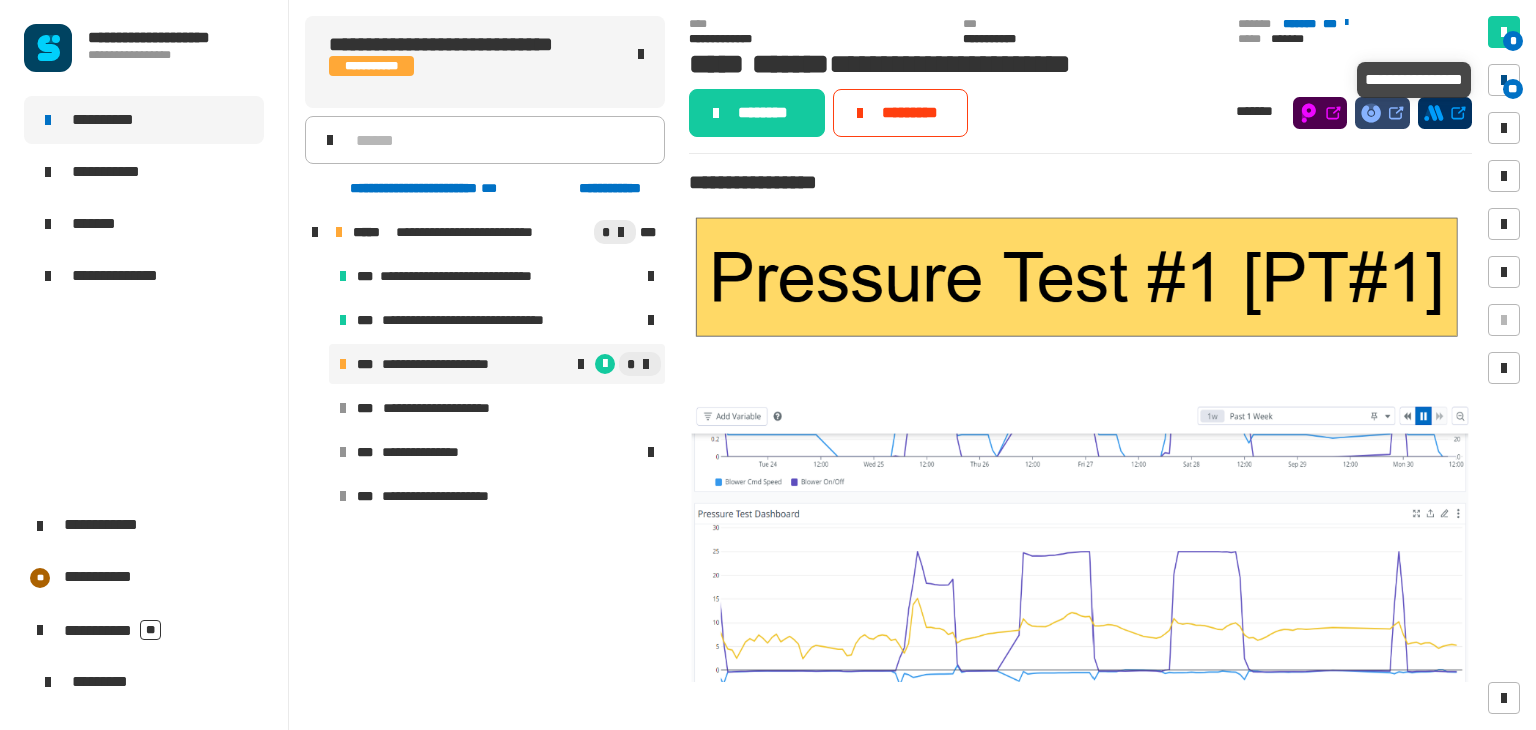 click on "**" at bounding box center (1513, 89) 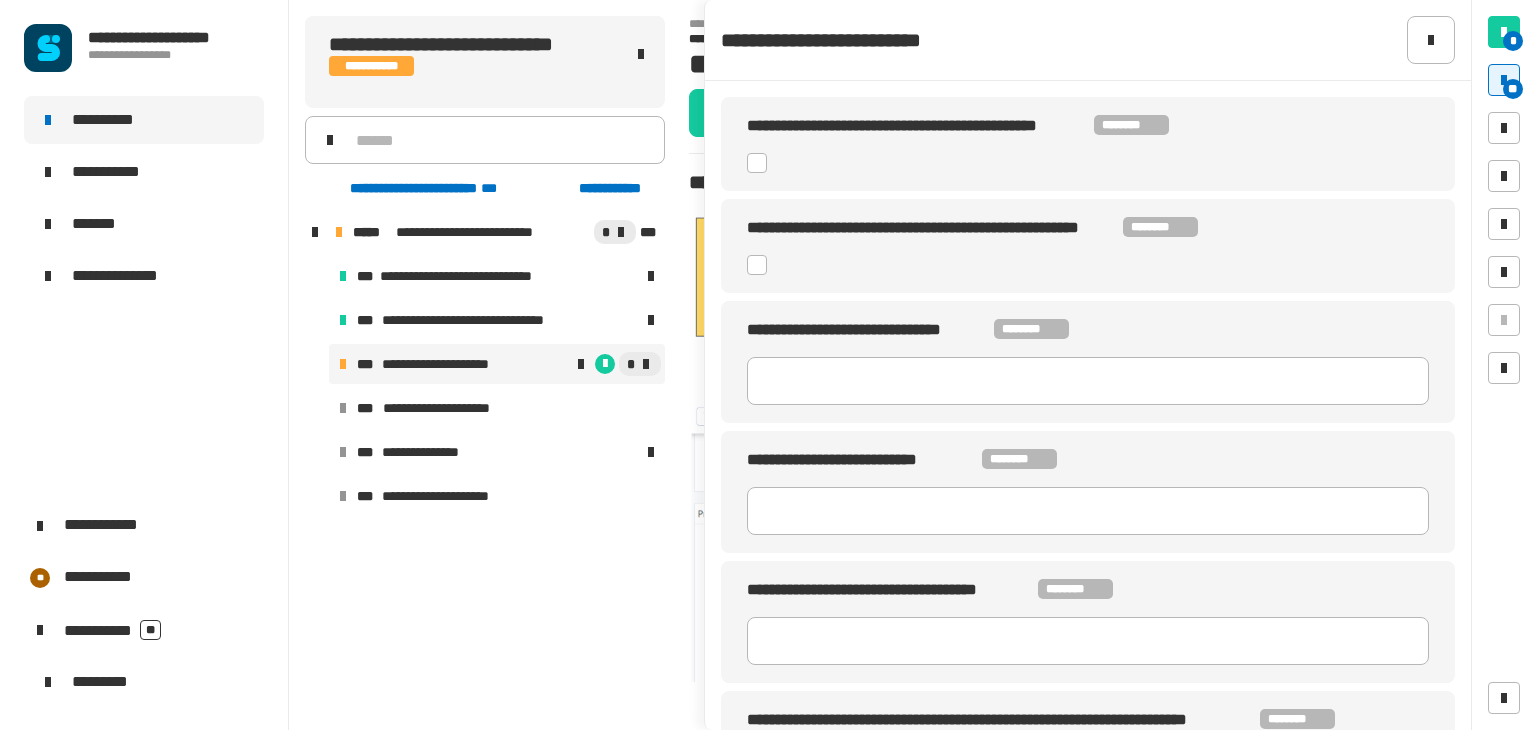 click 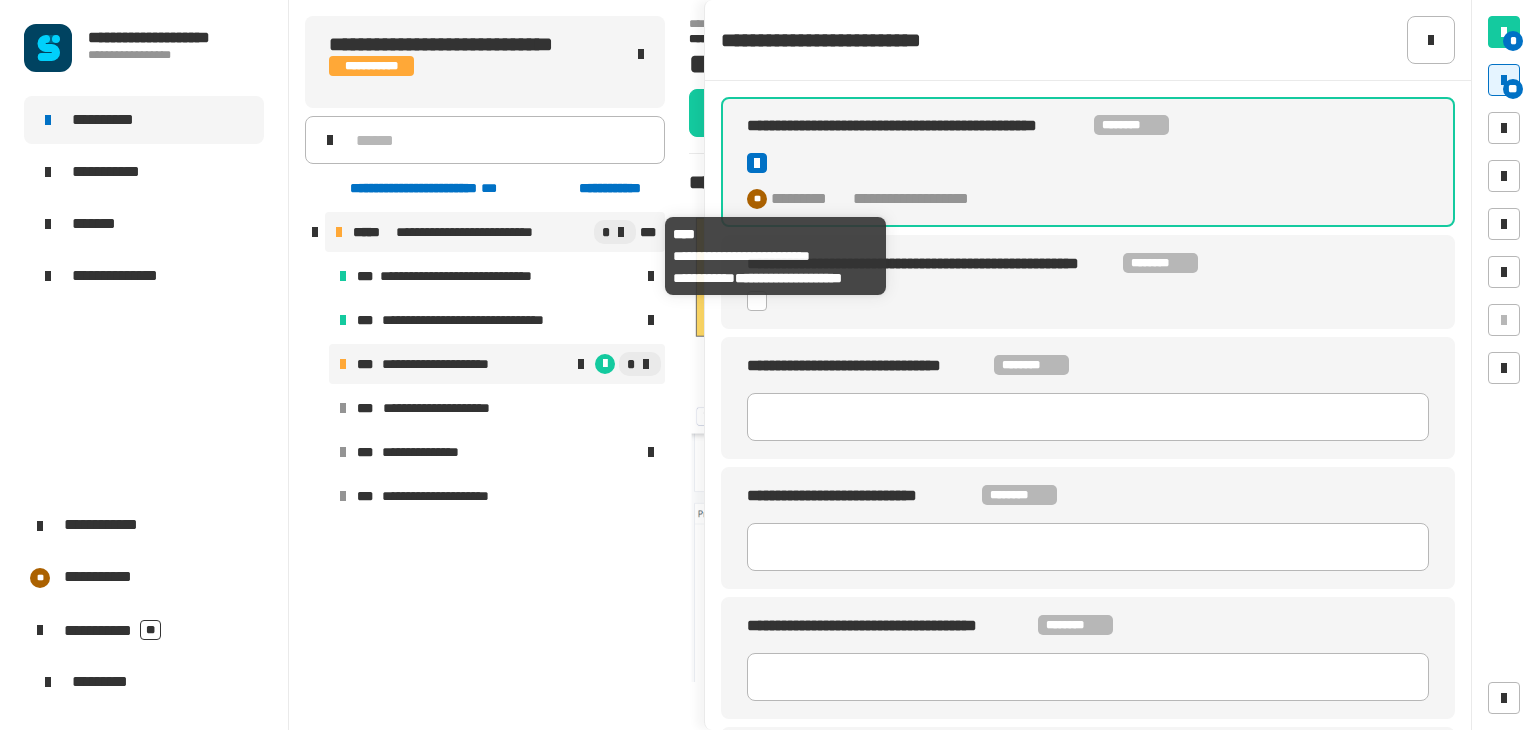 click on "**********" at bounding box center [484, 232] 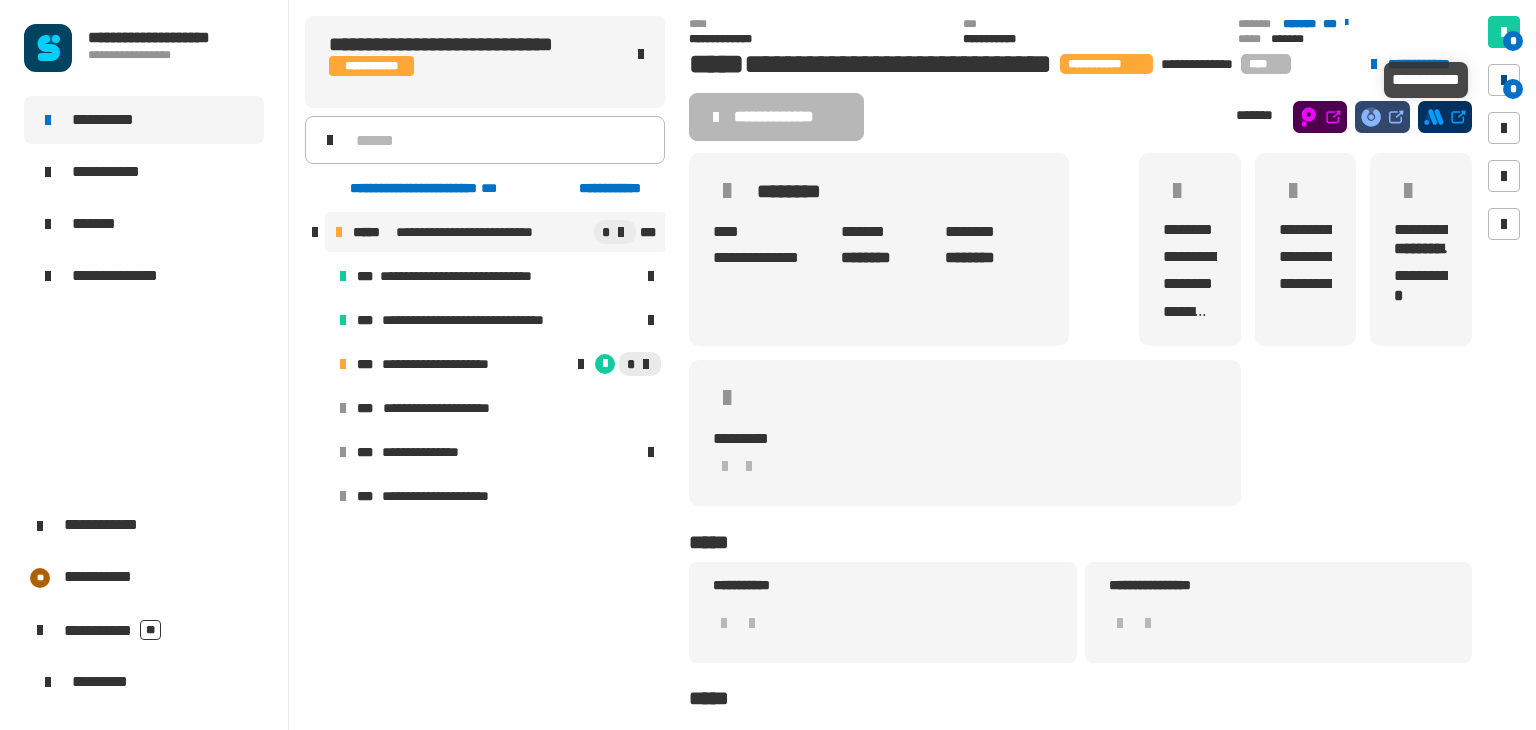 click on "*" at bounding box center [1513, 89] 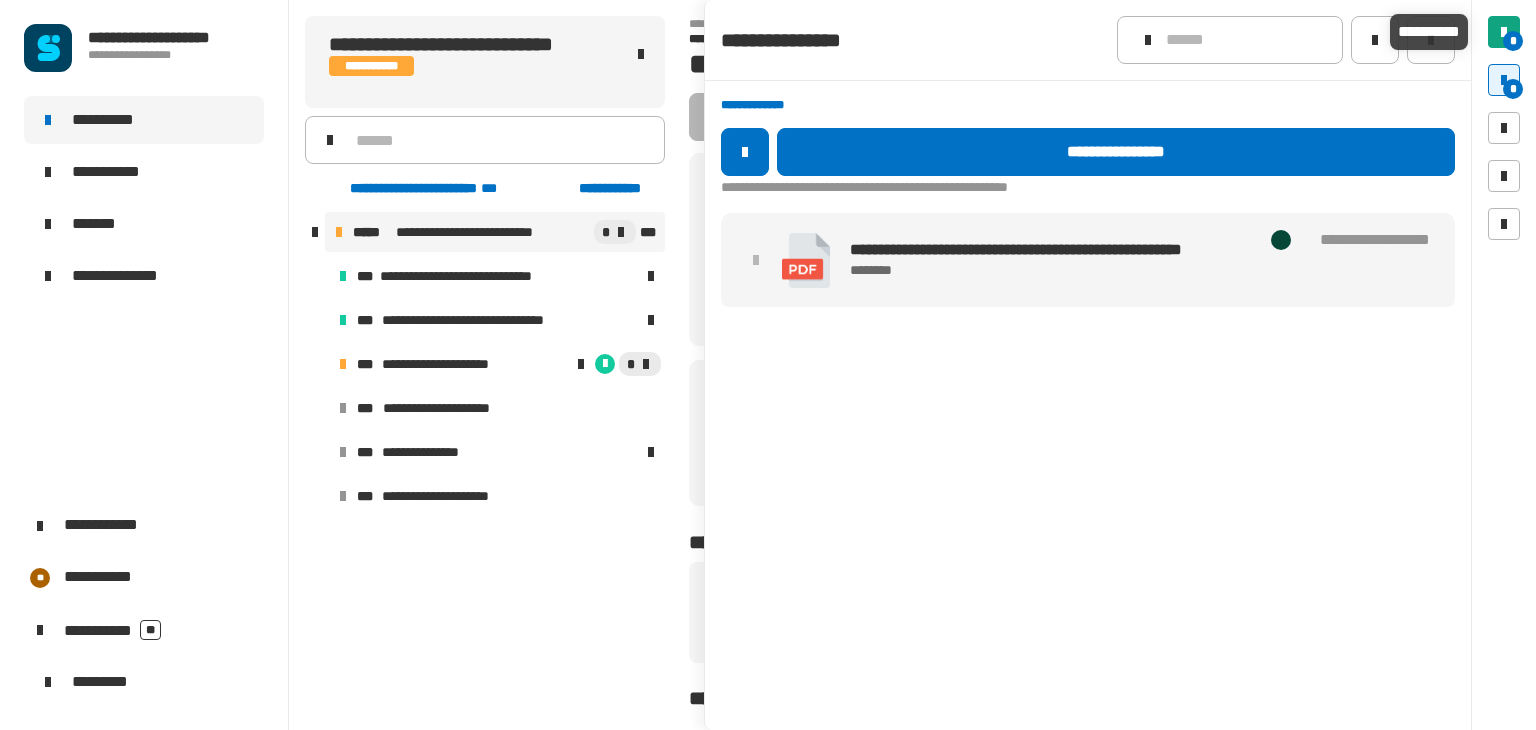 click on "*" at bounding box center [1513, 41] 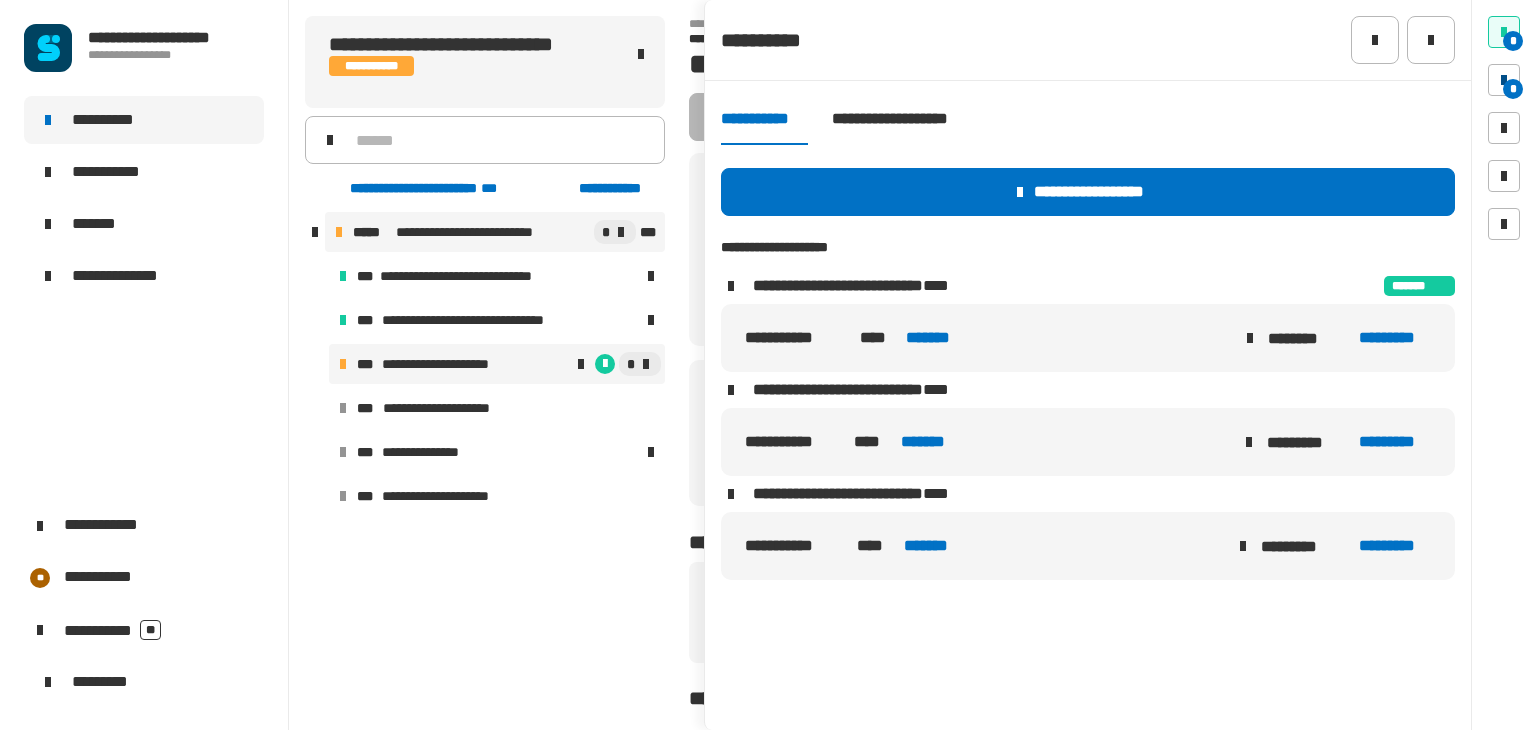 click on "**********" at bounding box center [444, 364] 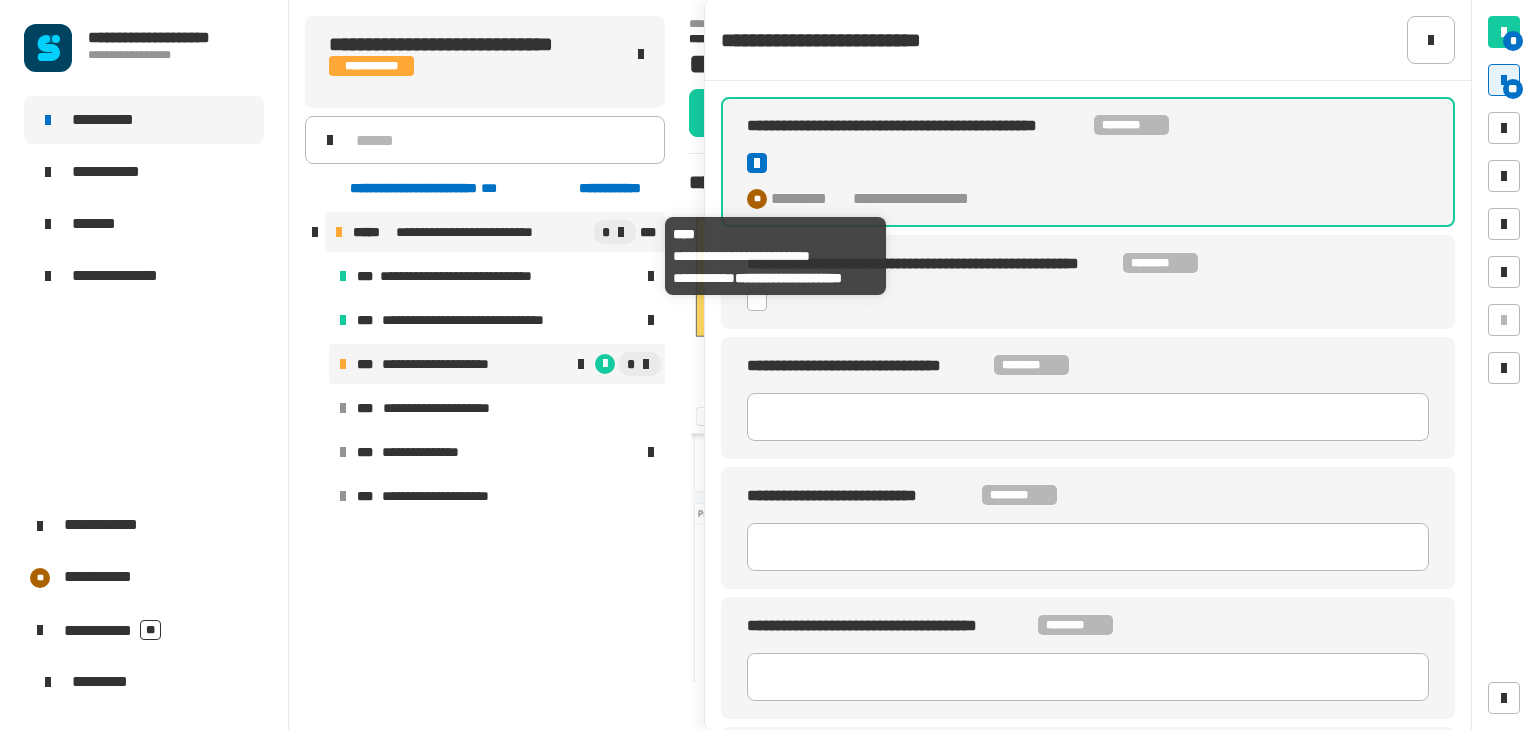 click on "**********" at bounding box center (484, 232) 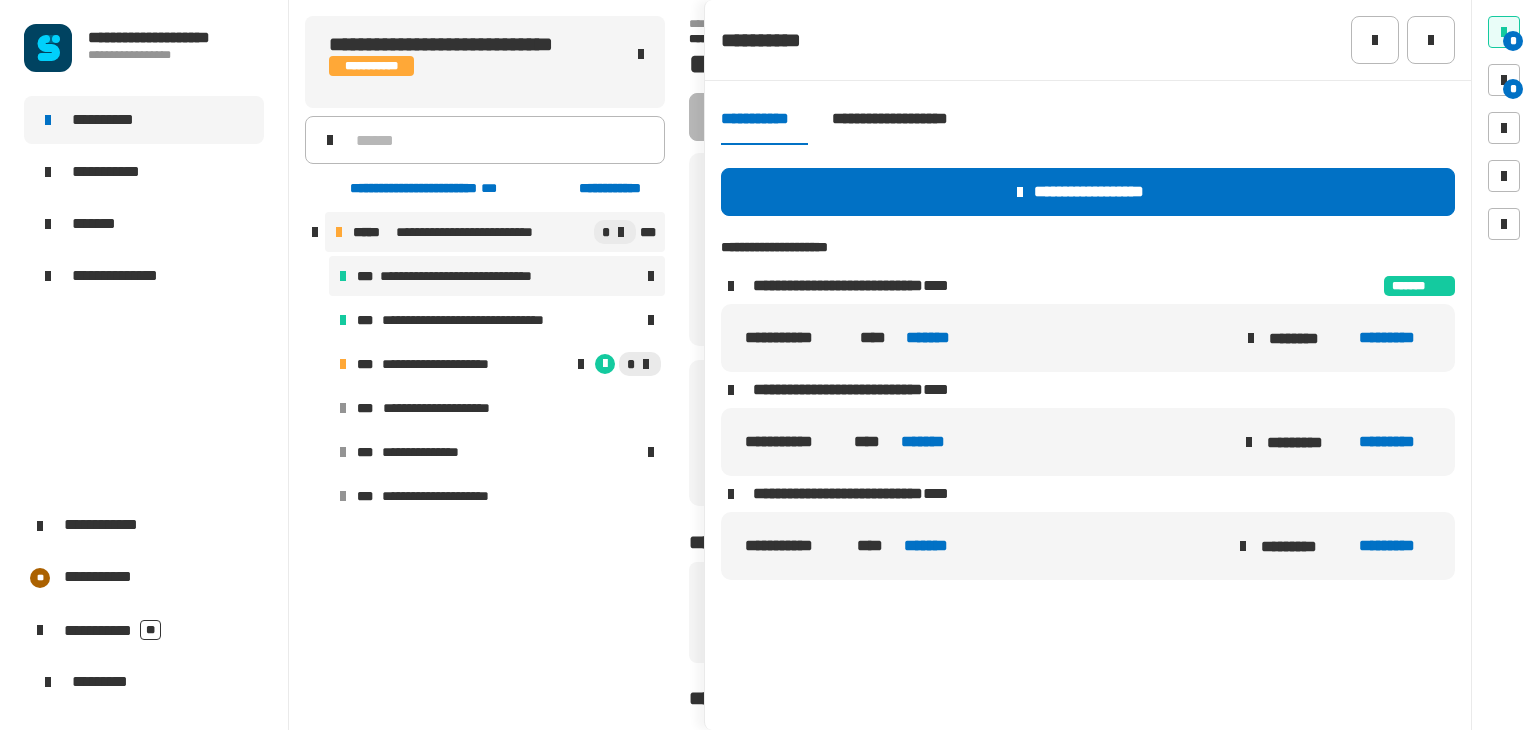 click on "**********" at bounding box center (479, 276) 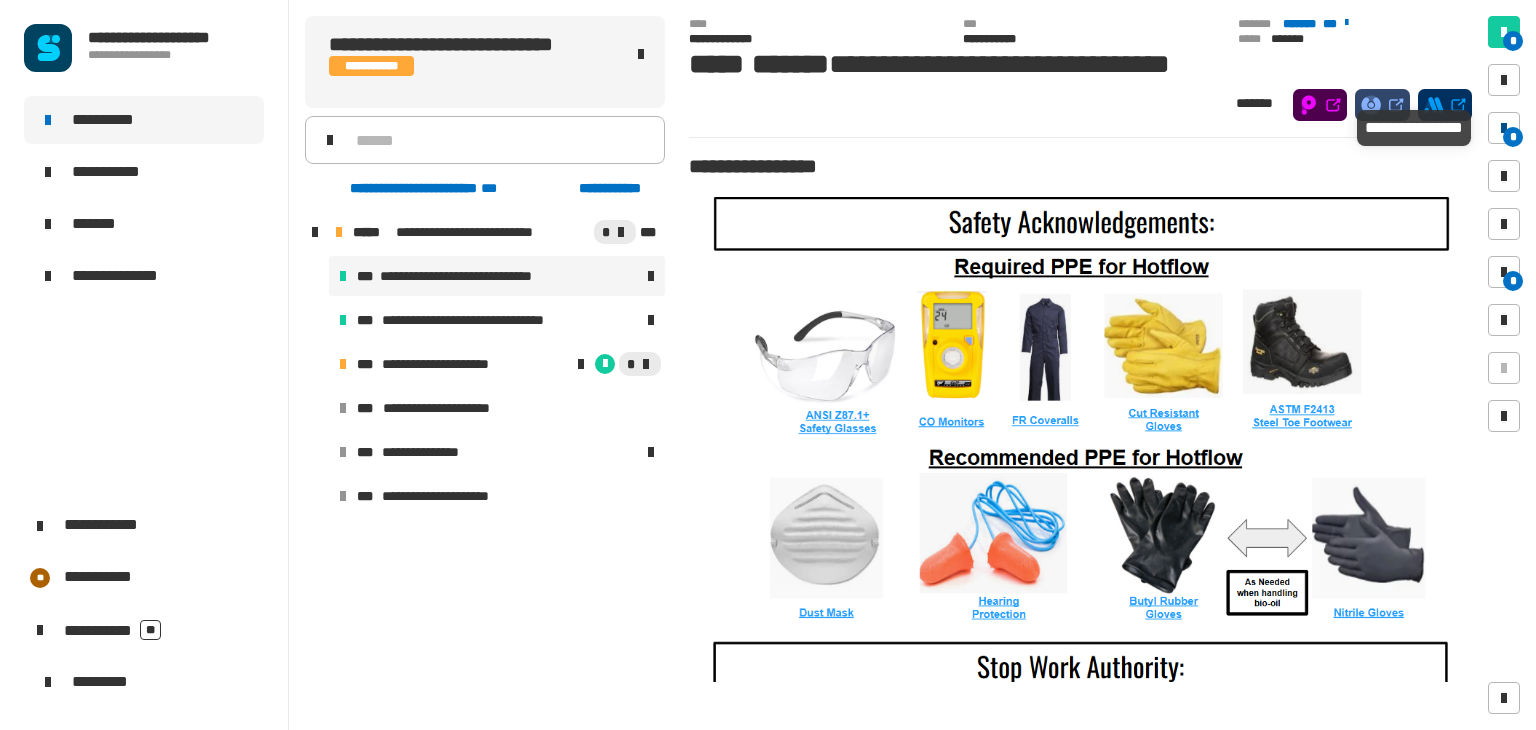 click at bounding box center (1504, 128) 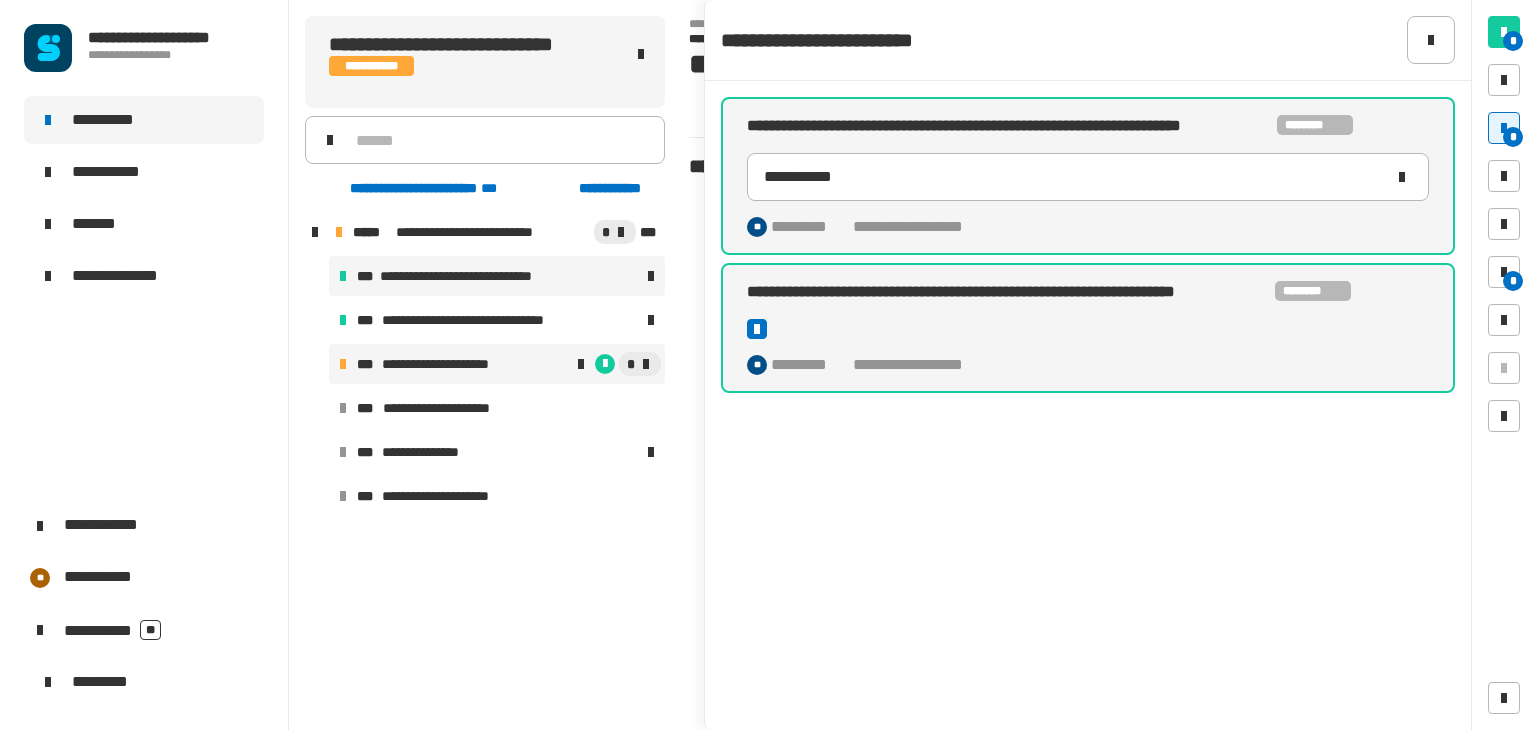 click on "*" at bounding box center [587, 364] 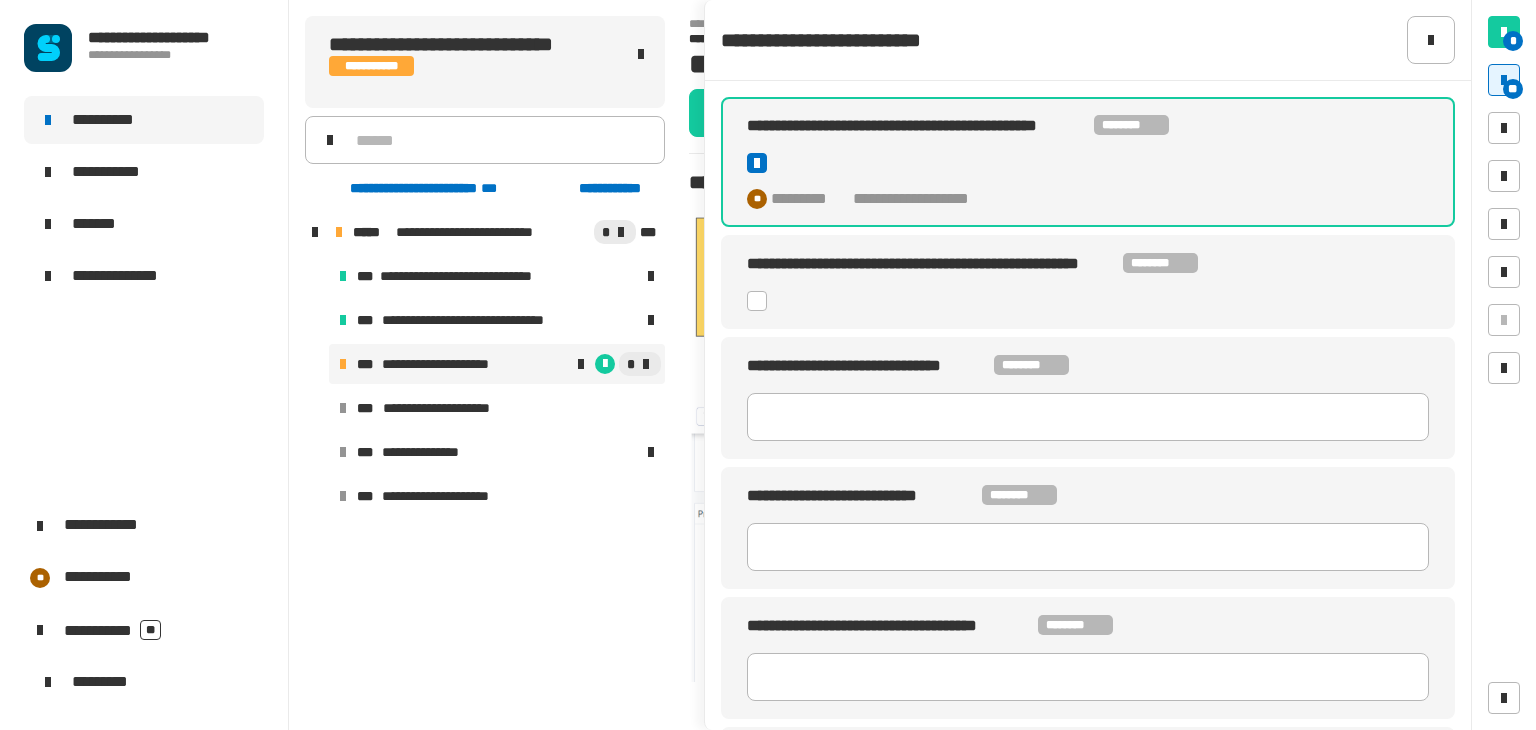click 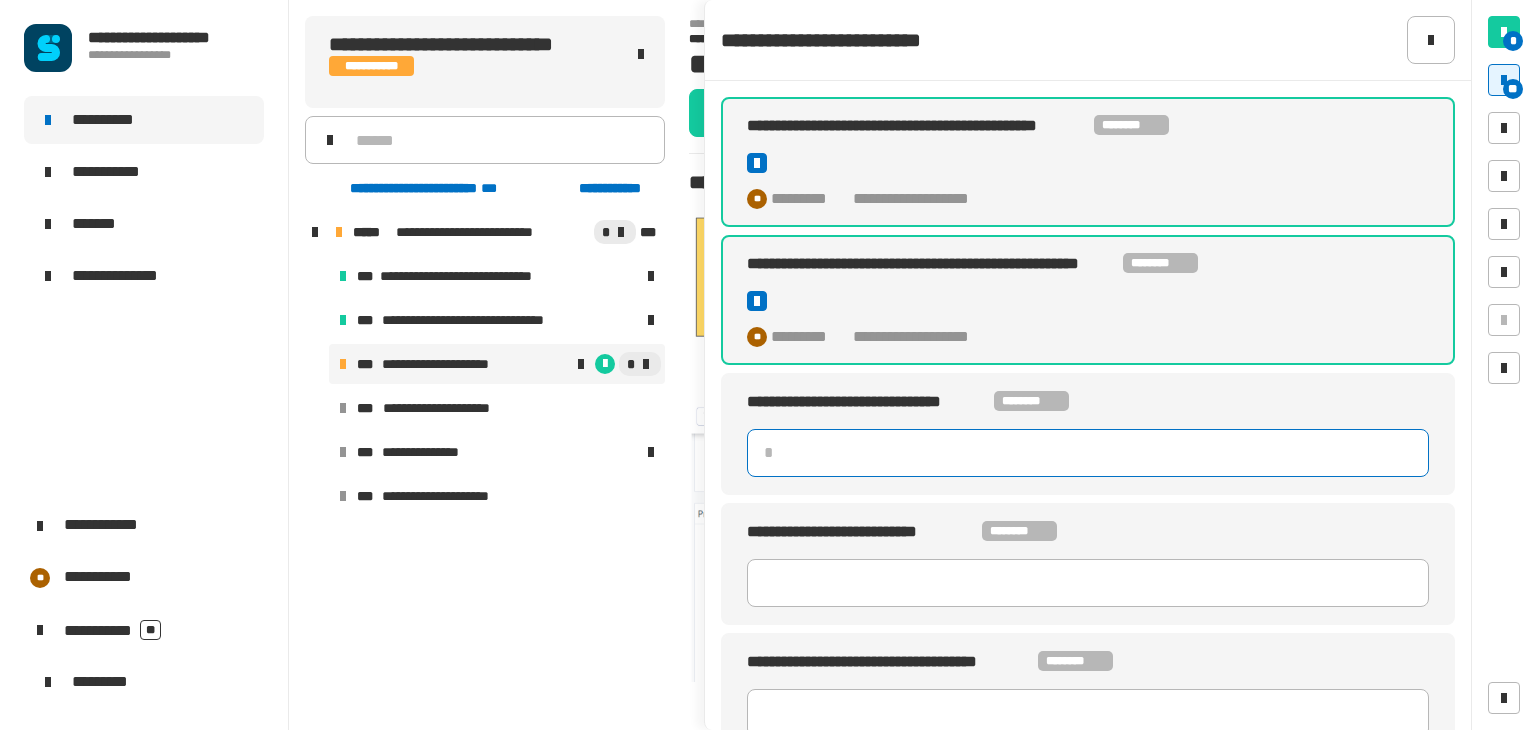 click 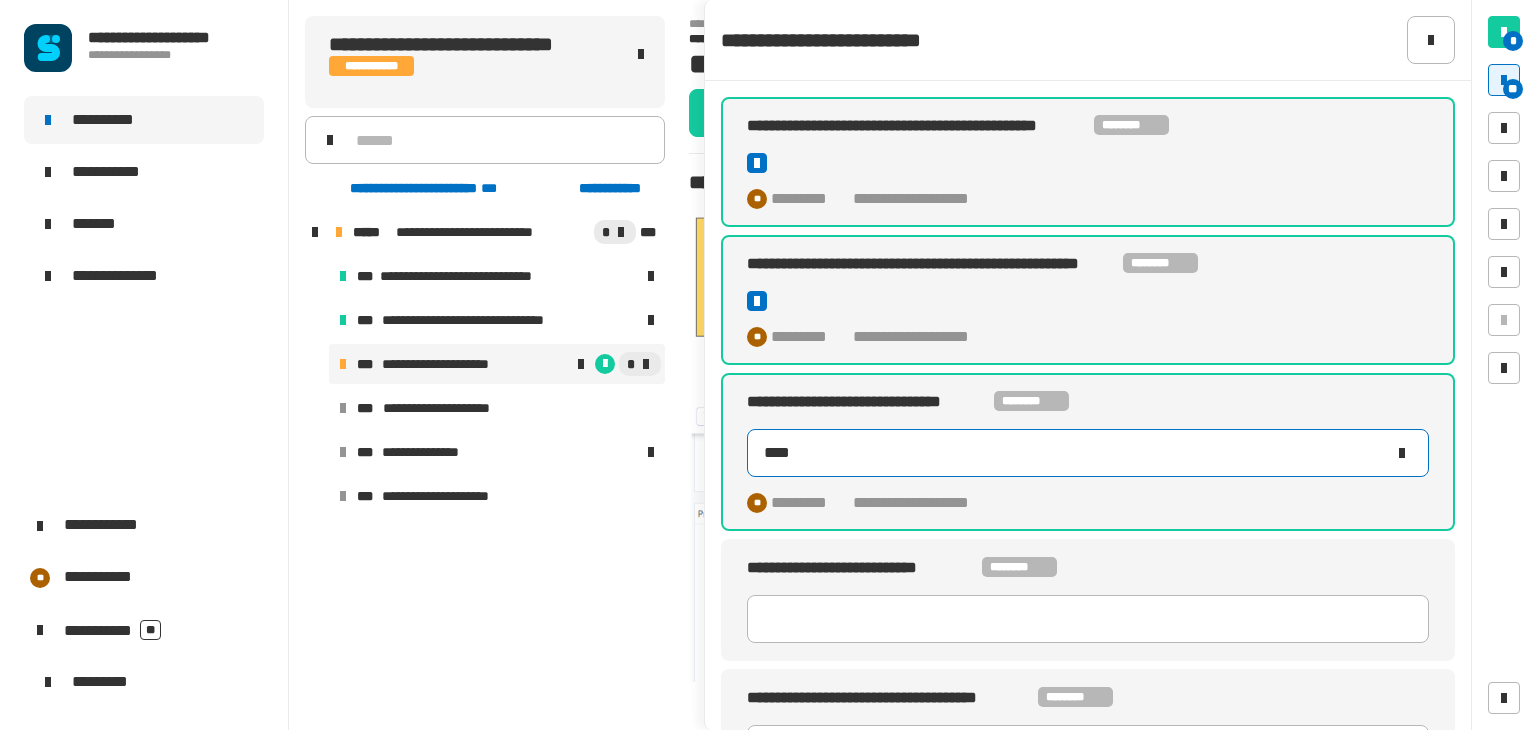 type on "*****" 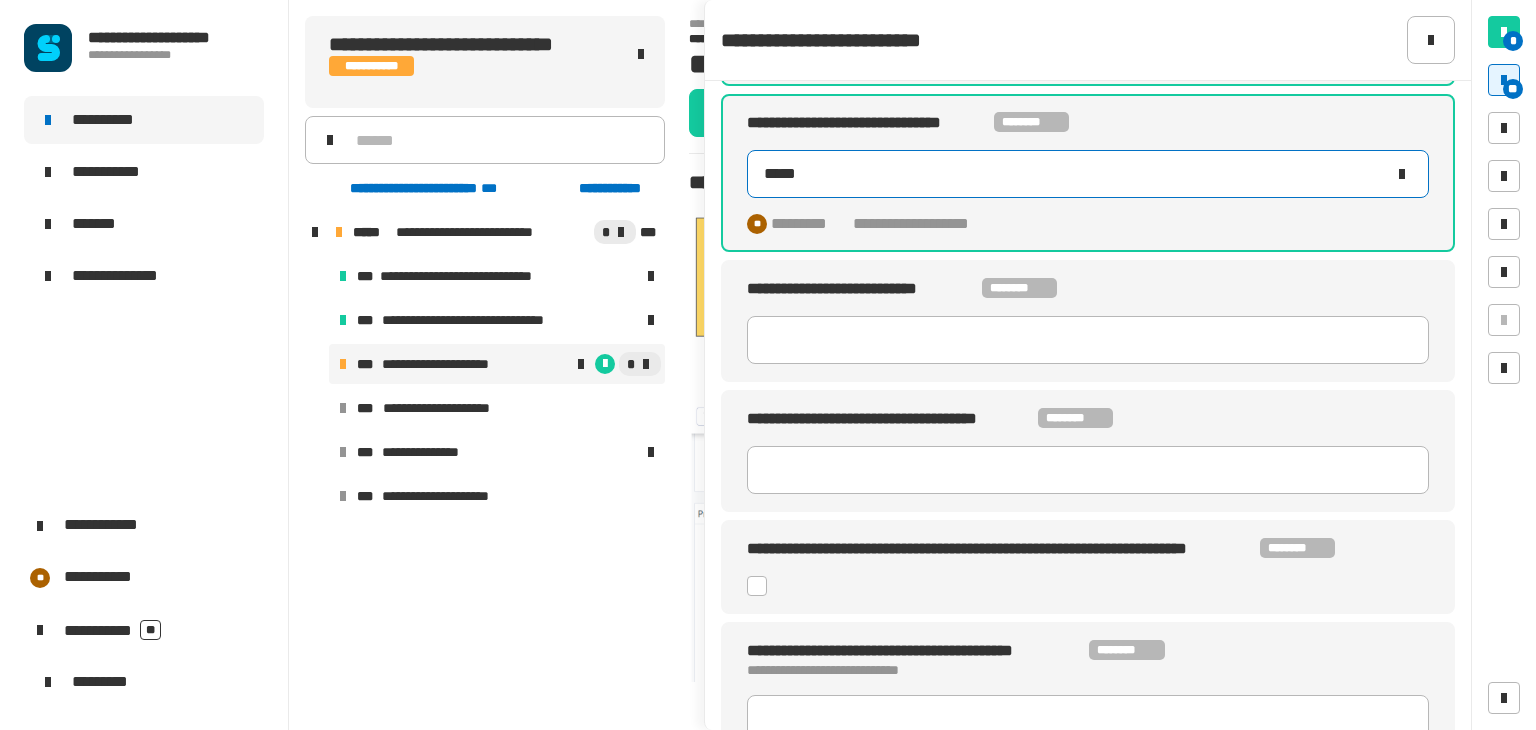 scroll, scrollTop: 279, scrollLeft: 0, axis: vertical 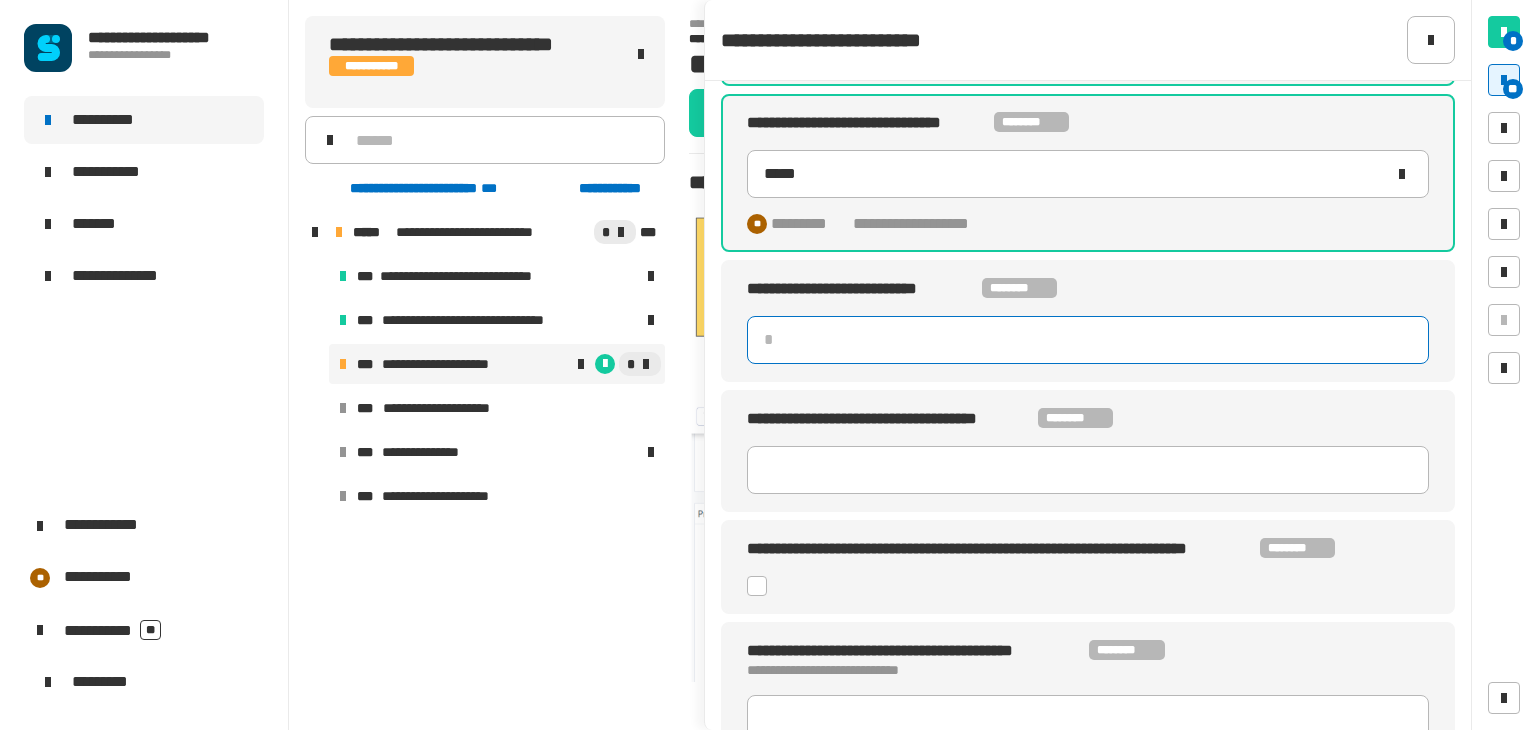 click 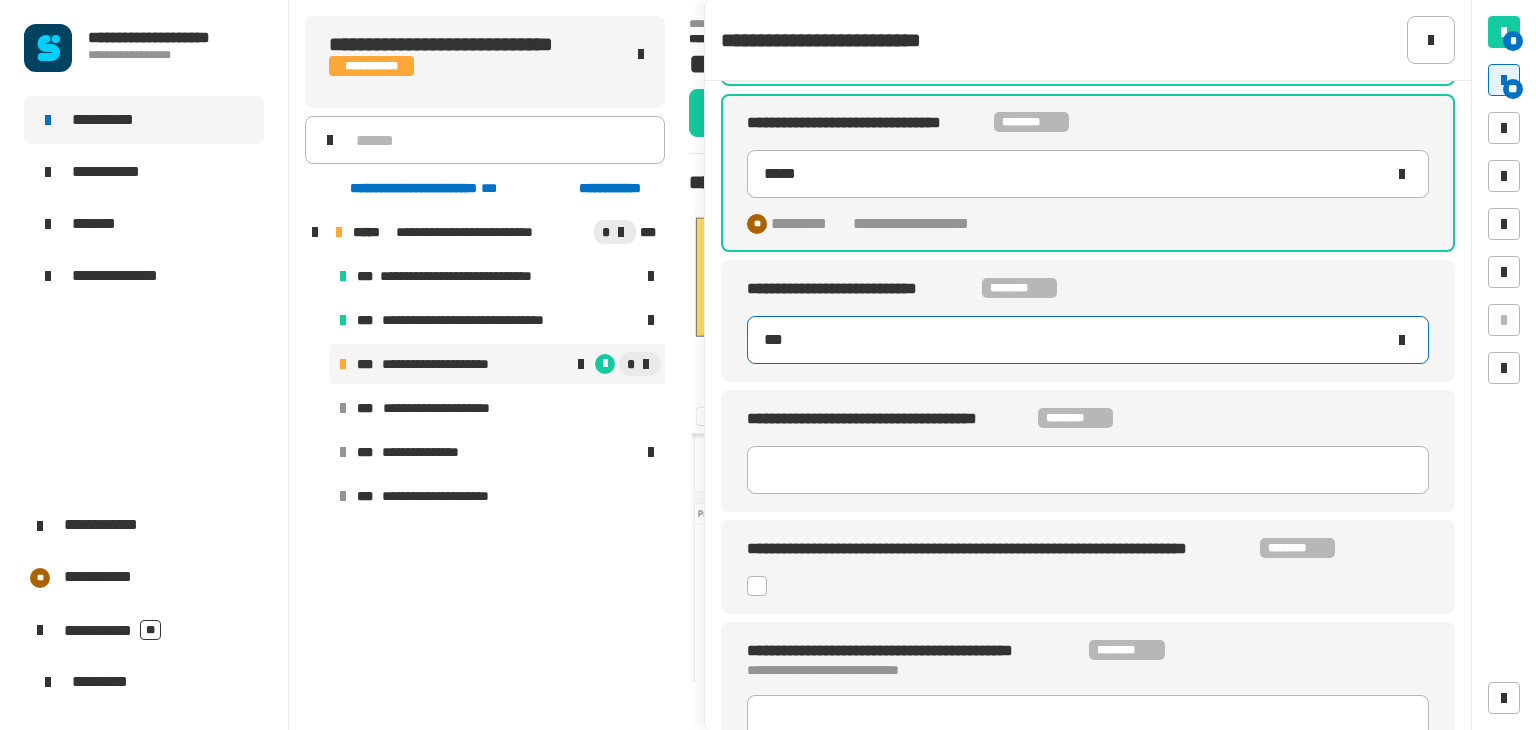 type on "****" 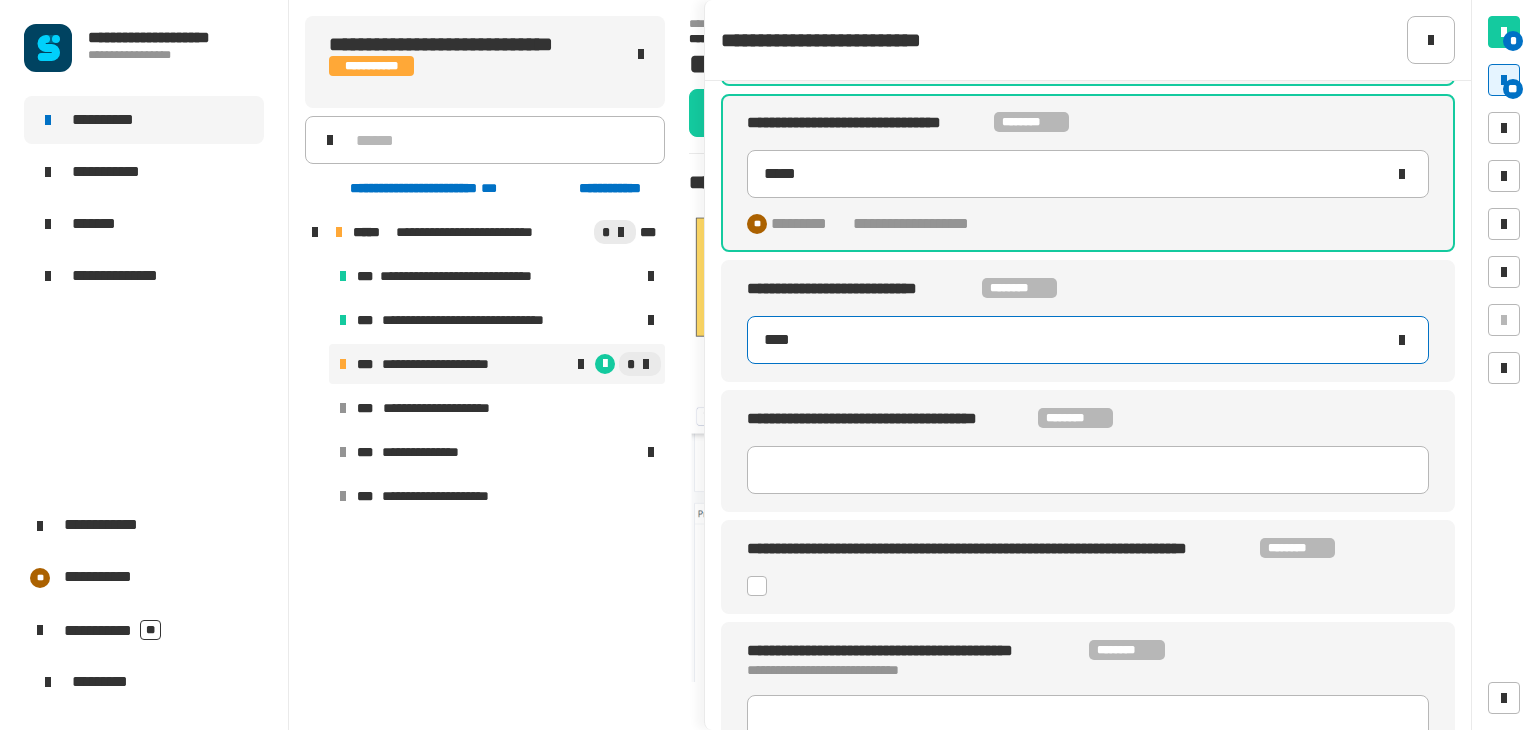 type on "*****" 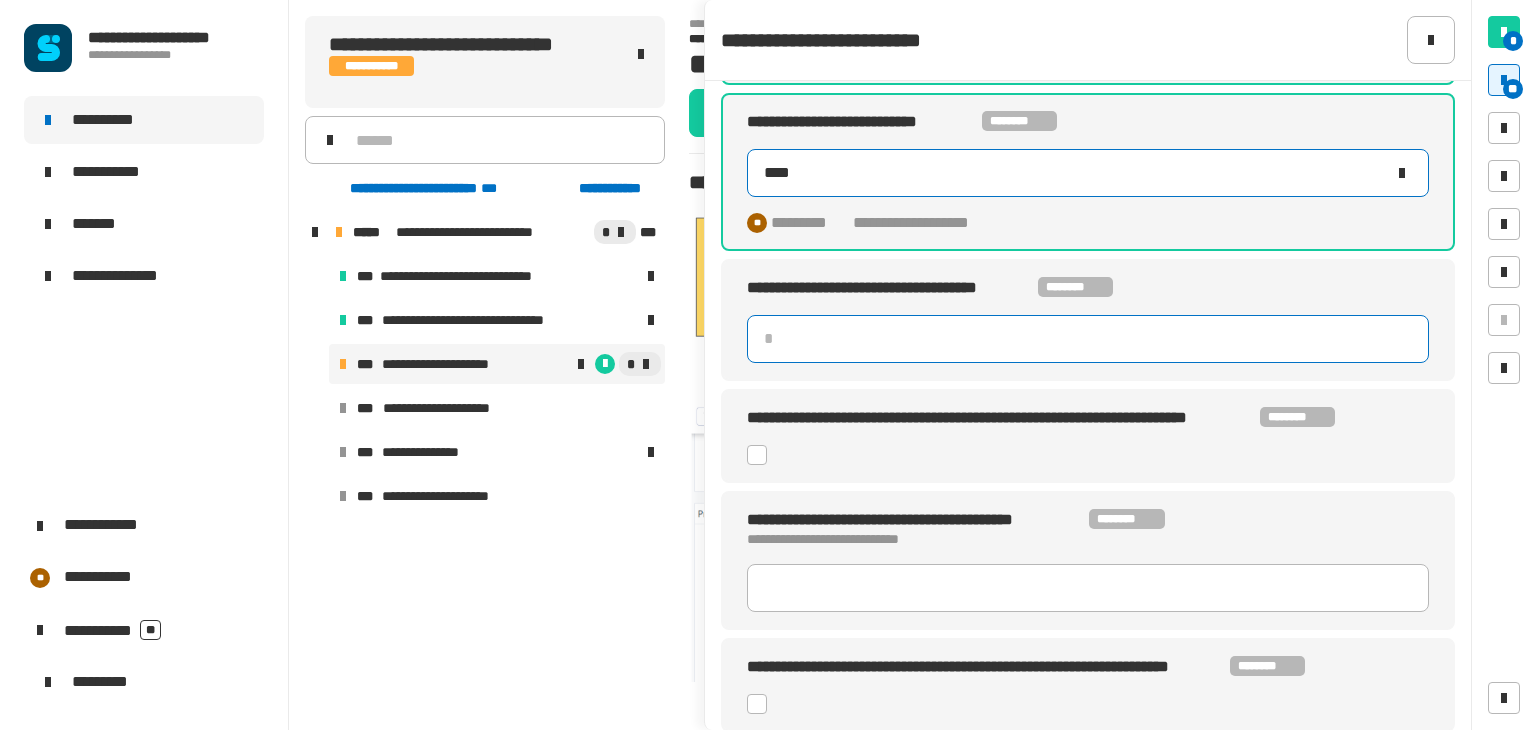 scroll, scrollTop: 447, scrollLeft: 0, axis: vertical 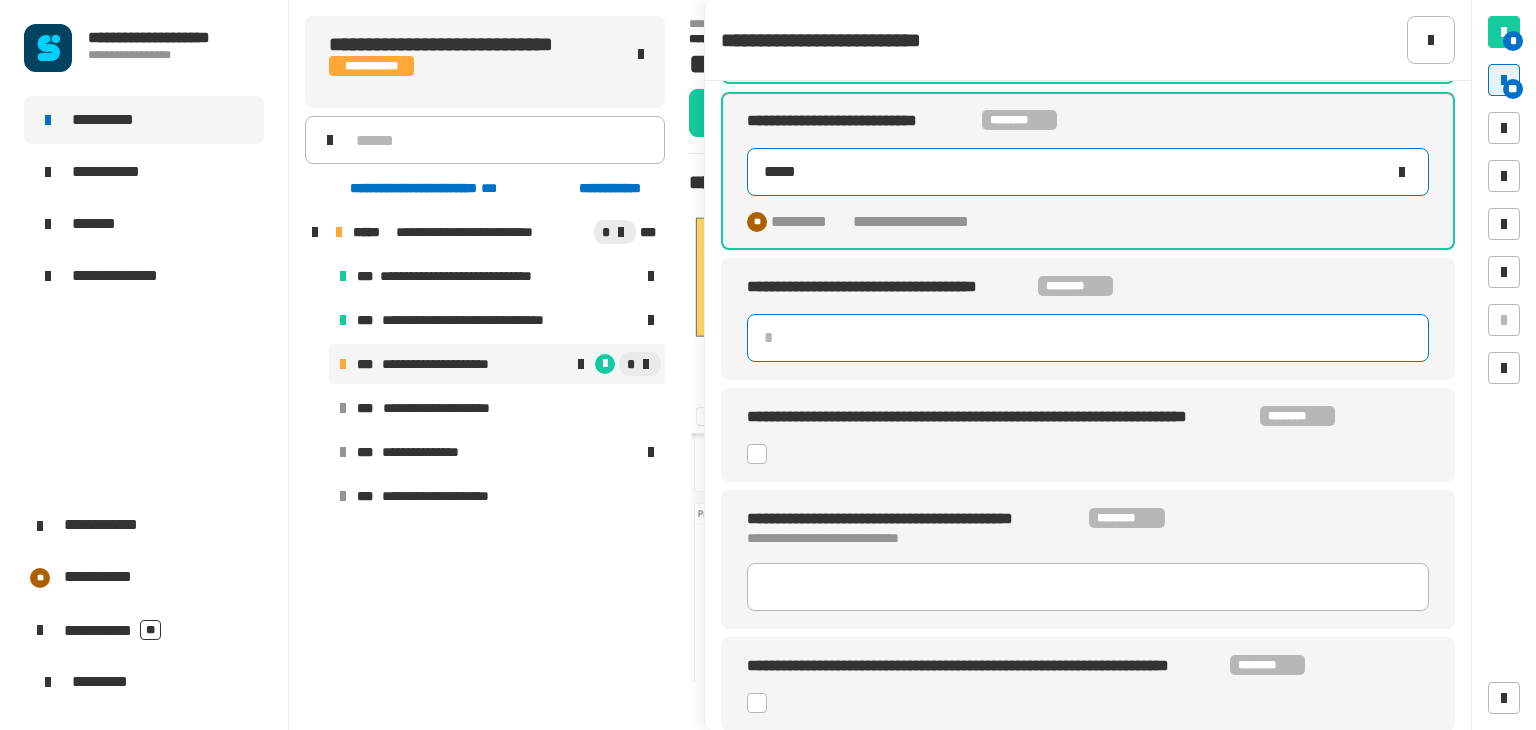 type on "****" 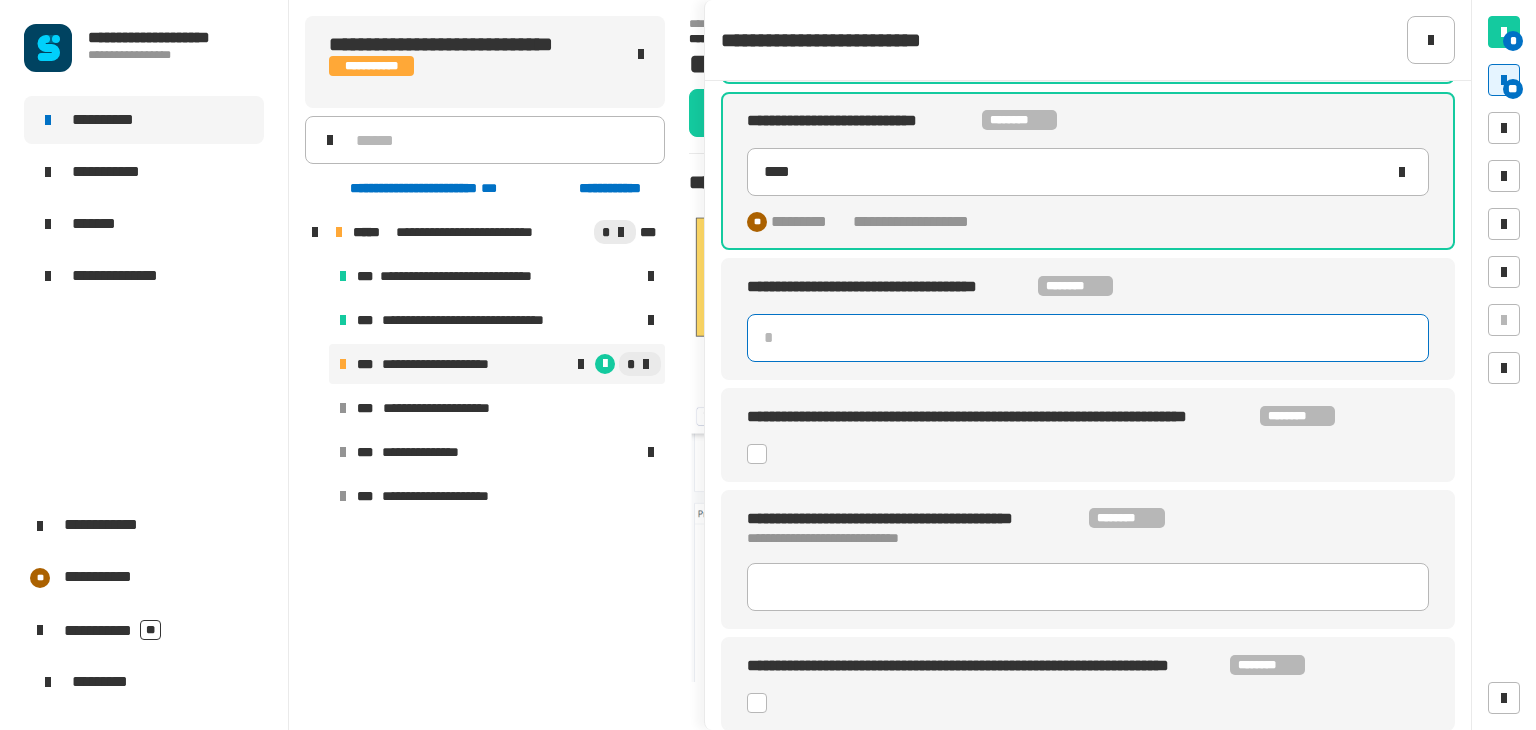 click 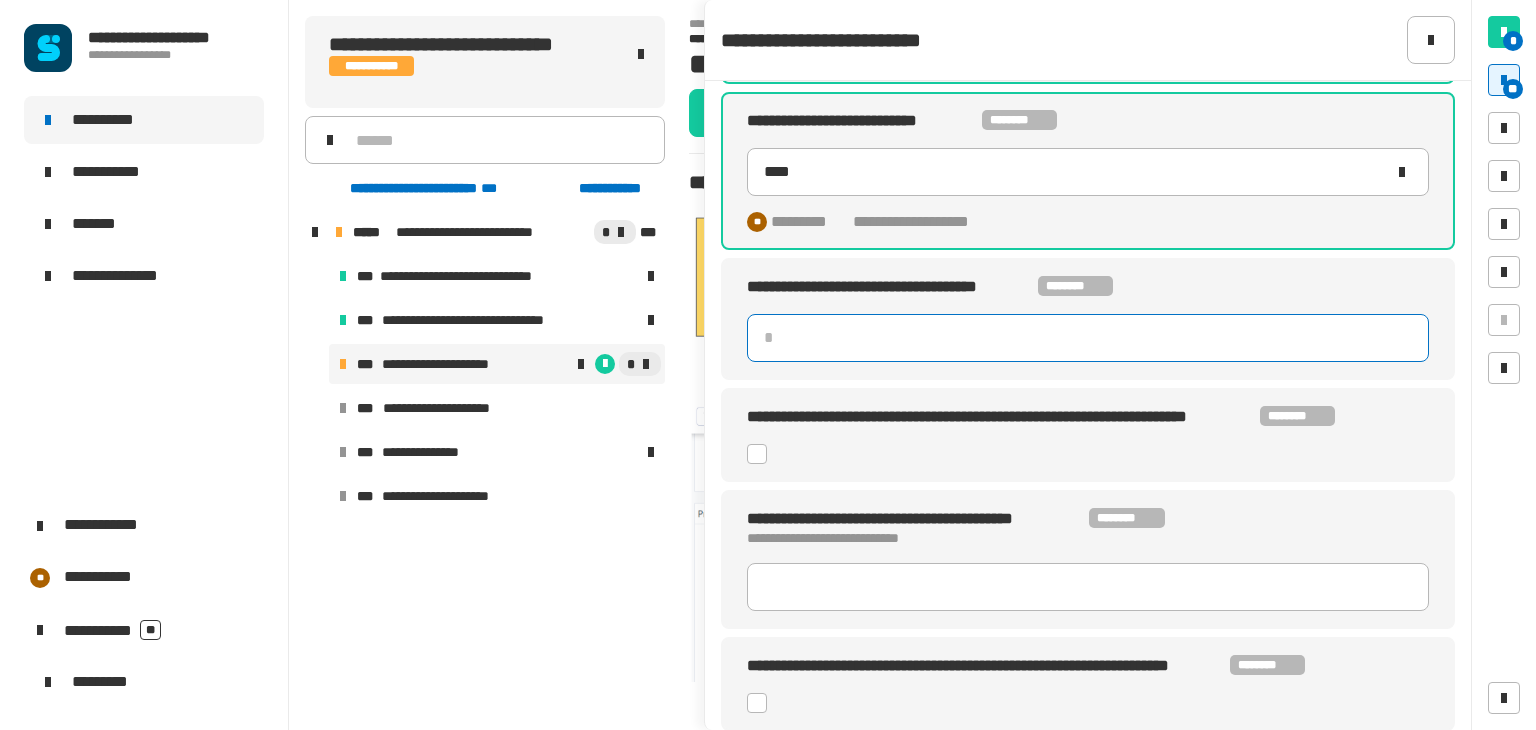 type on "**" 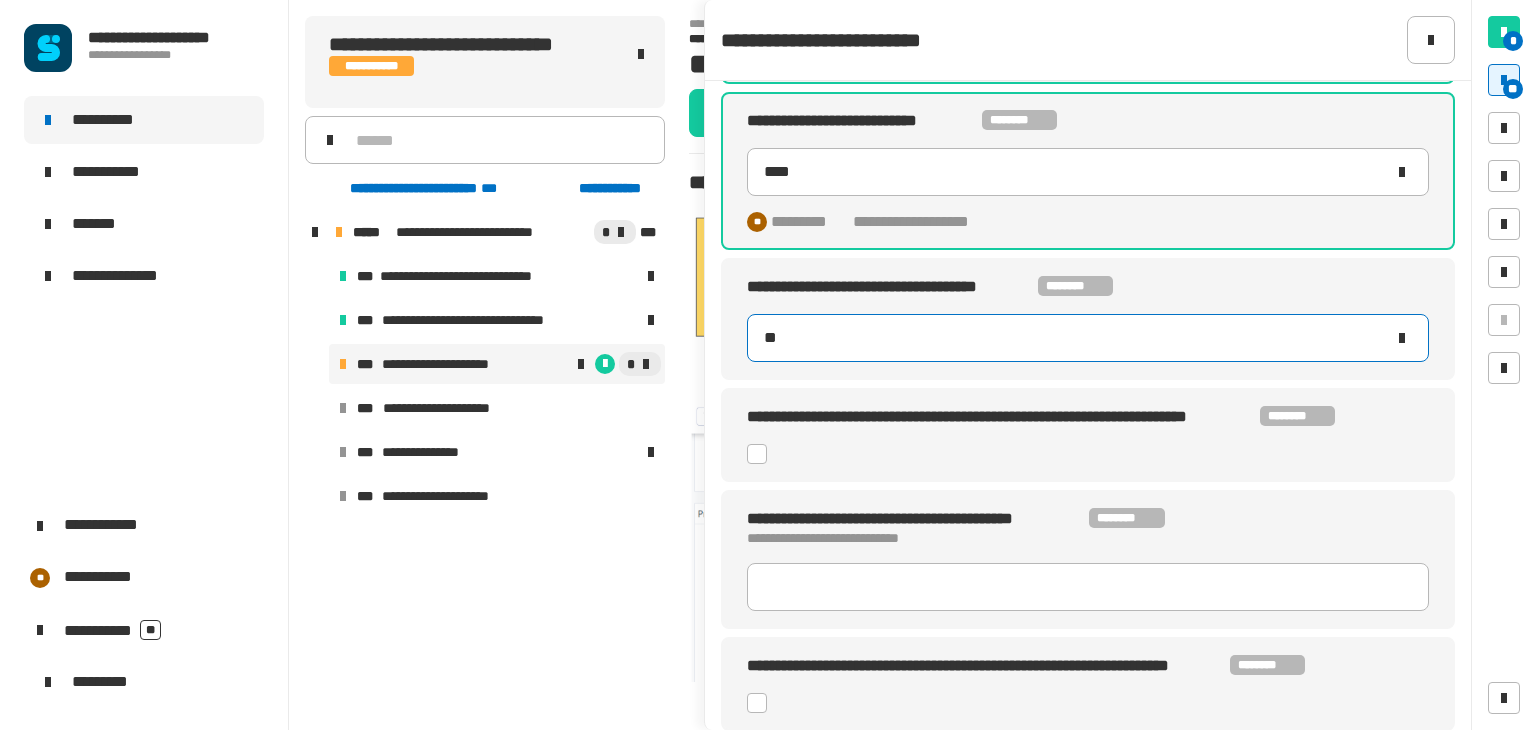 type on "****" 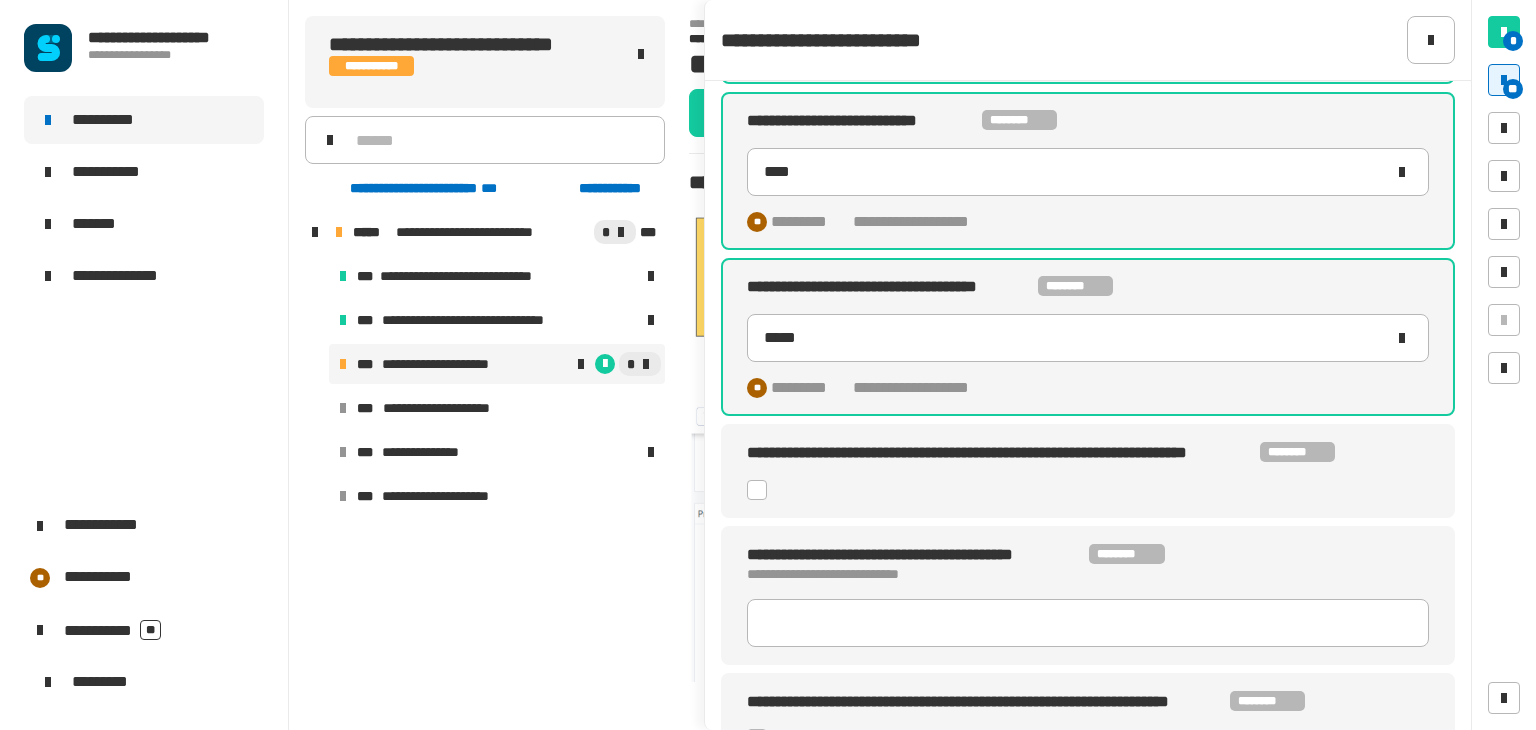click 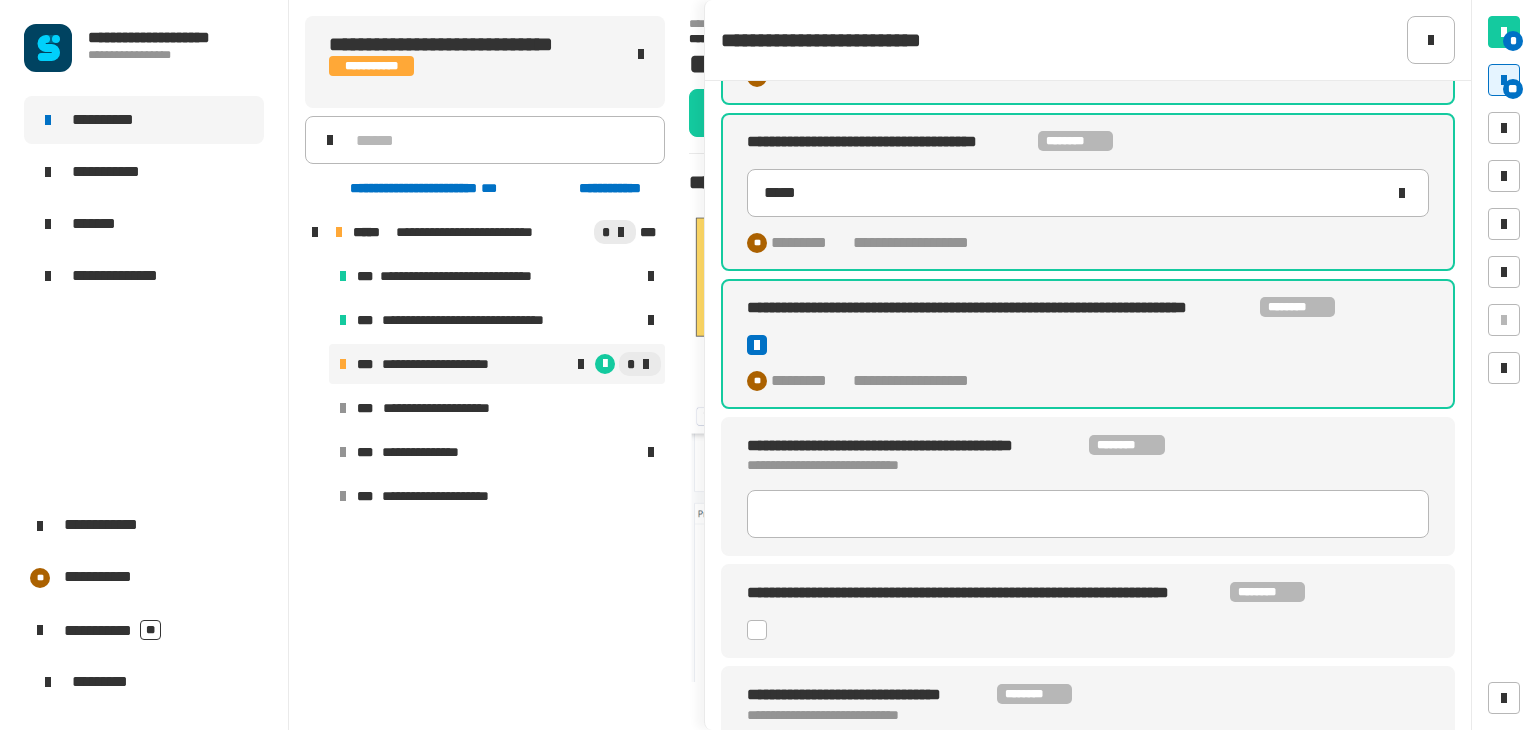 scroll, scrollTop: 608, scrollLeft: 0, axis: vertical 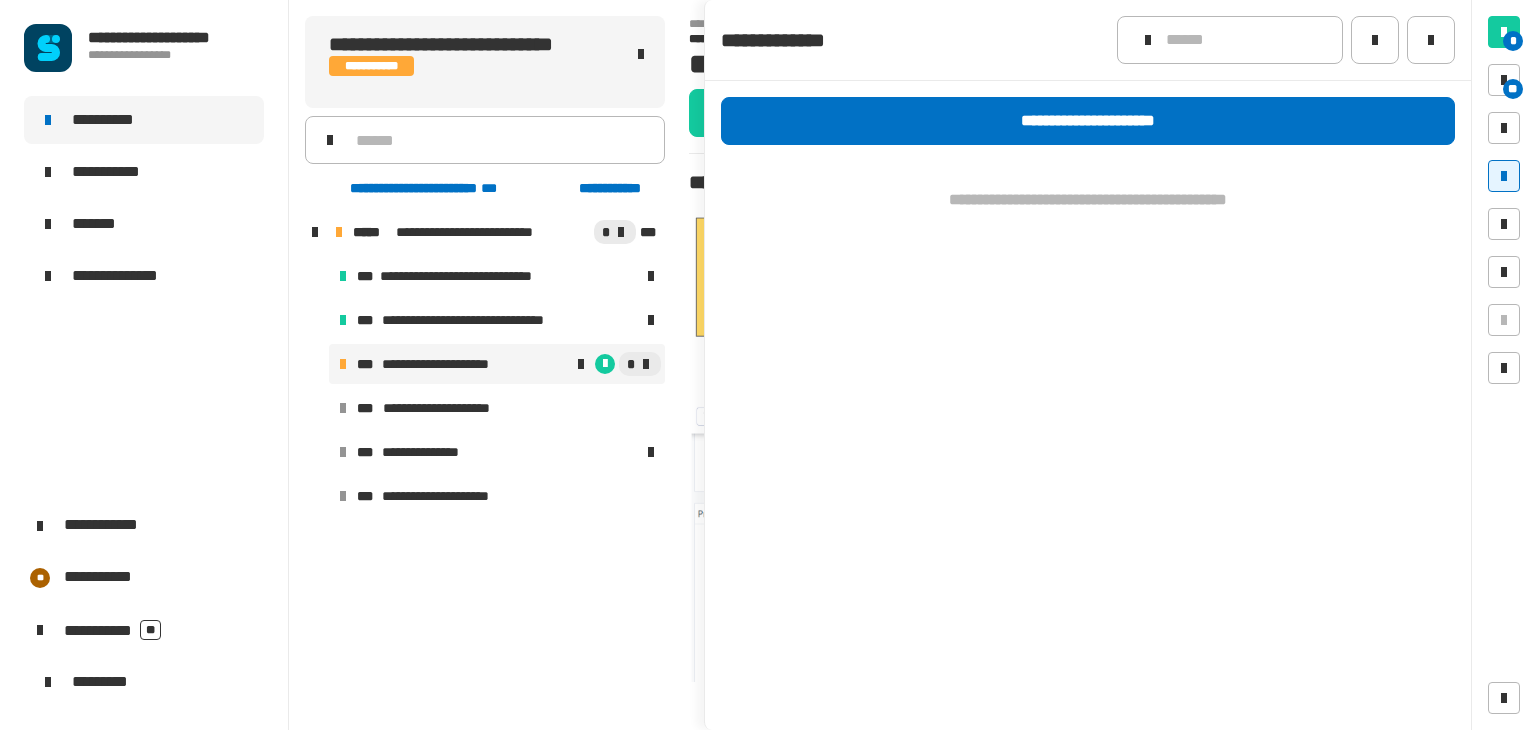click on "*" at bounding box center (587, 364) 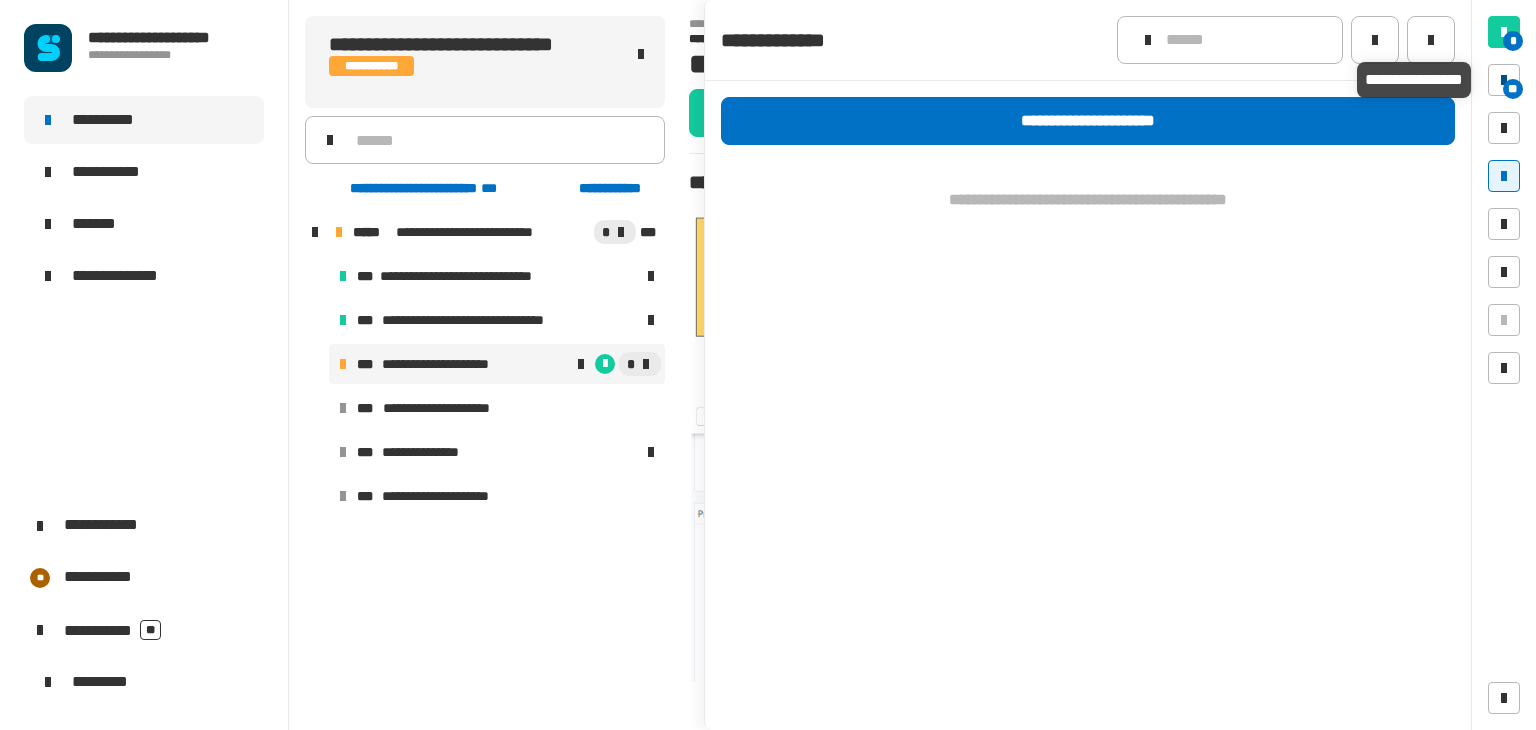click at bounding box center [1504, 80] 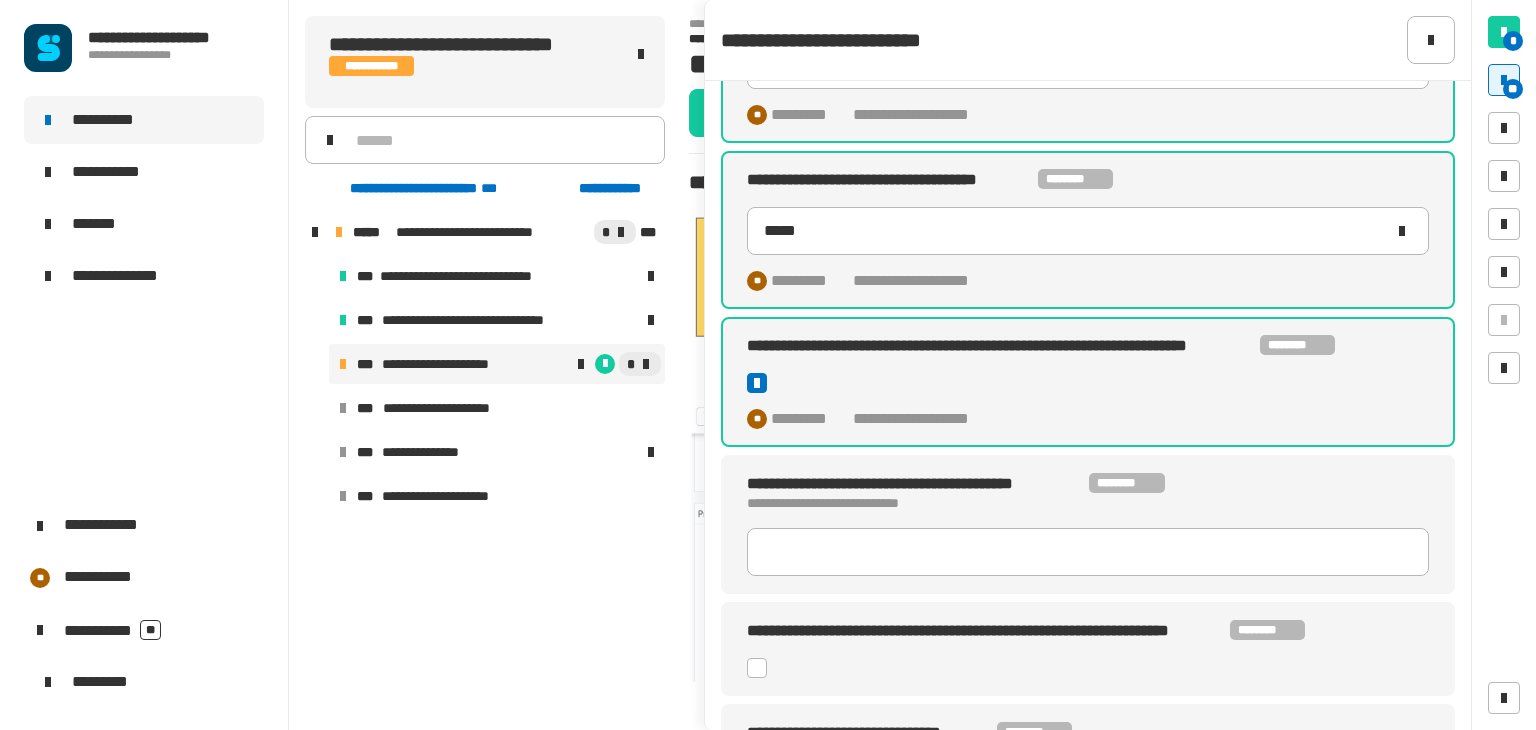 scroll, scrollTop: 556, scrollLeft: 0, axis: vertical 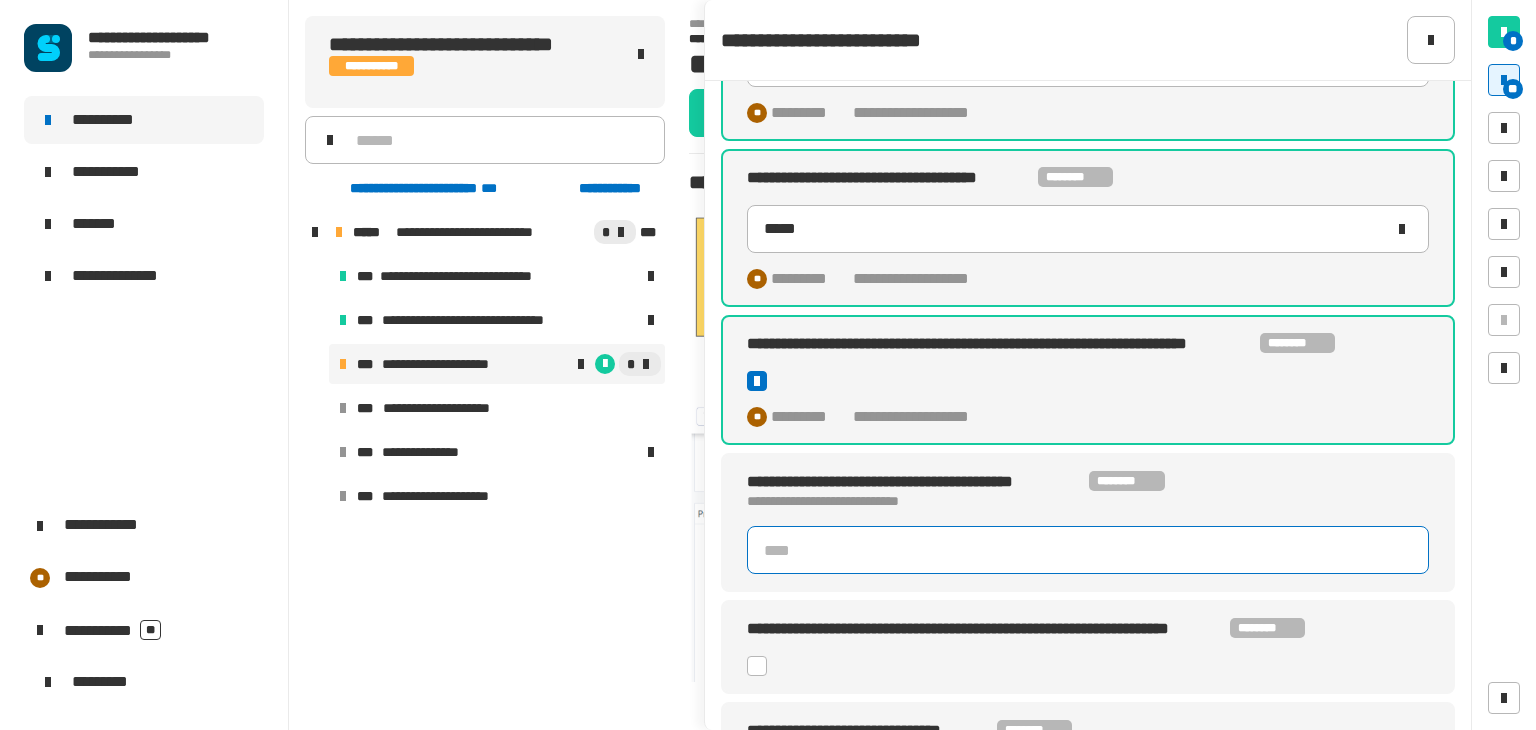 click 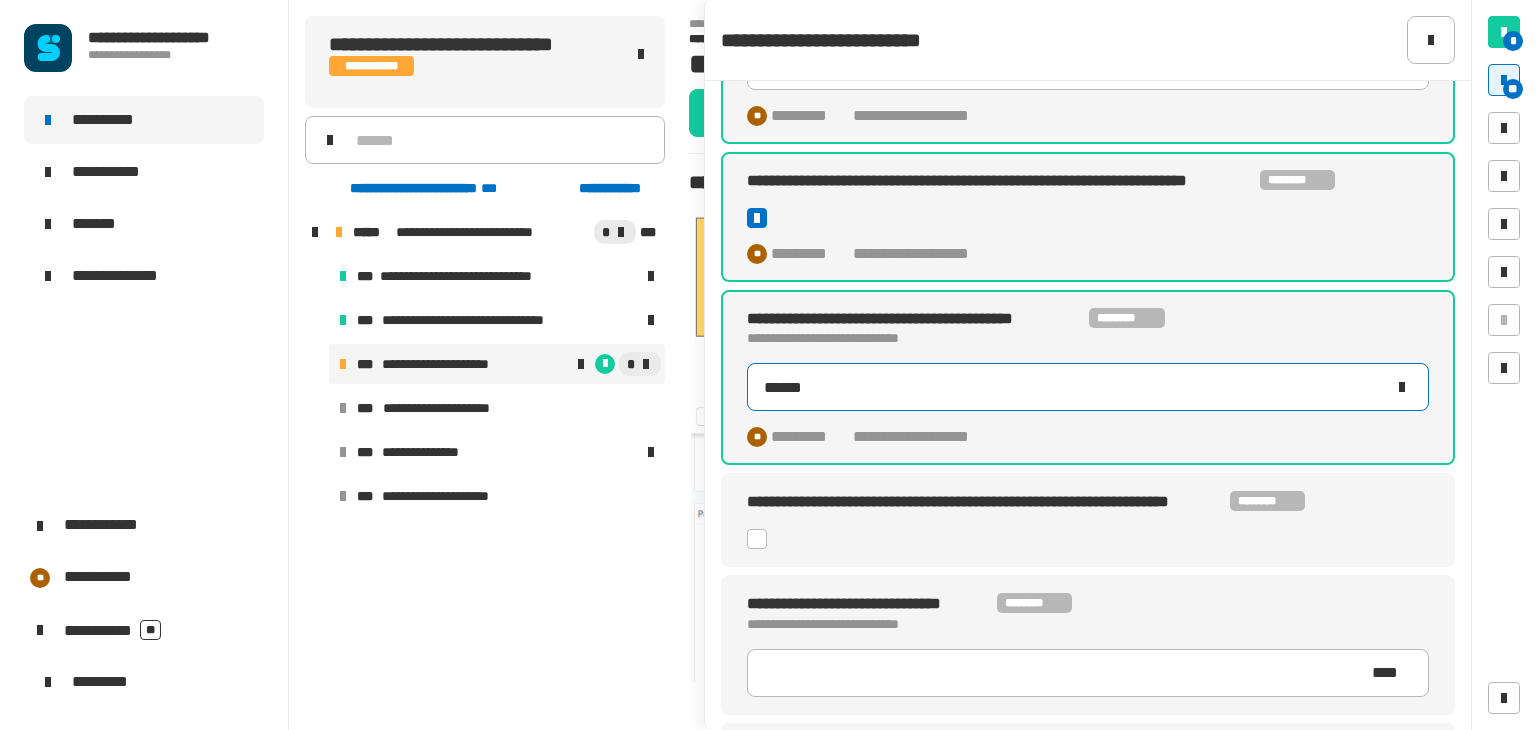 scroll, scrollTop: 720, scrollLeft: 0, axis: vertical 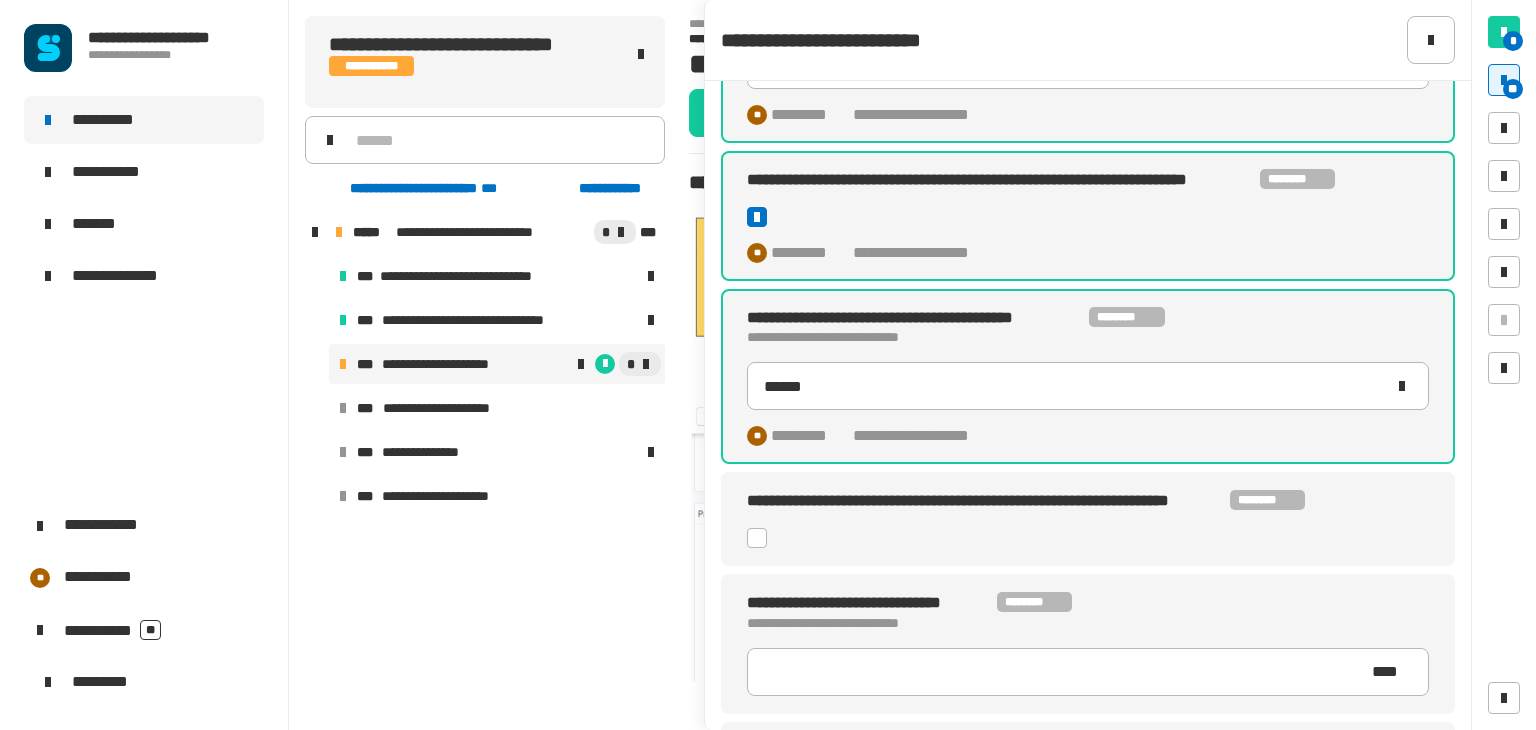 click 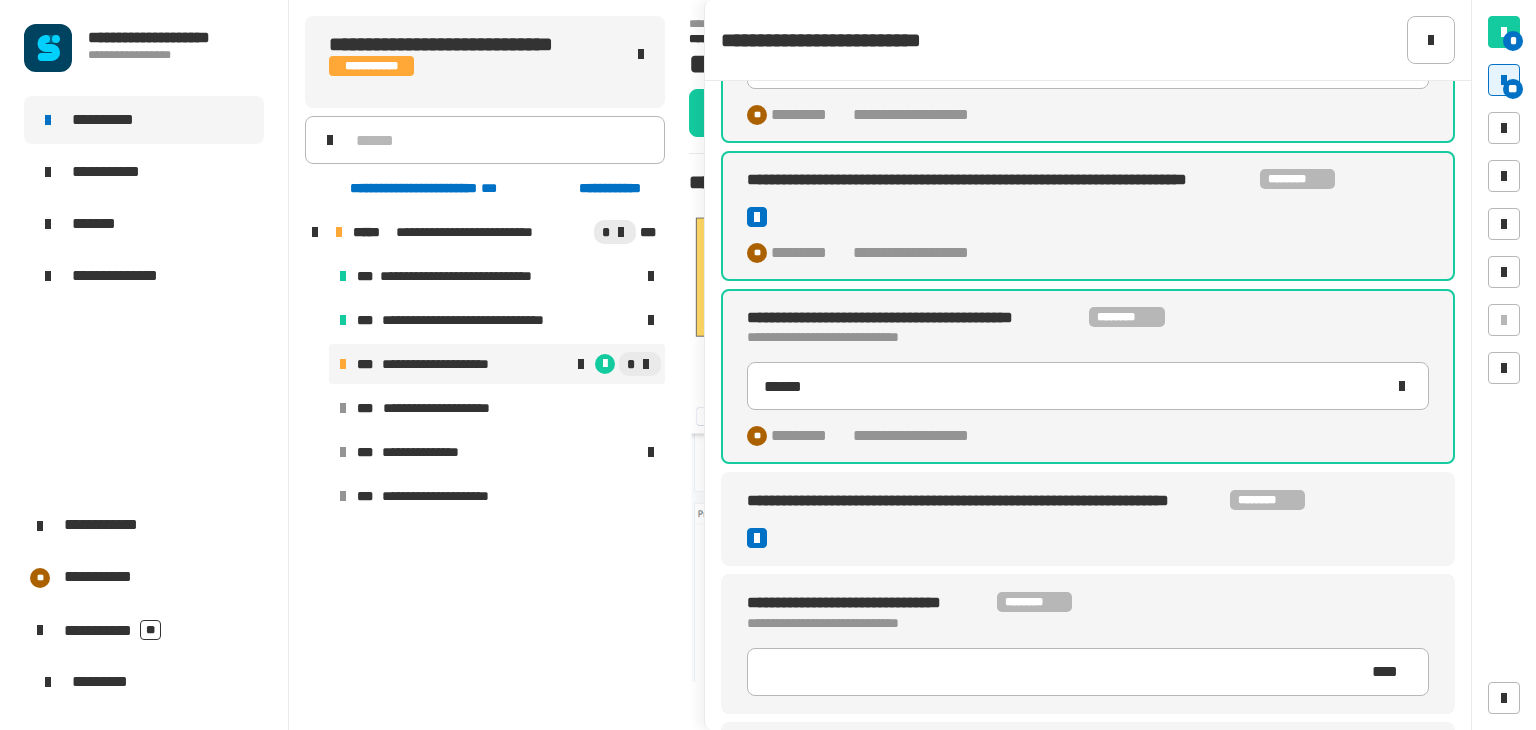 type on "******" 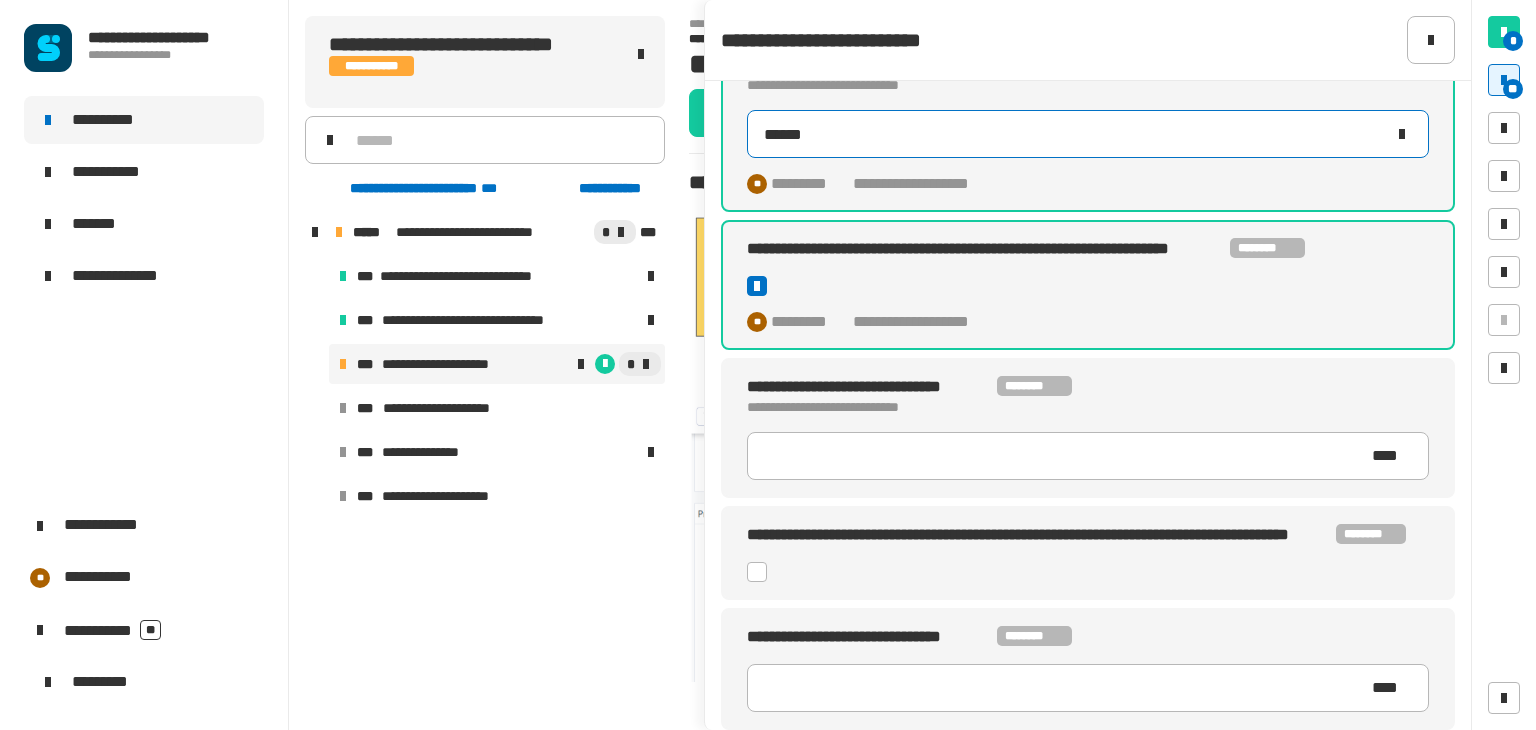 scroll, scrollTop: 974, scrollLeft: 0, axis: vertical 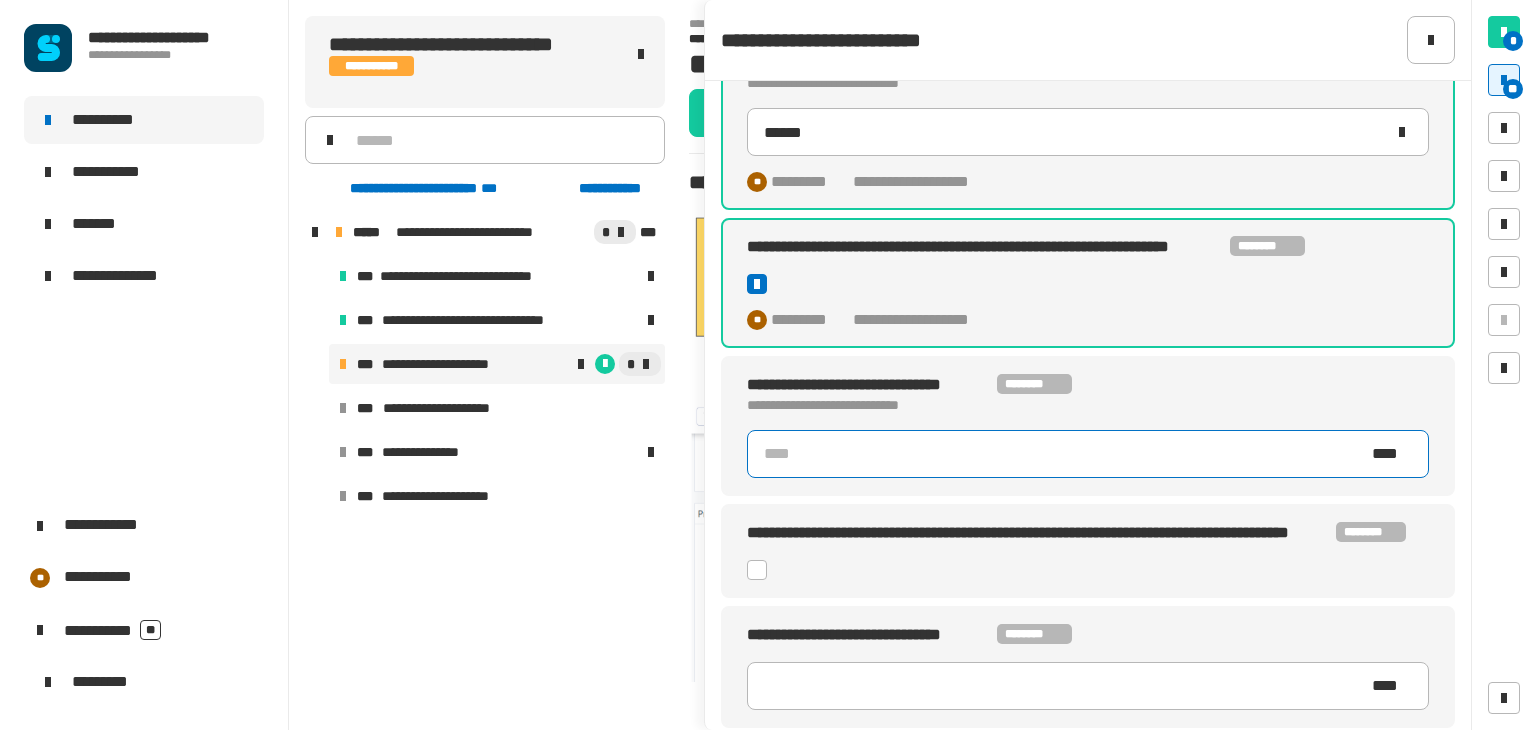 click 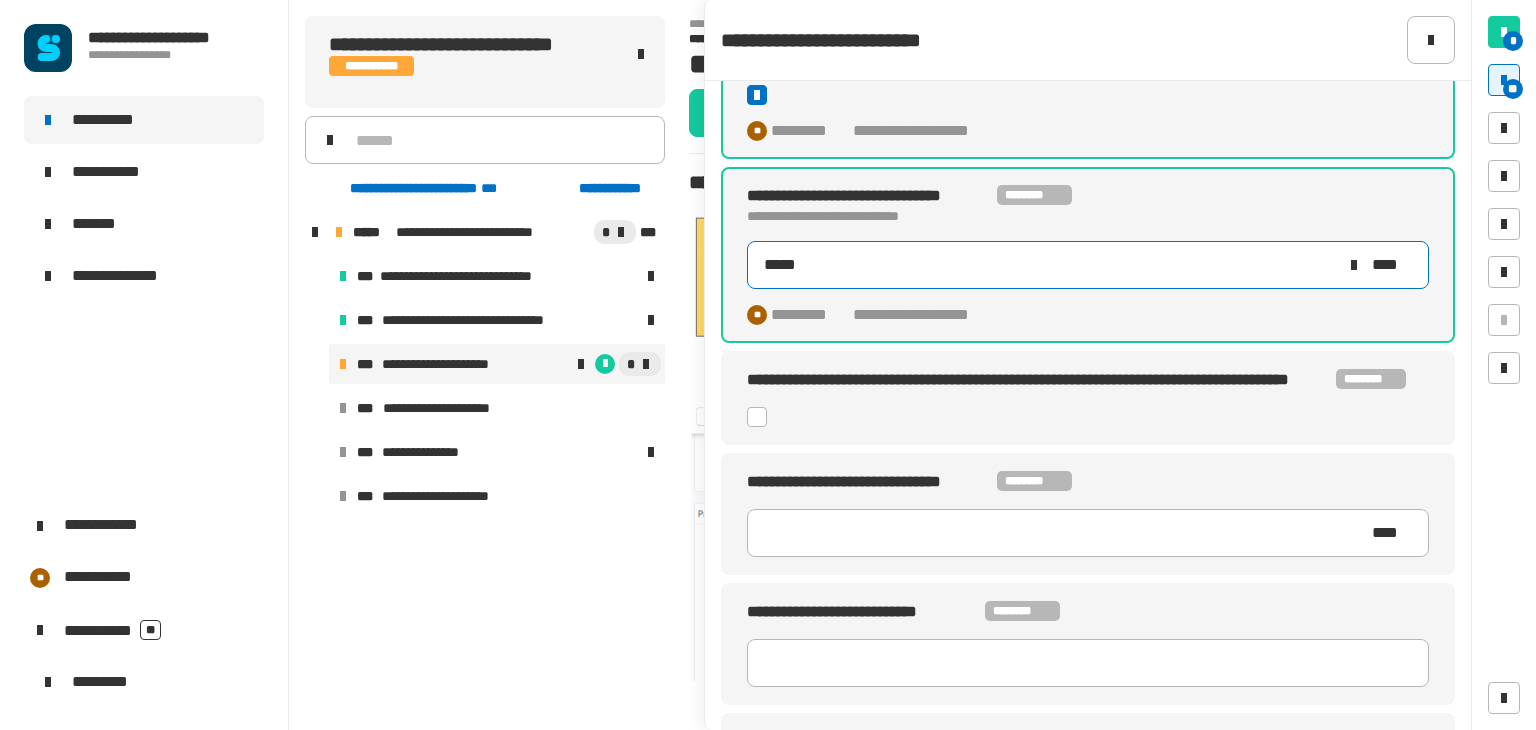 scroll, scrollTop: 1182, scrollLeft: 0, axis: vertical 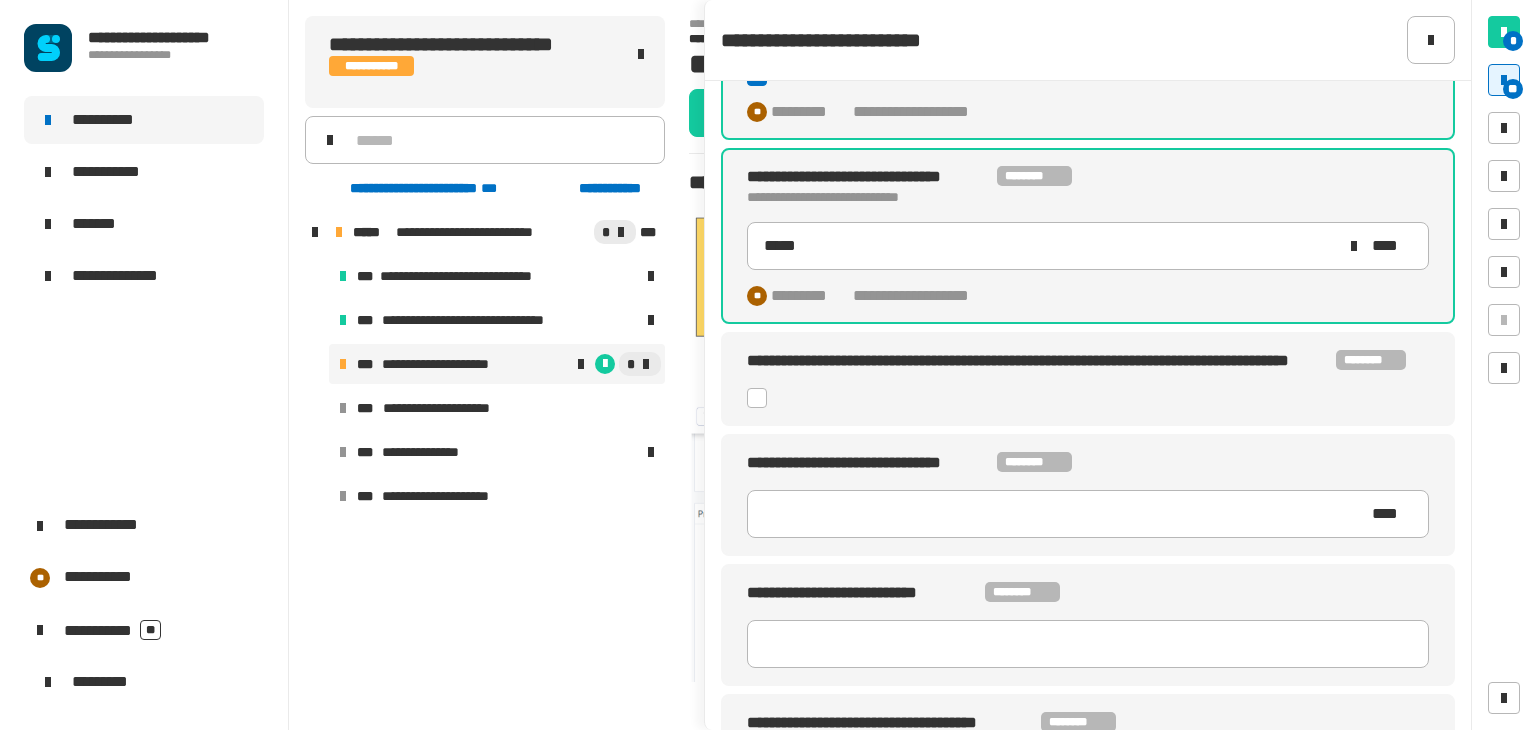 click 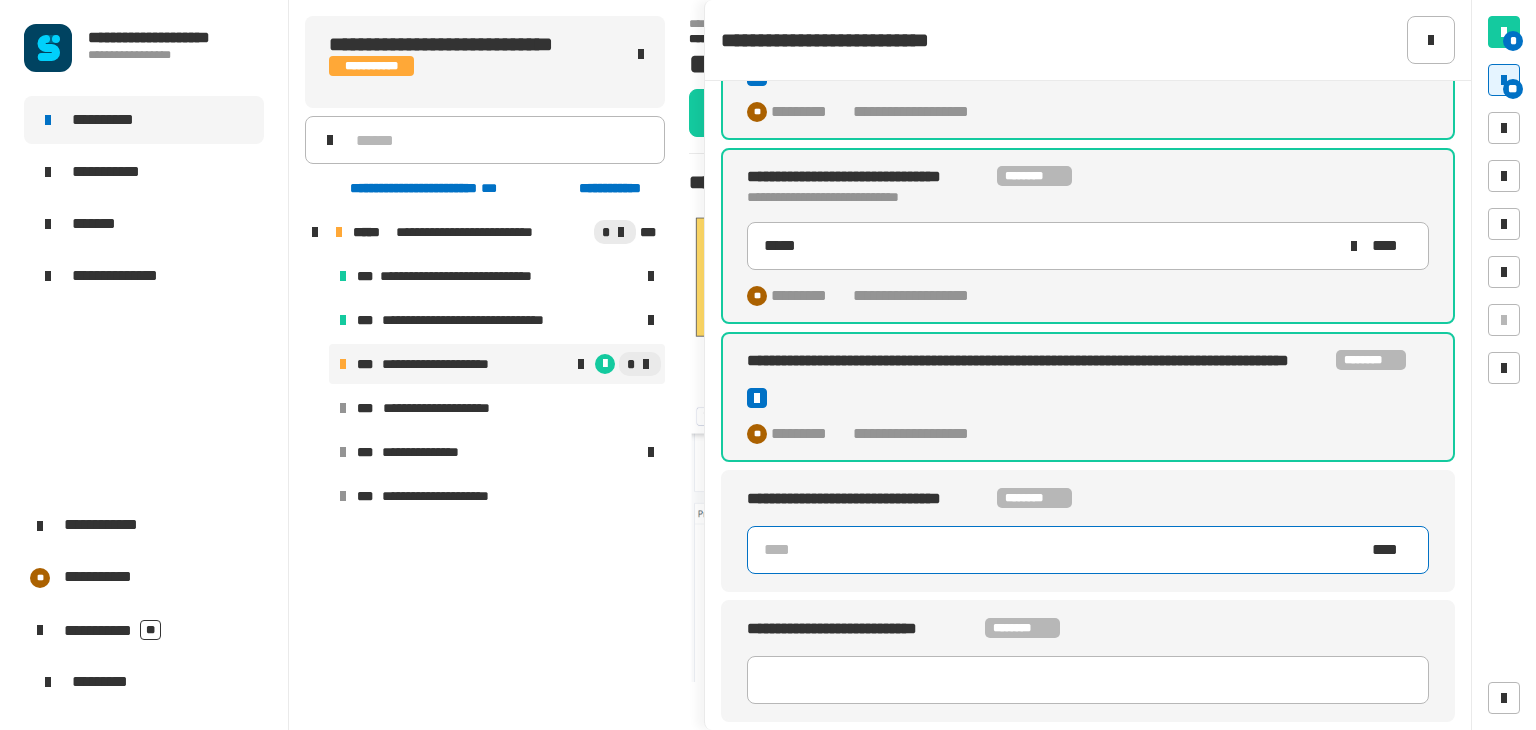 click 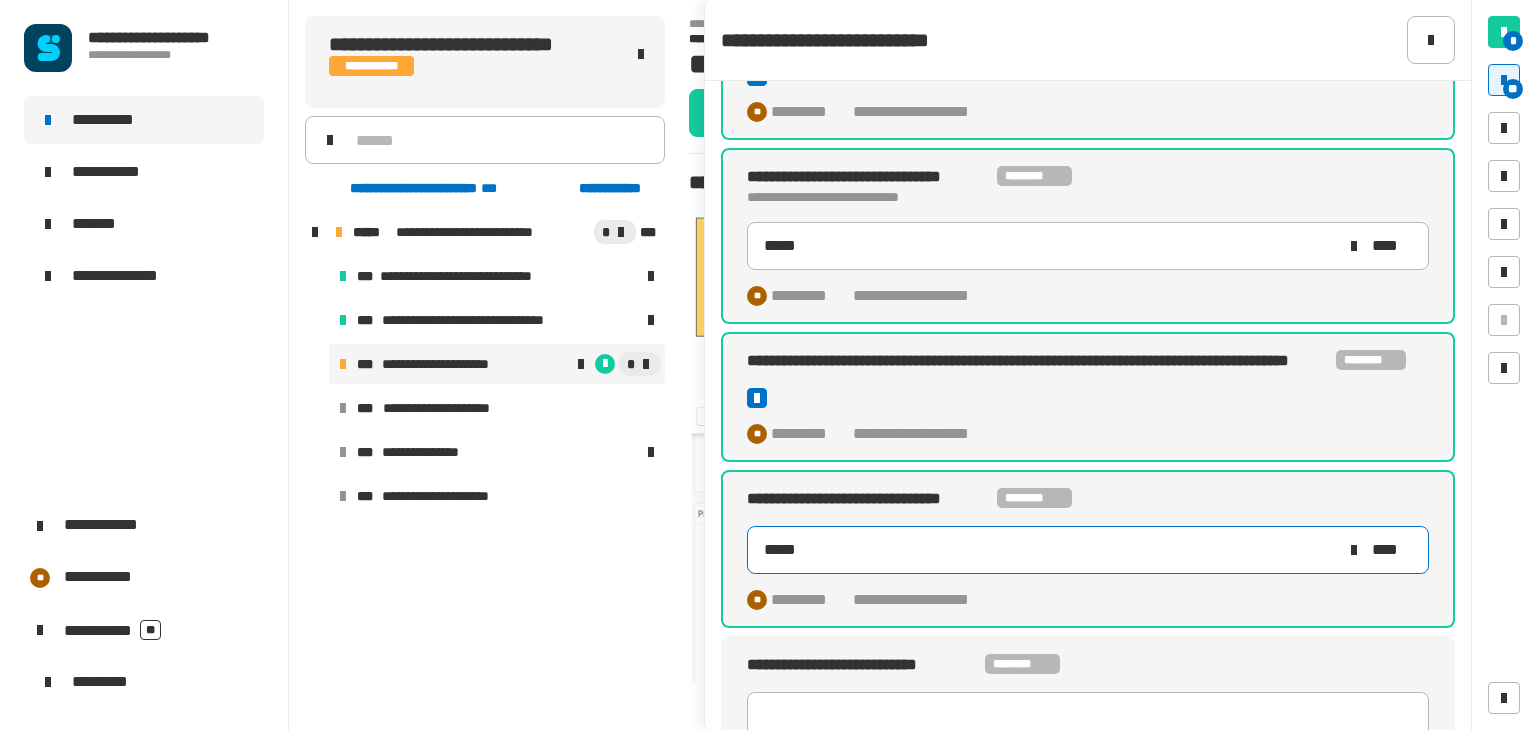 type on "*****" 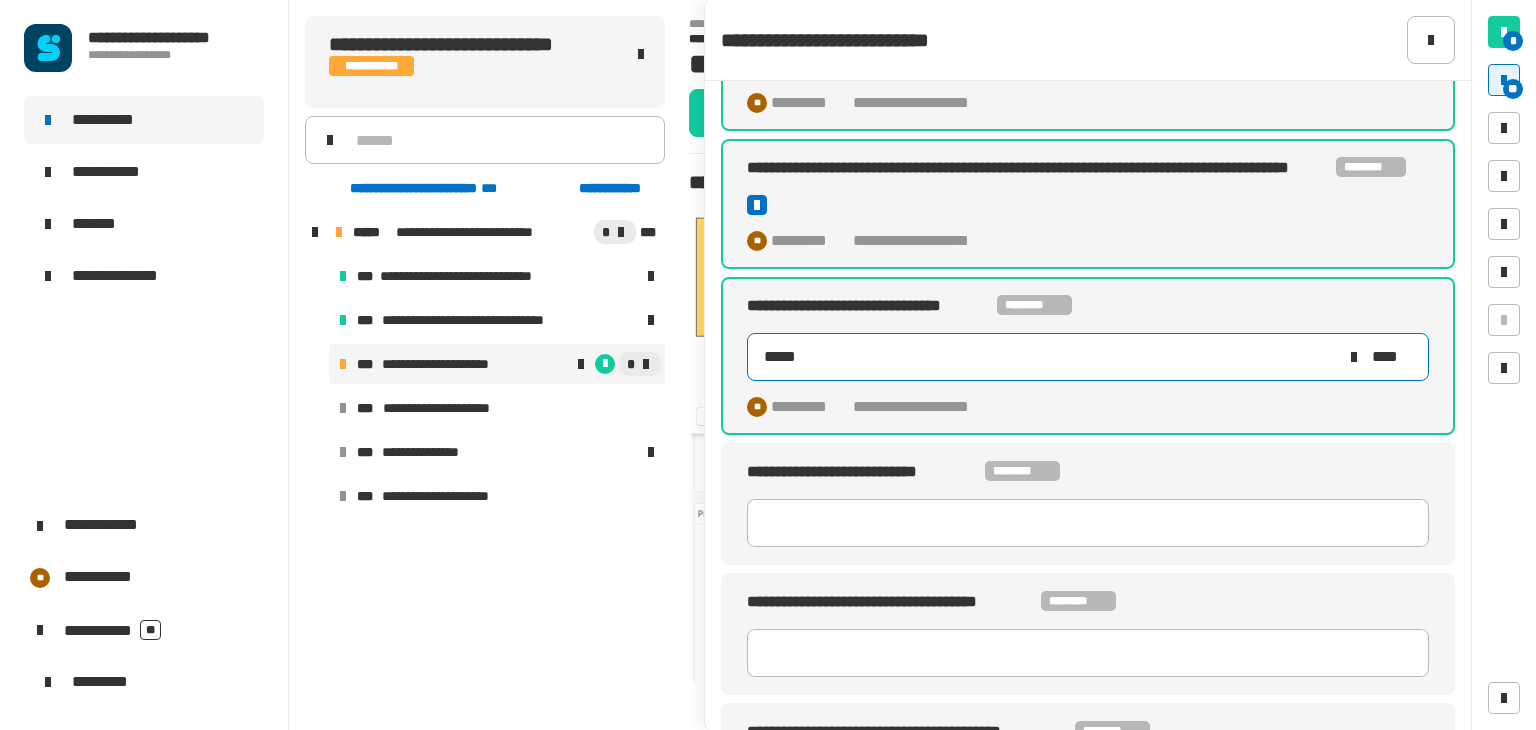 scroll, scrollTop: 1376, scrollLeft: 0, axis: vertical 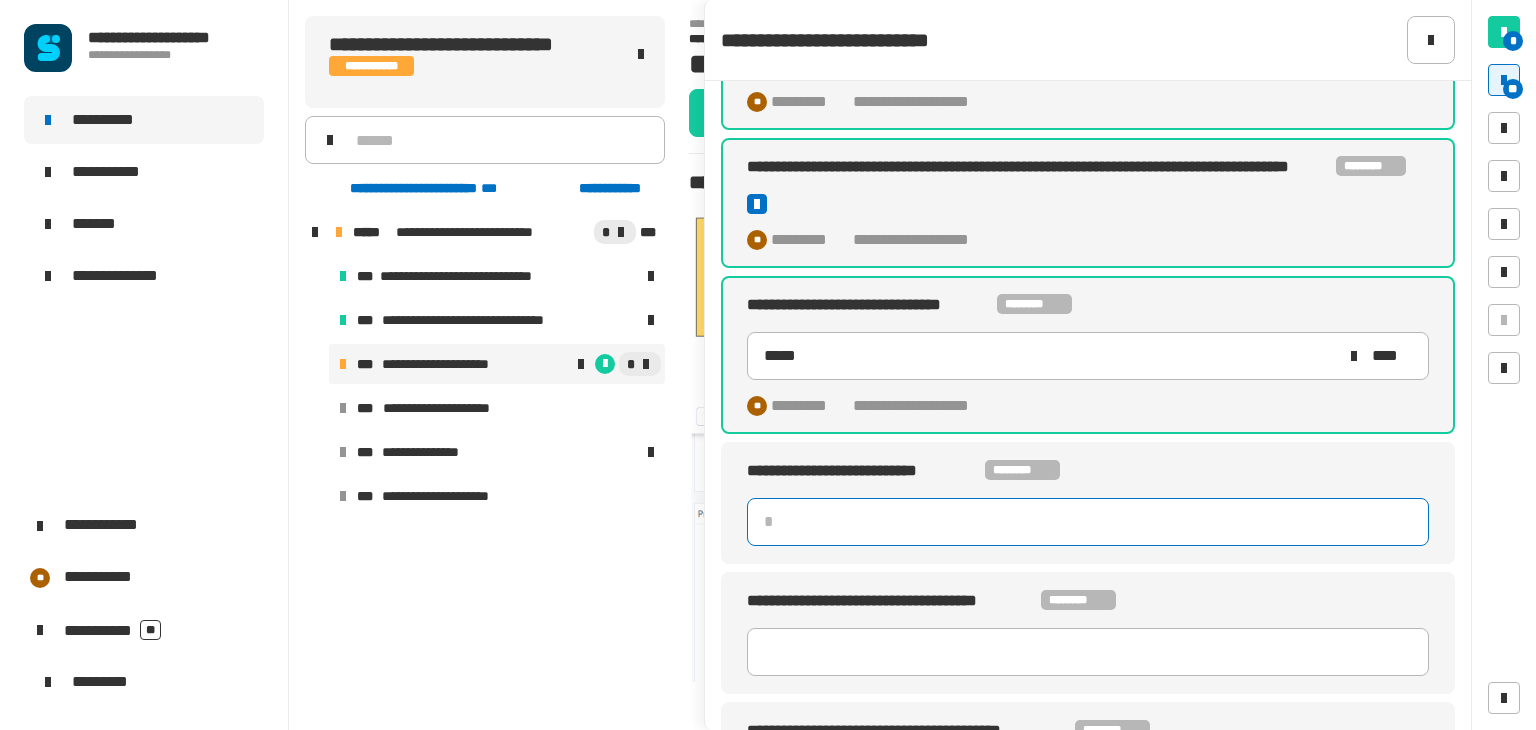 click 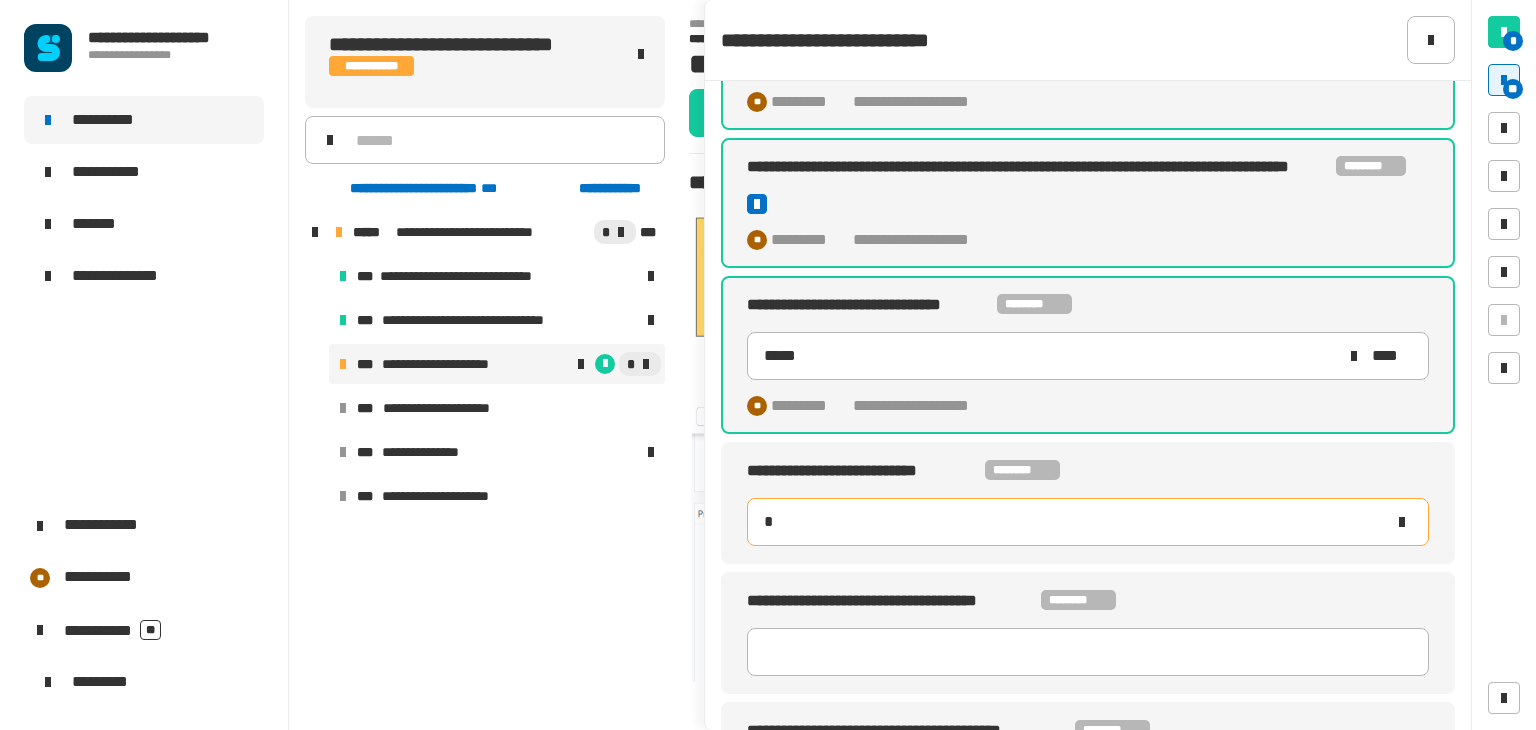 type on "***" 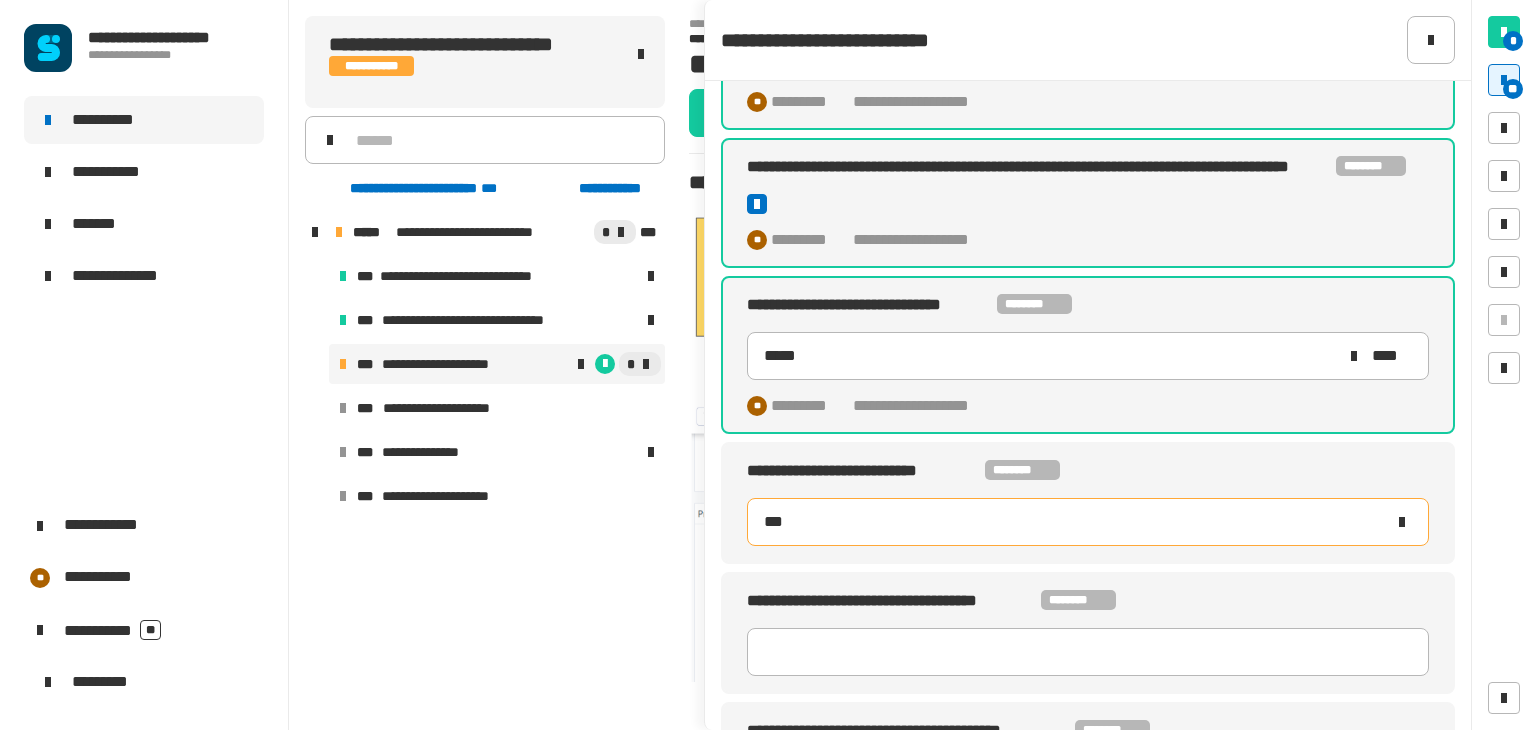 type on "*****" 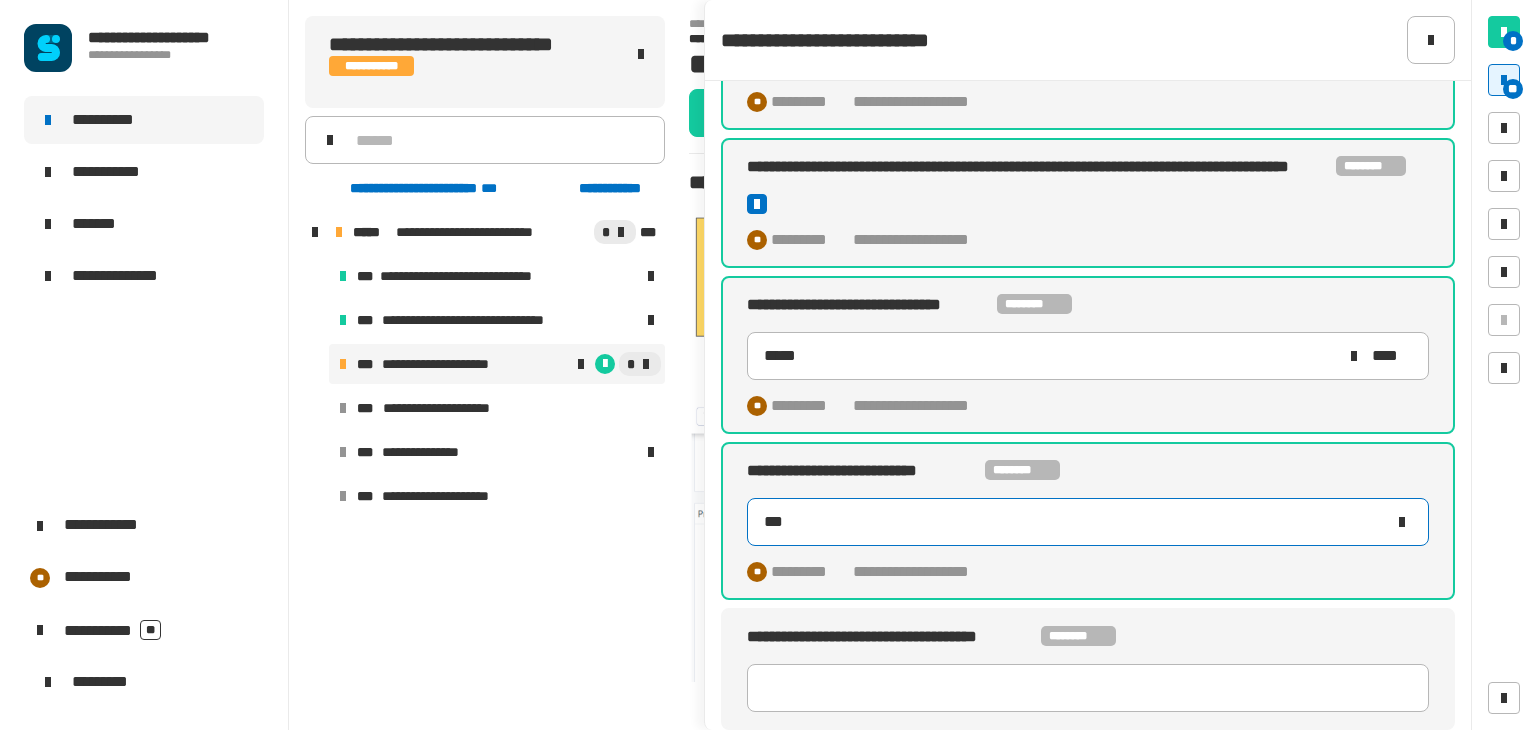 type on "****" 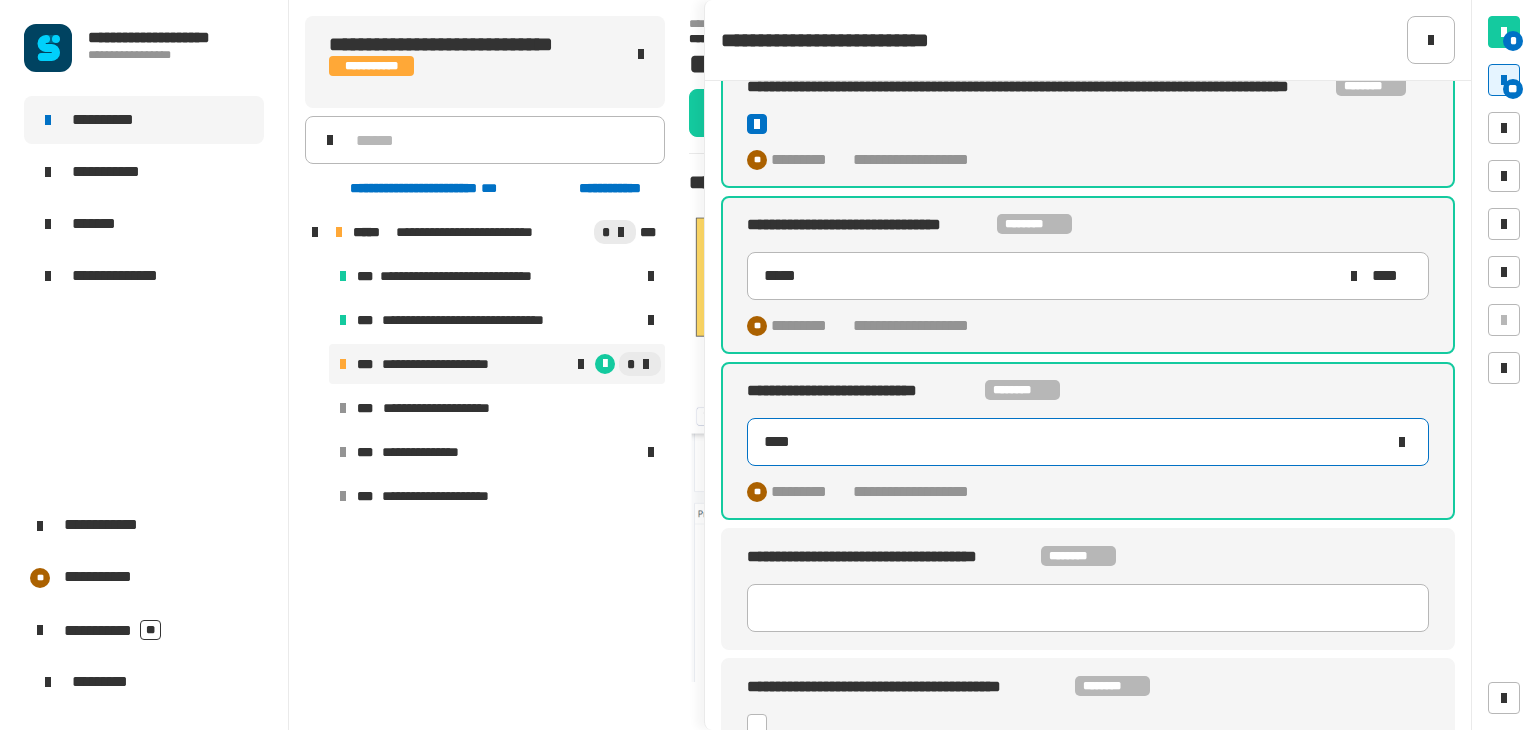scroll, scrollTop: 1467, scrollLeft: 0, axis: vertical 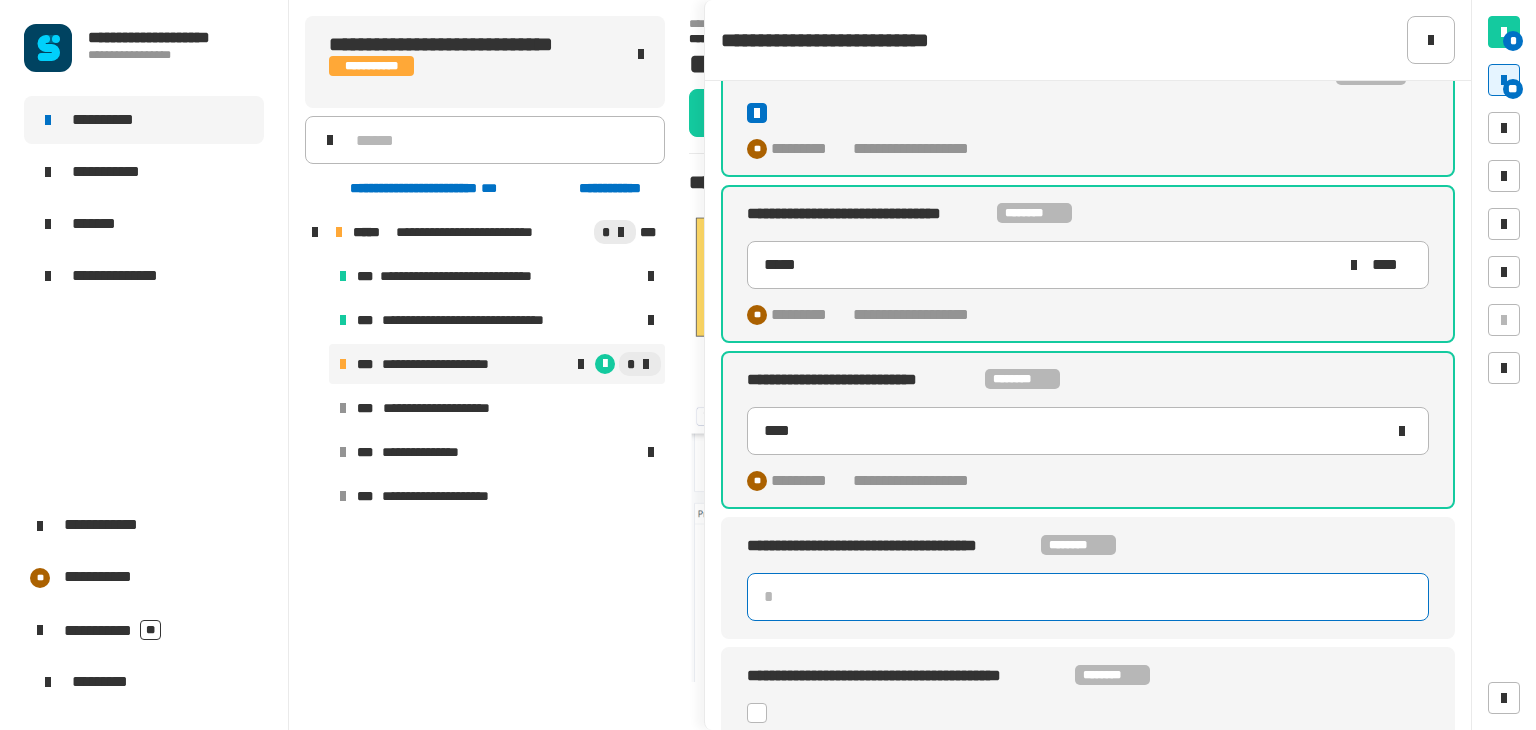 click 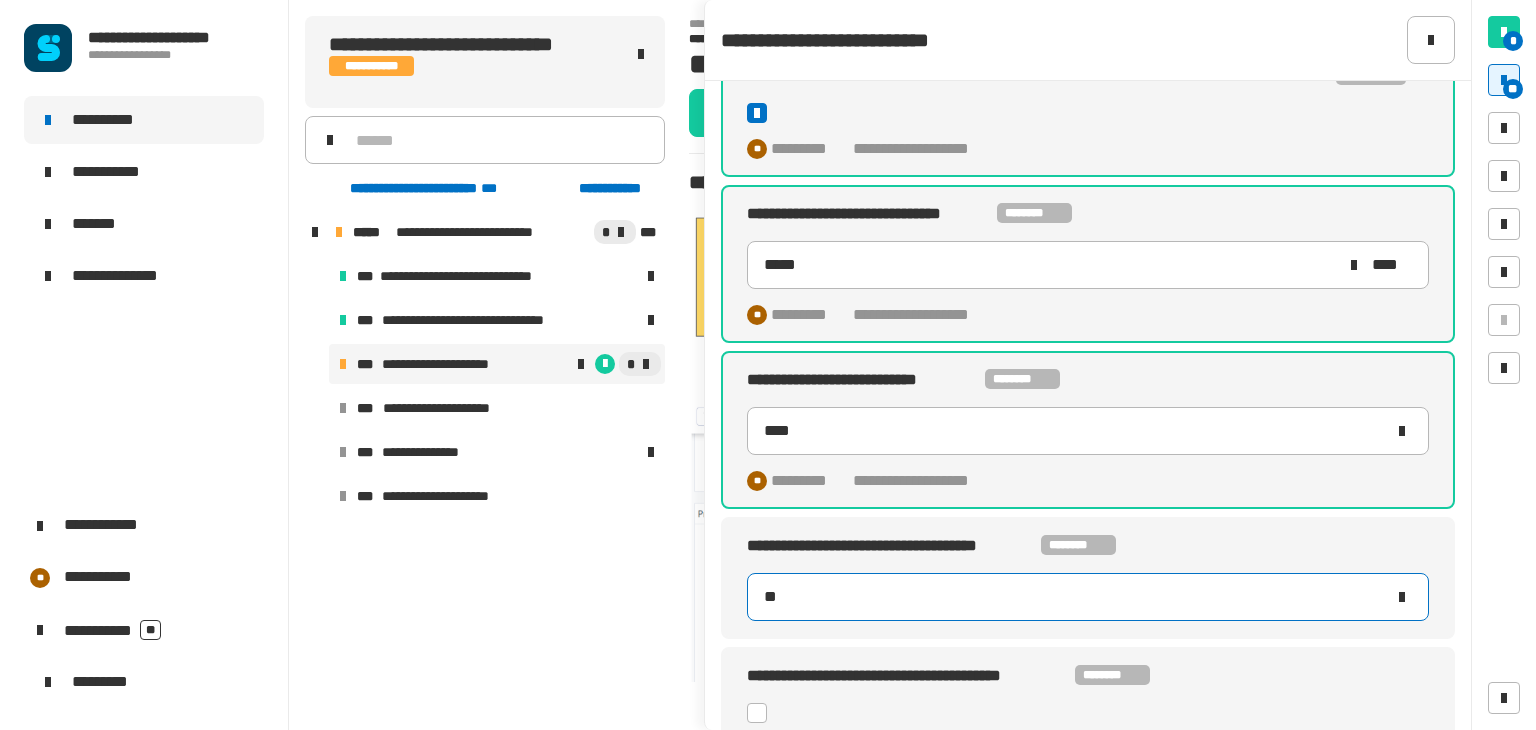 type on "****" 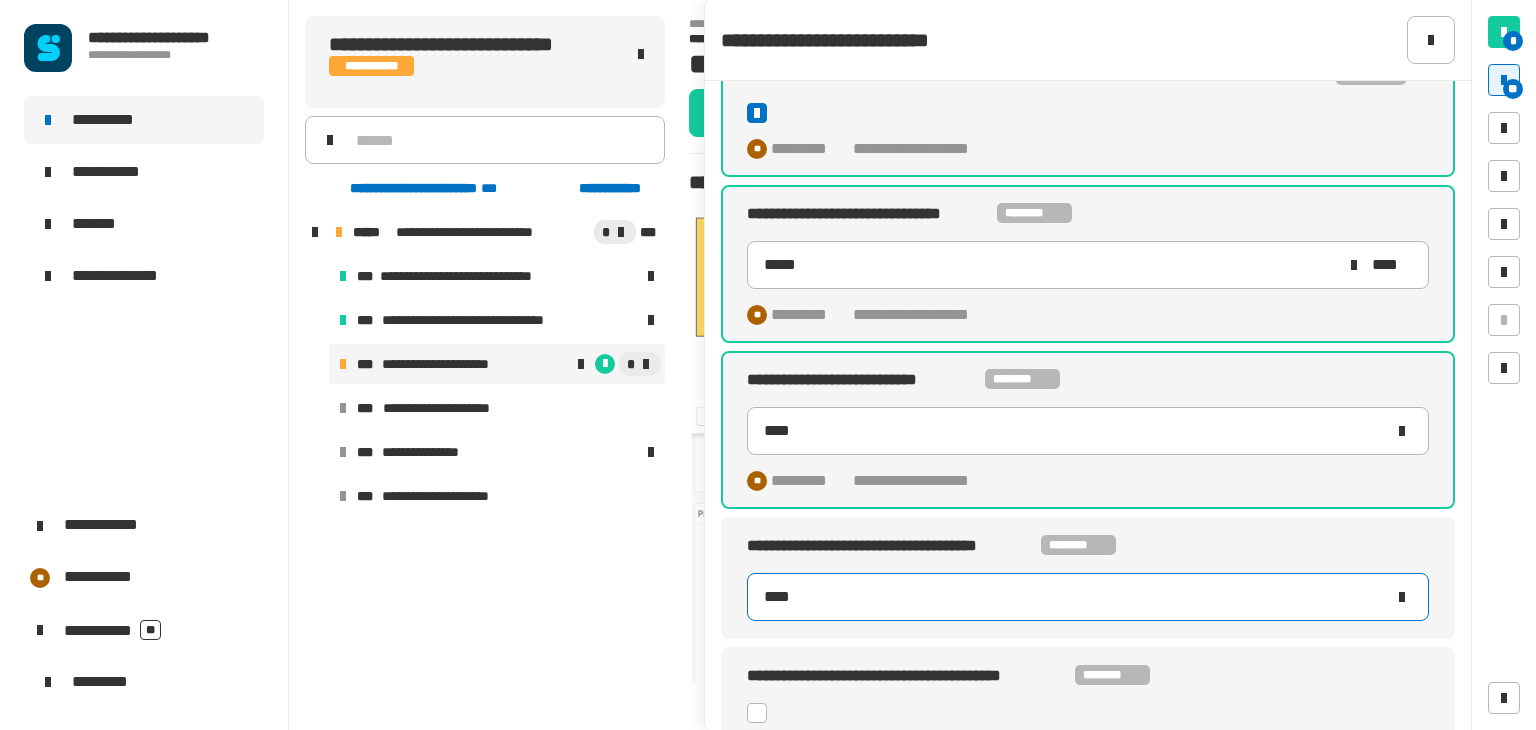 type on "****" 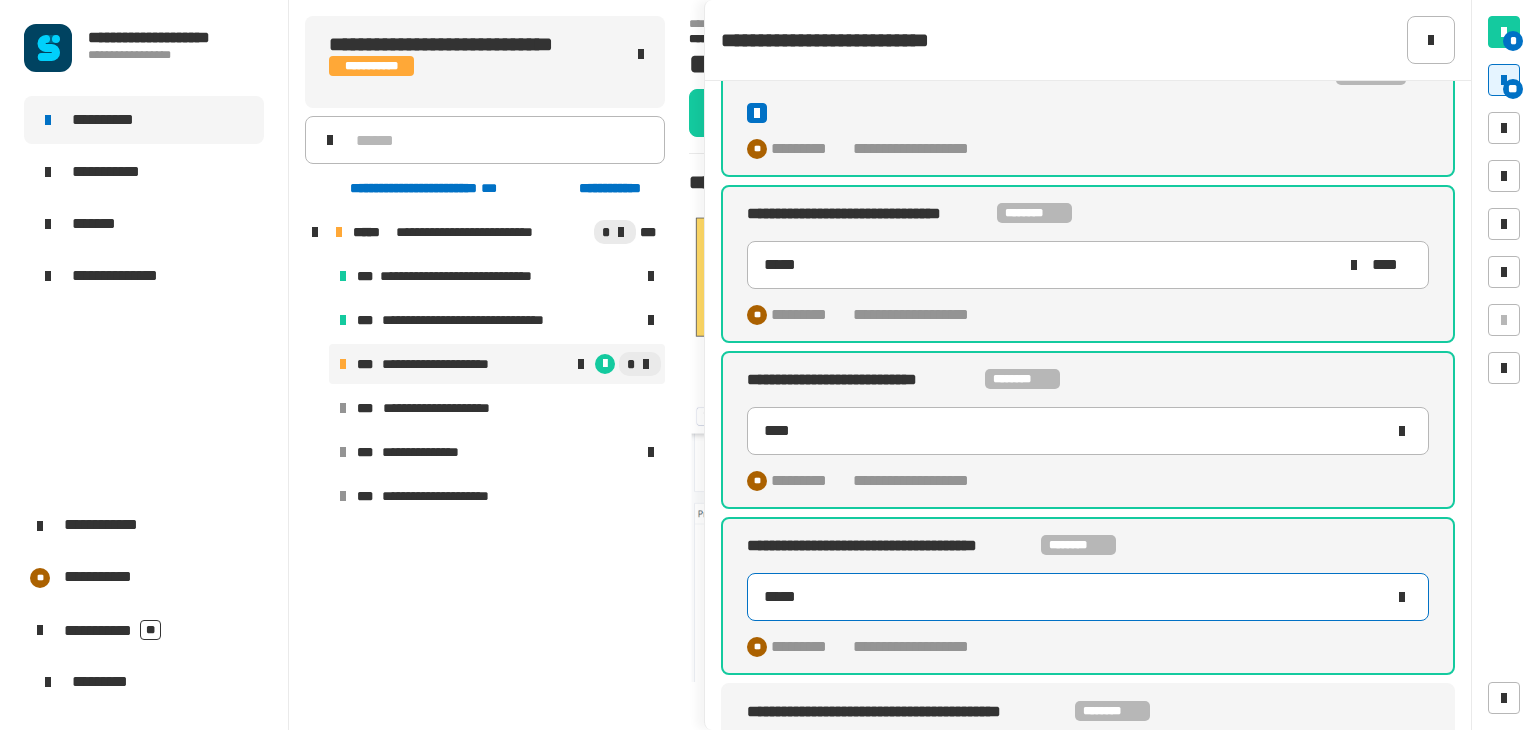scroll, scrollTop: 1503, scrollLeft: 0, axis: vertical 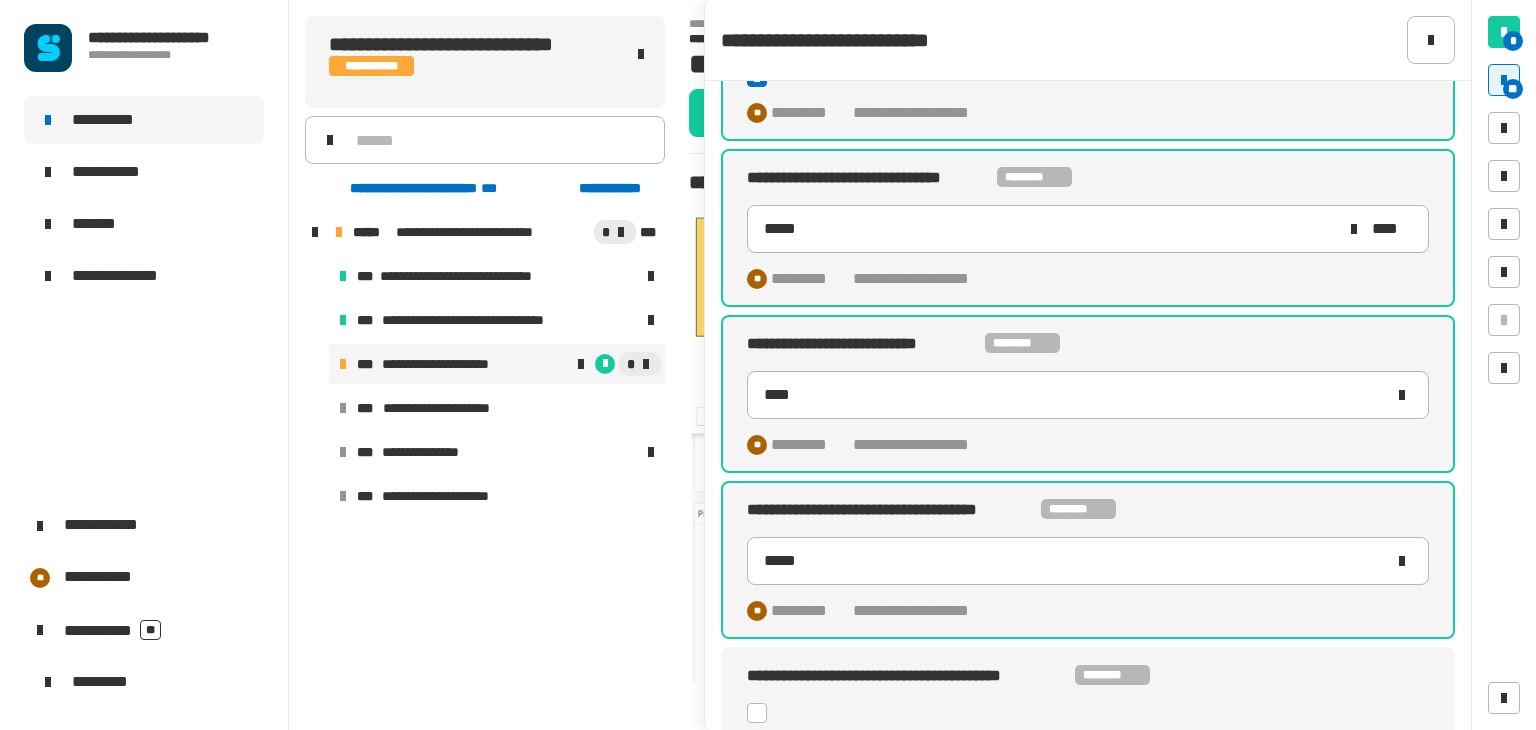 click 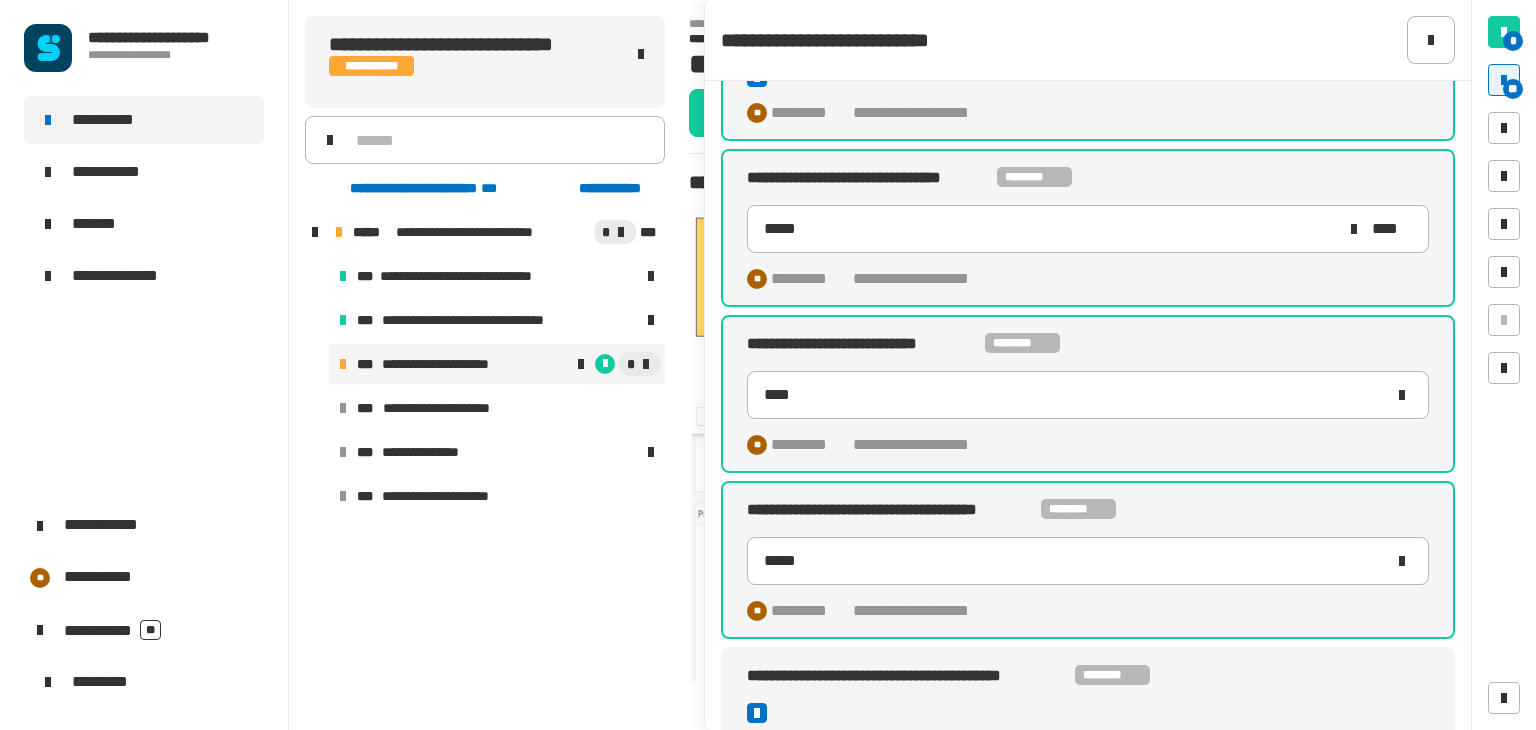 type on "*****" 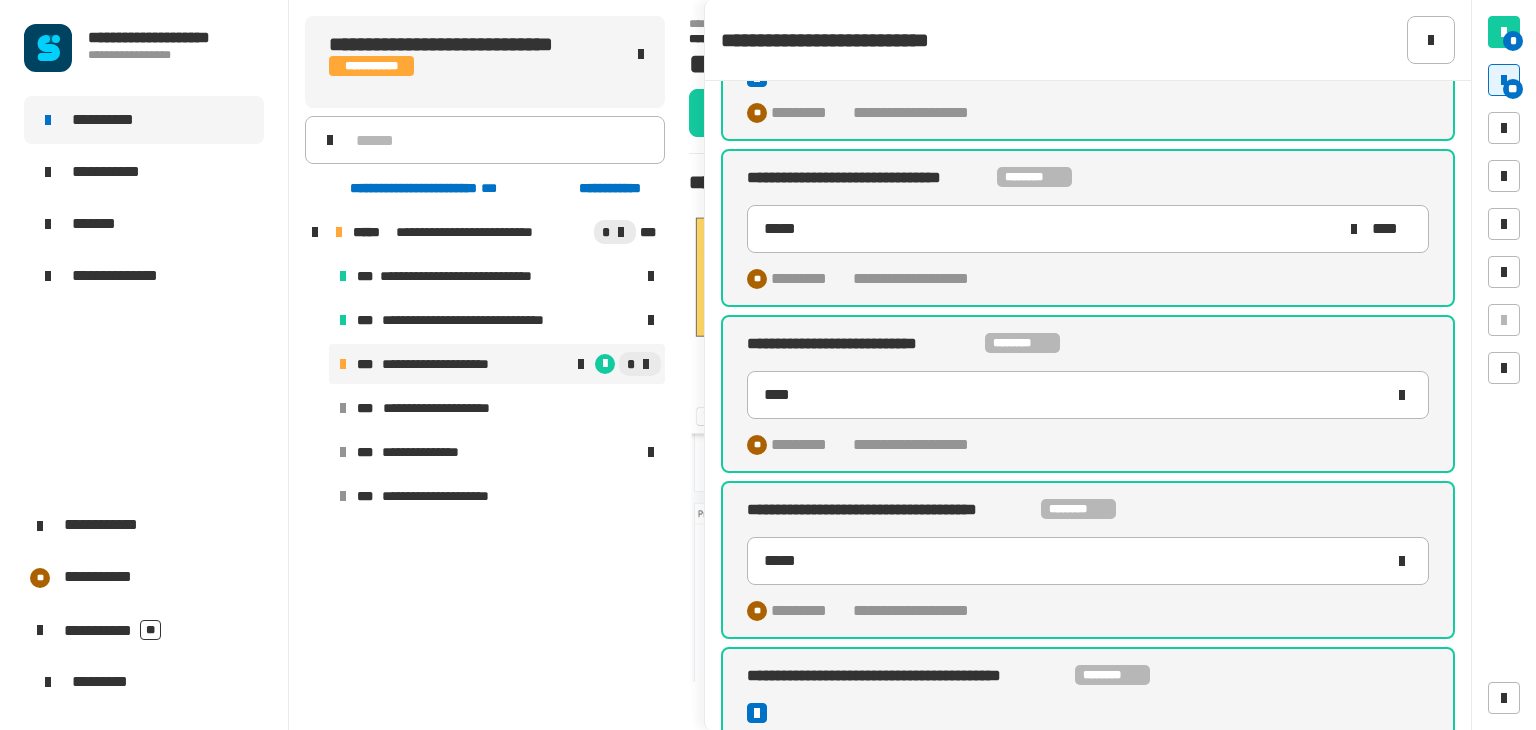 scroll, scrollTop: 1539, scrollLeft: 0, axis: vertical 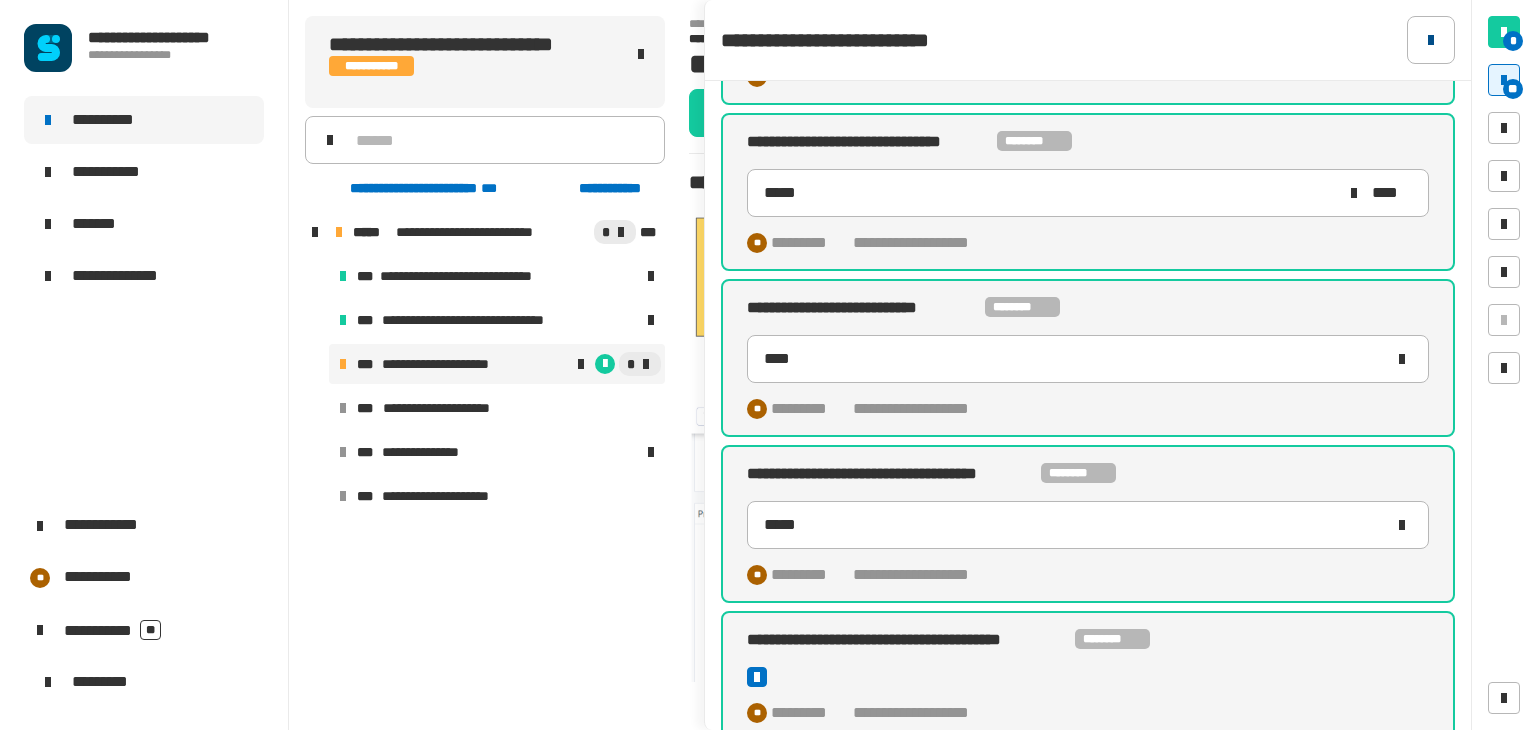 click 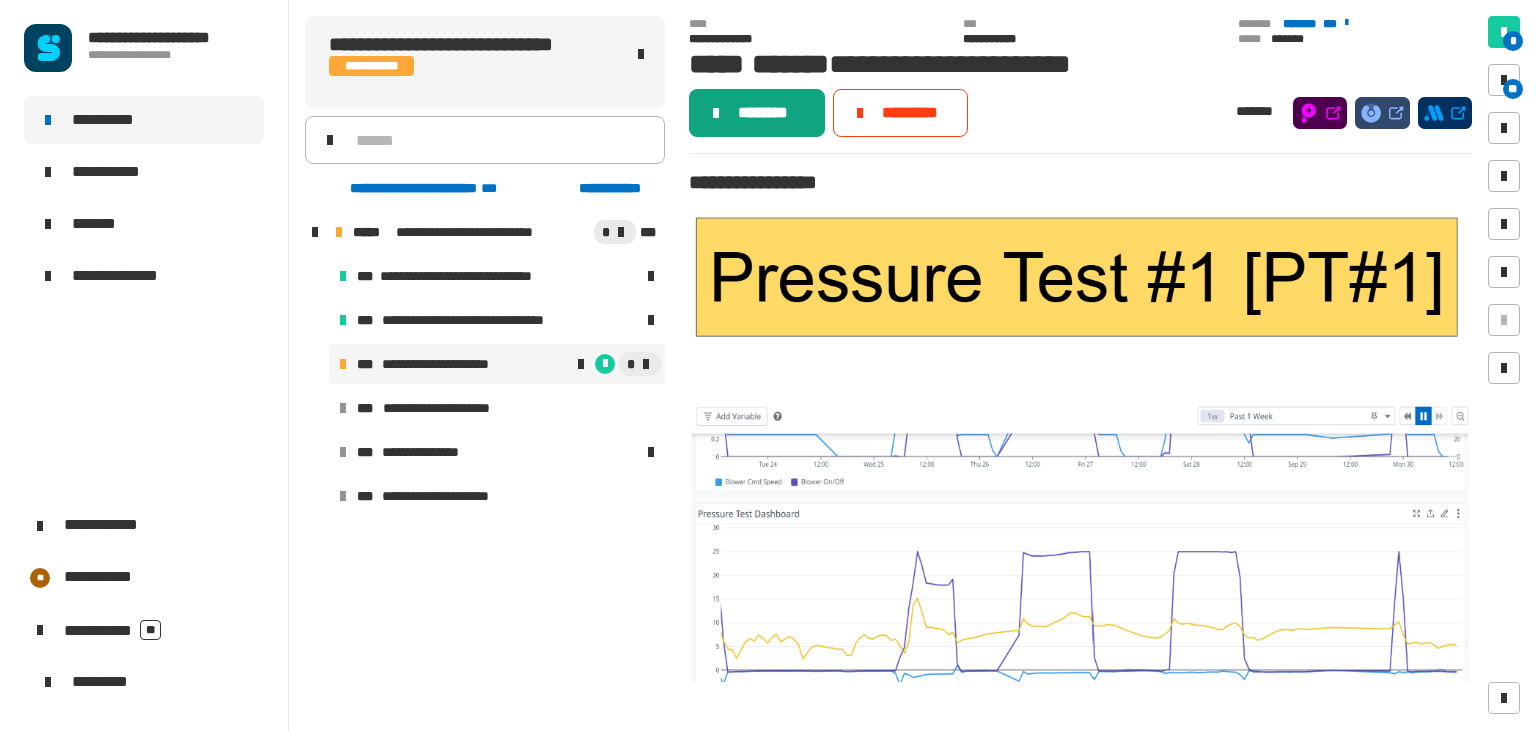 click on "********" 